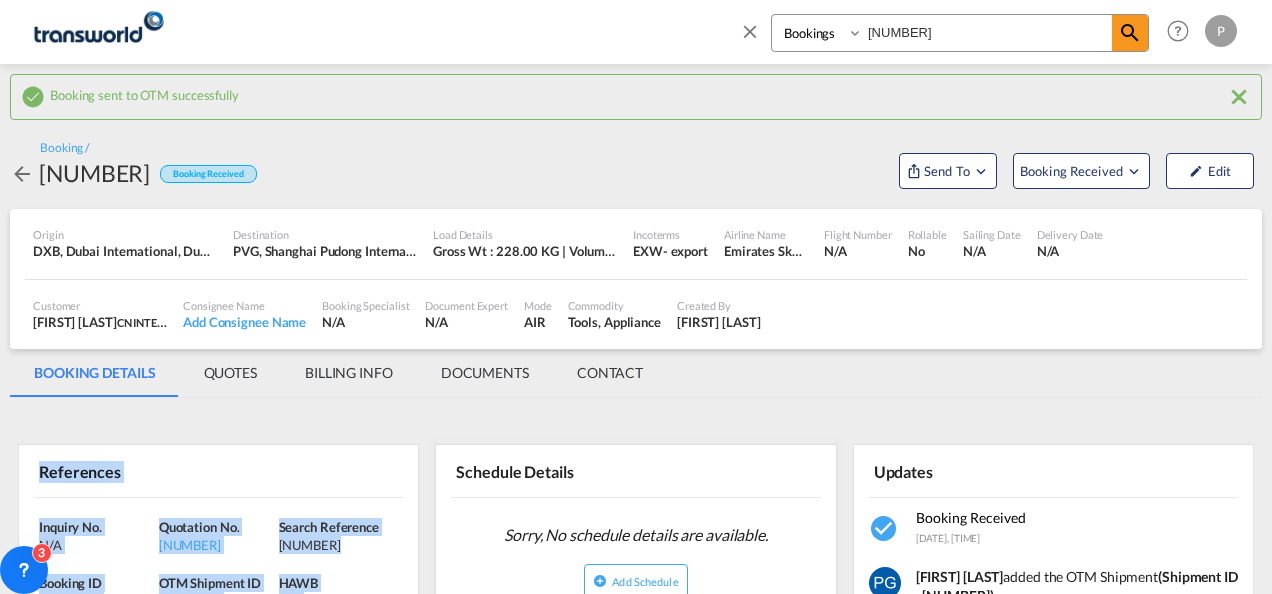 scroll, scrollTop: 0, scrollLeft: 0, axis: both 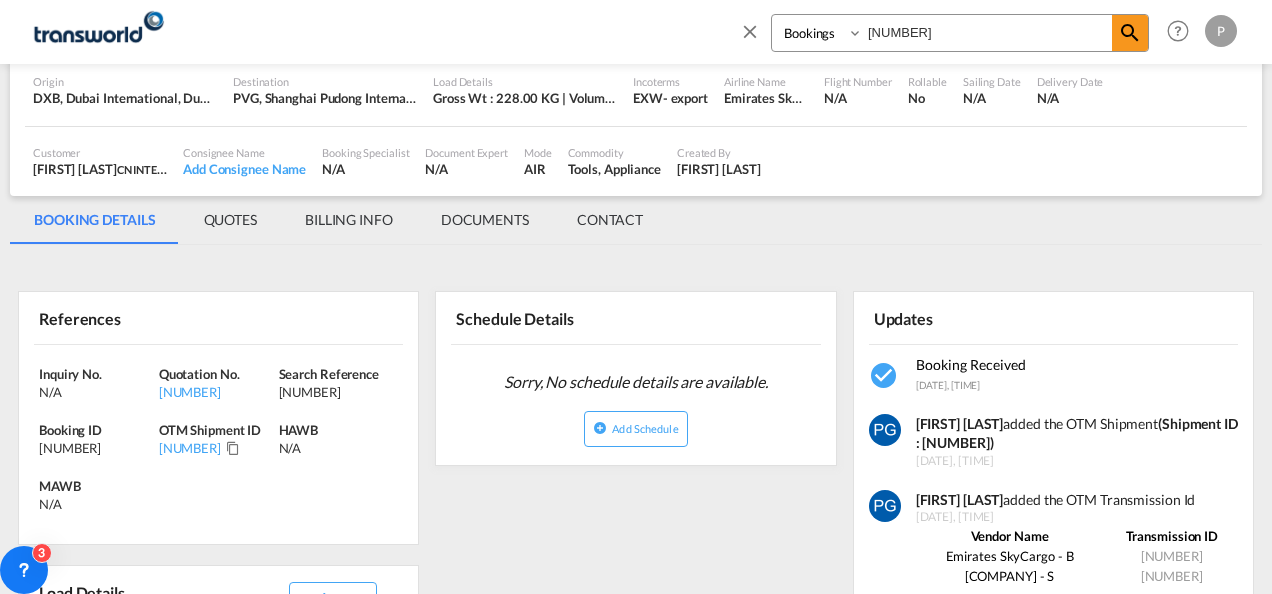 click at bounding box center (750, 31) 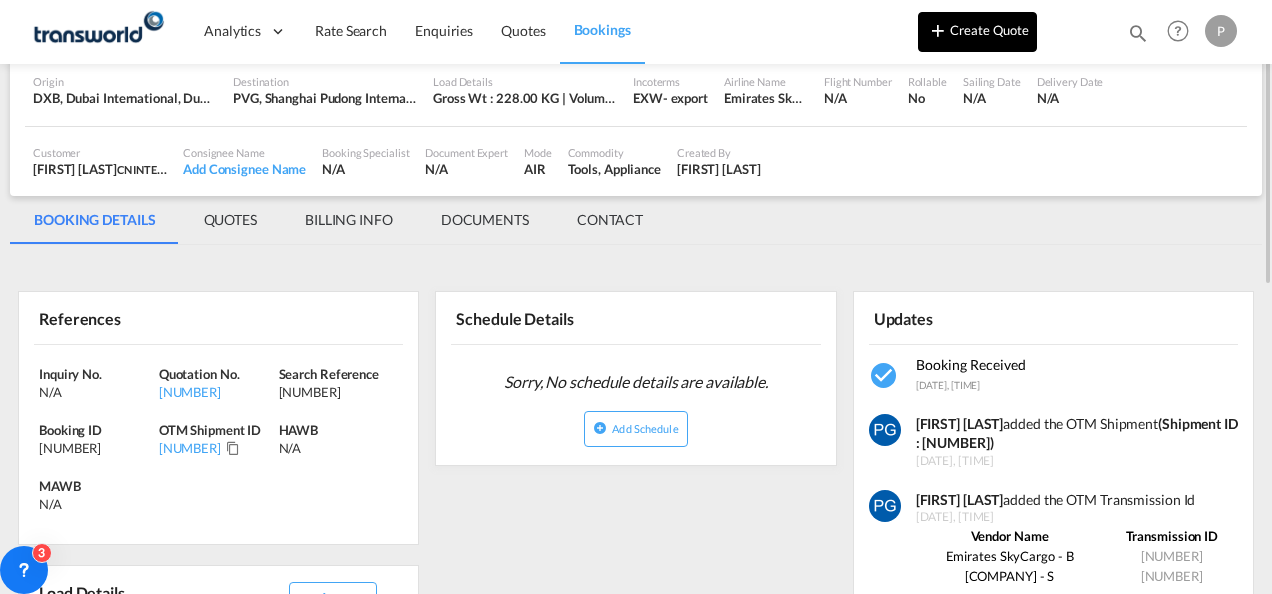 click on "Create Quote" at bounding box center (977, 32) 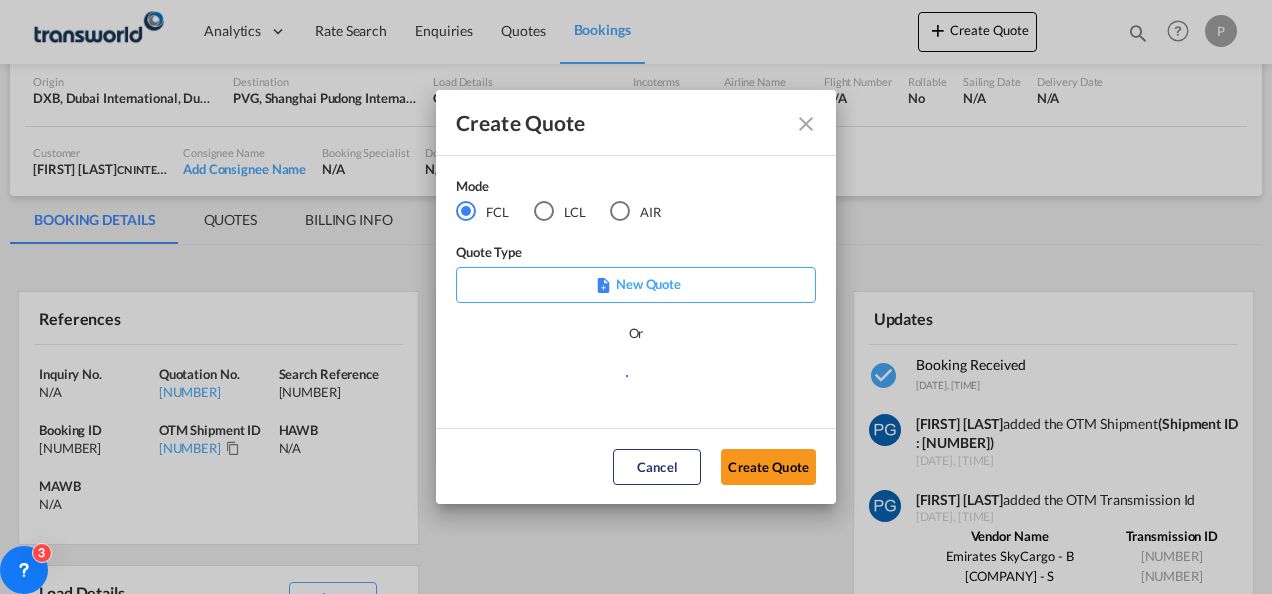 click on "FCL
LCL AIR" 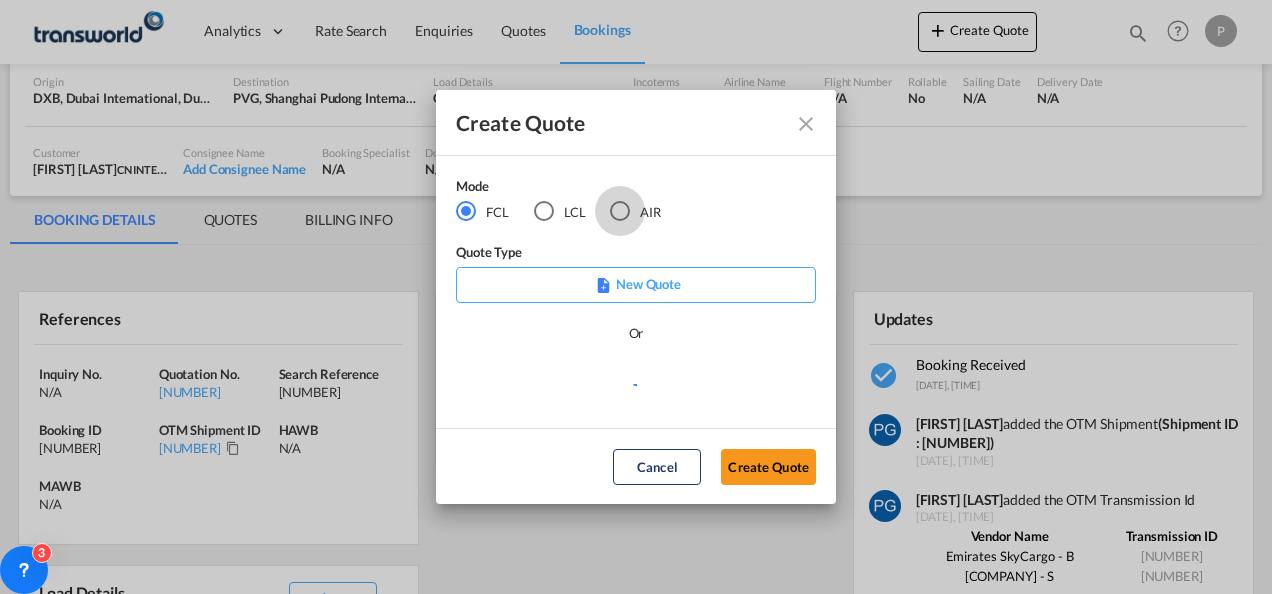 click at bounding box center (620, 211) 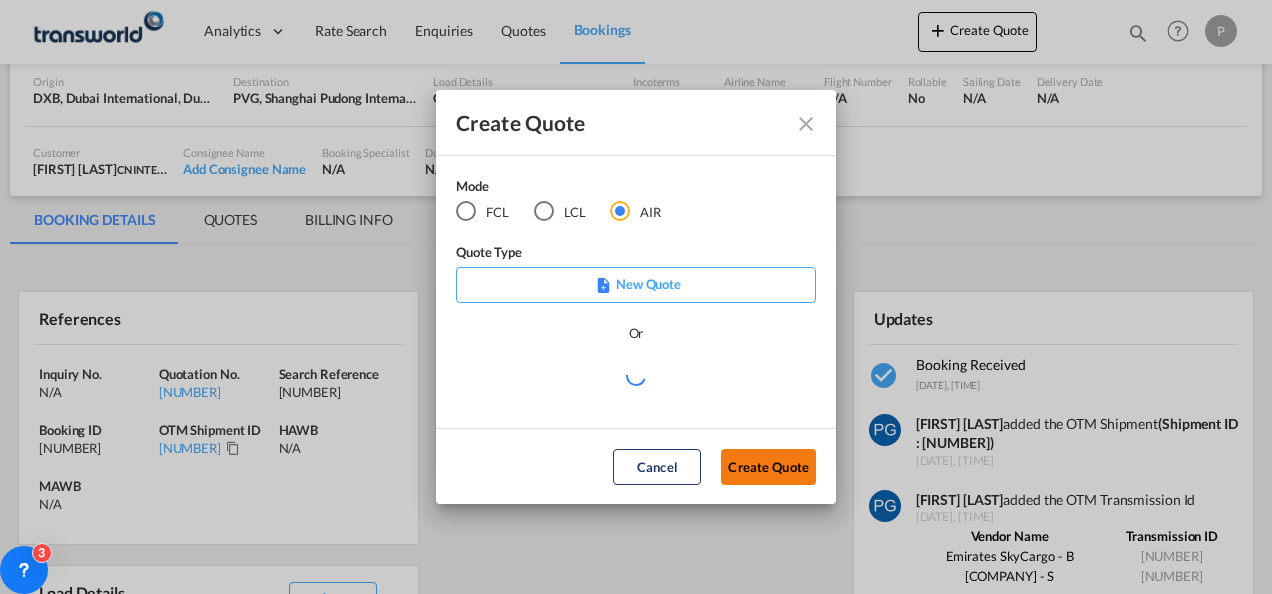 click on "Create Quote" 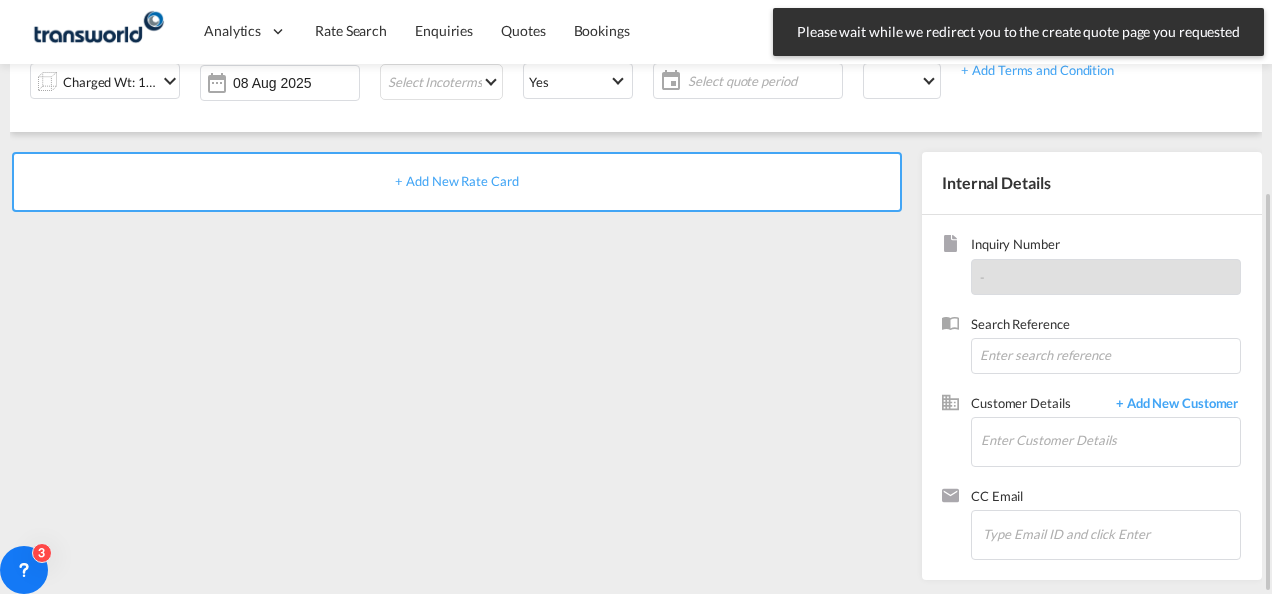 scroll, scrollTop: 0, scrollLeft: 0, axis: both 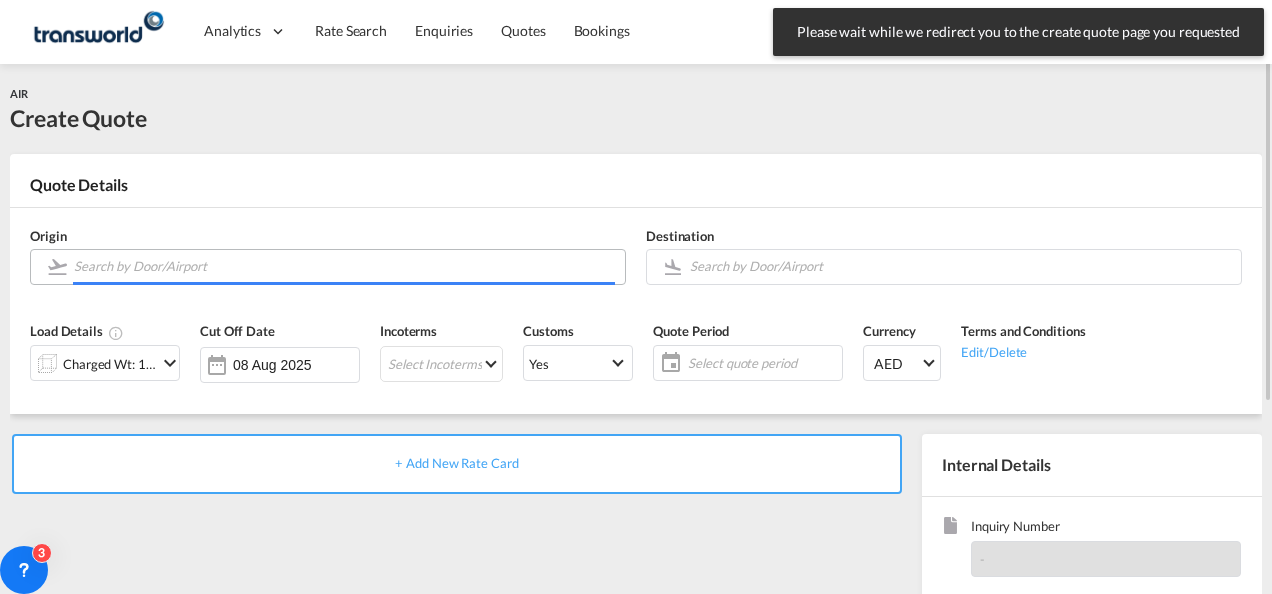 click at bounding box center (344, 266) 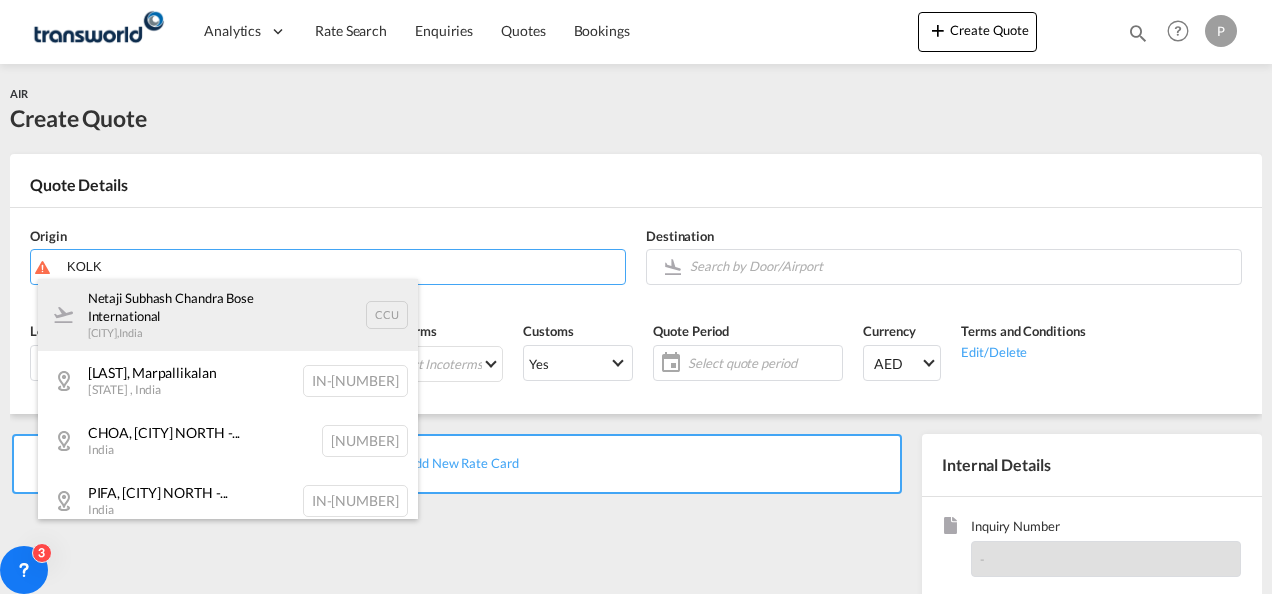 click on "[PLACE], [CITY]
[CODE]" at bounding box center [228, 315] 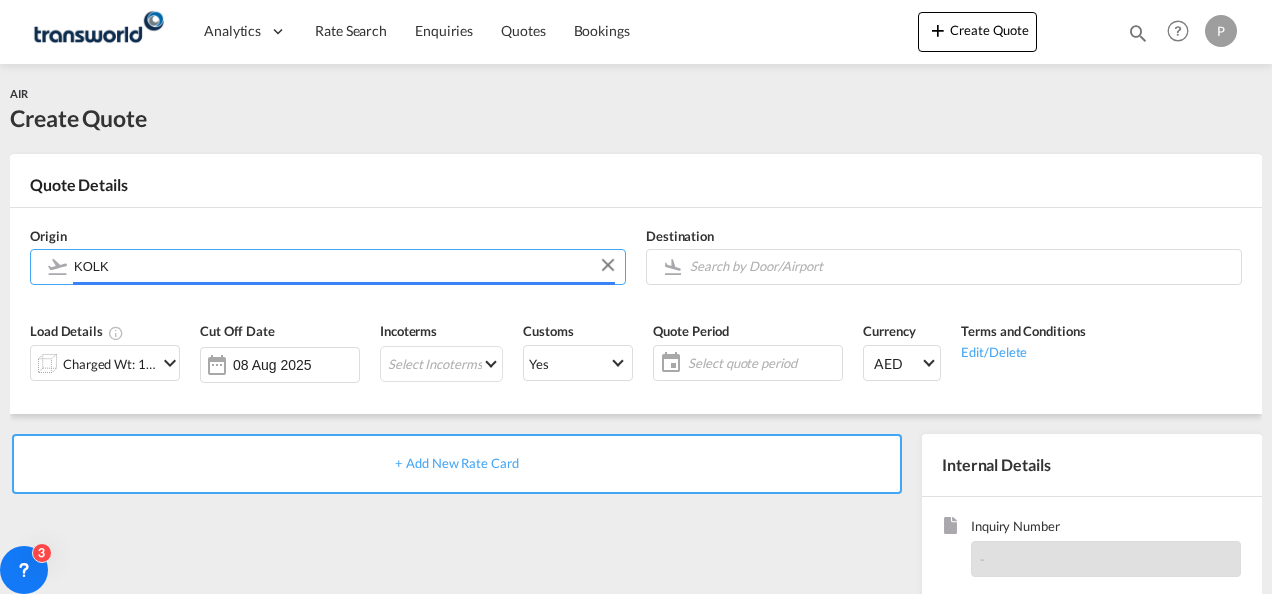 type on "Netaji Subhash Chandra Bose International, Kolkata, CCU" 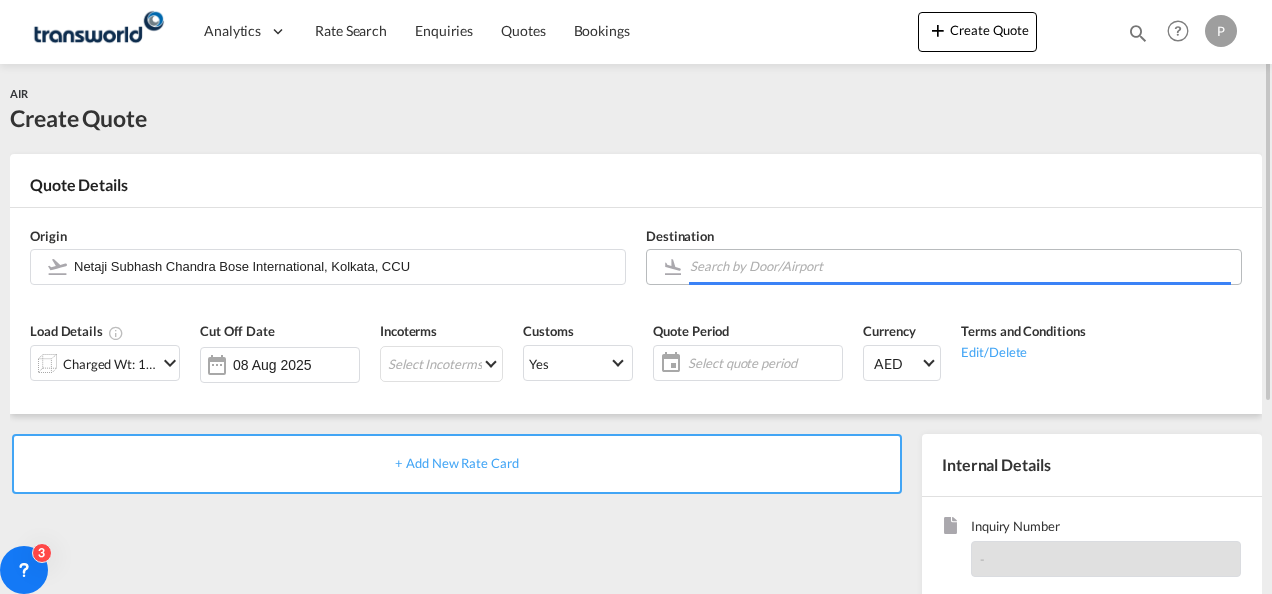 click at bounding box center (960, 266) 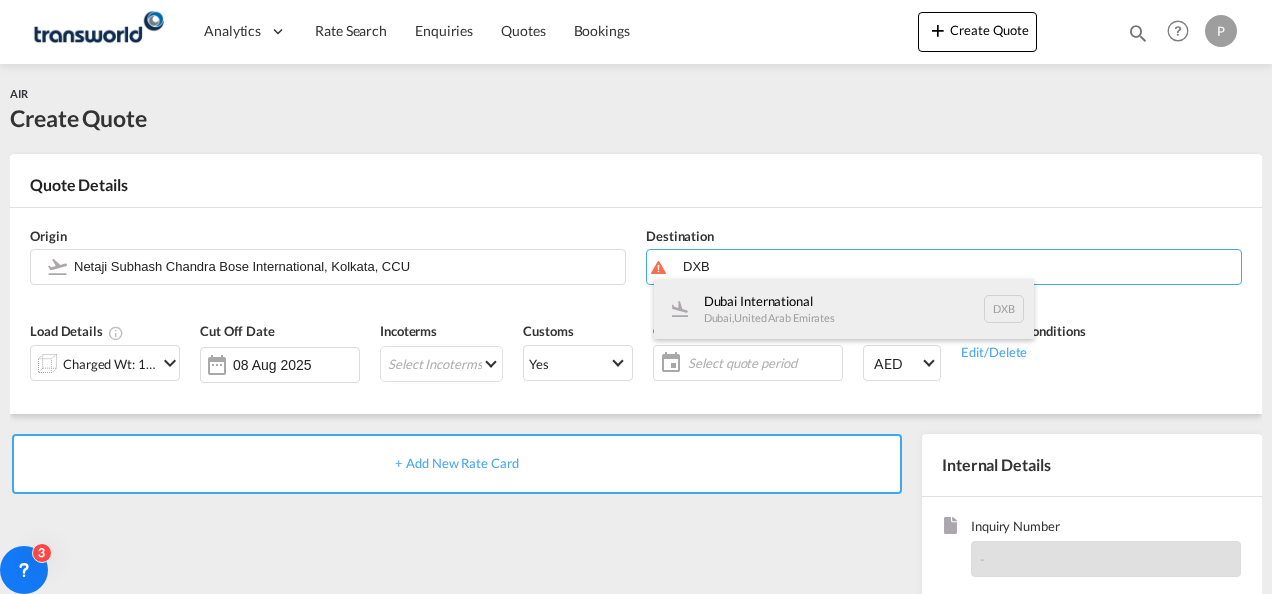 click on "[CITY] International
[CITY] ,  [COUNTRY]
[CODE]" at bounding box center (844, 309) 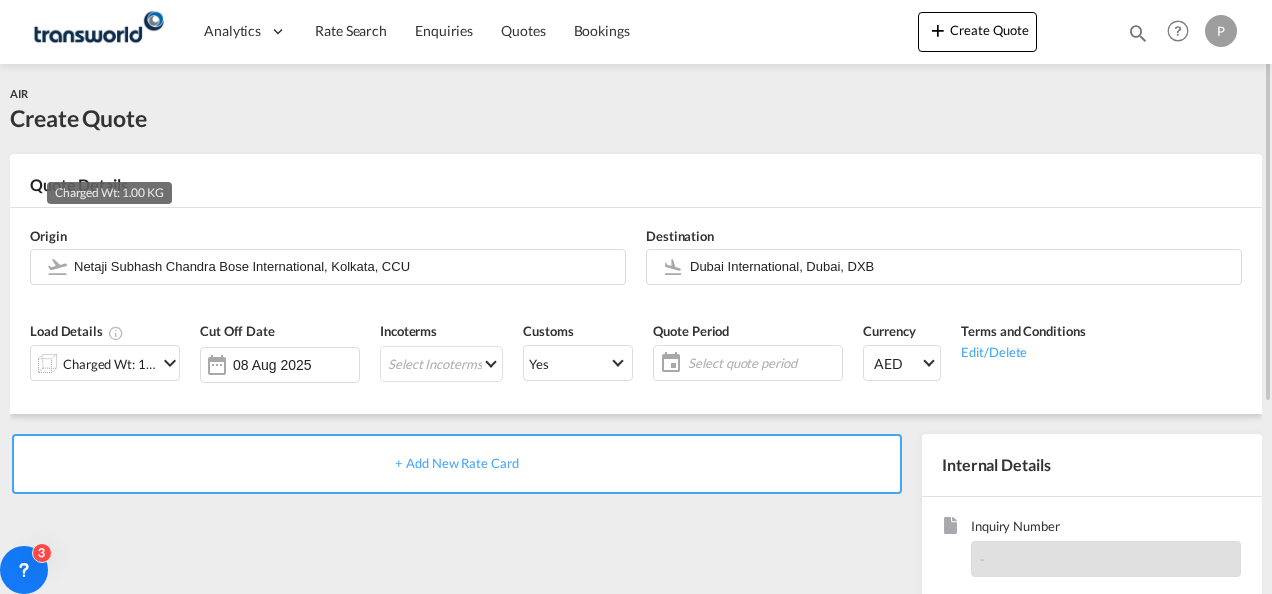 click on "Charged Wt: 1.00 KG" at bounding box center [110, 364] 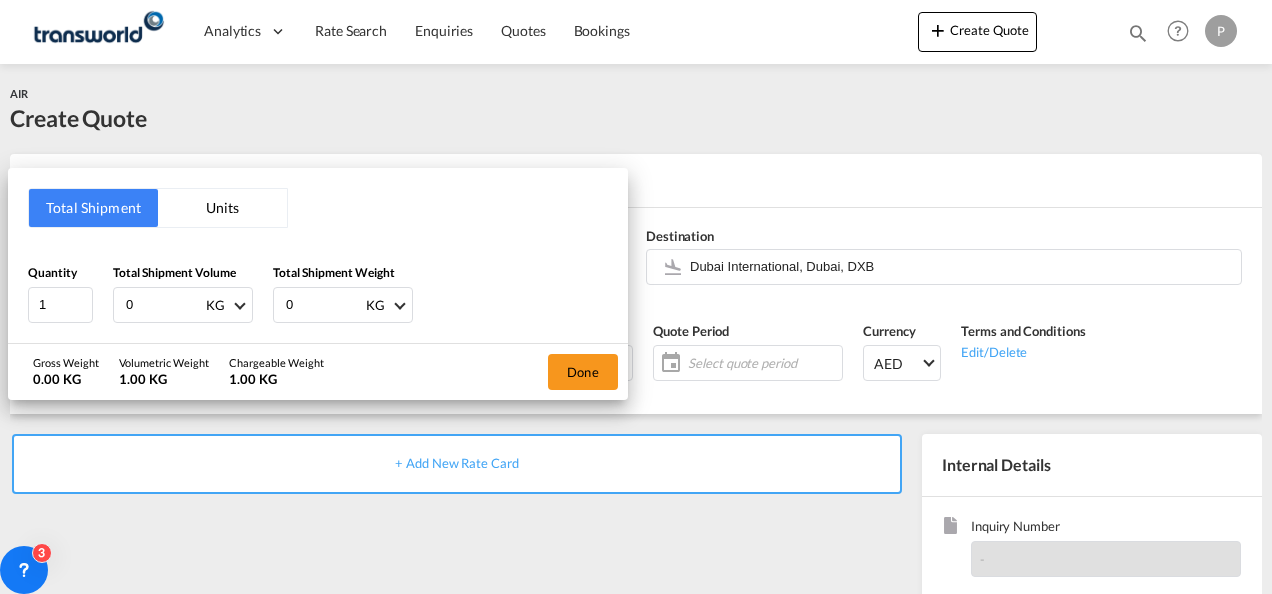 click on "0" at bounding box center (164, 305) 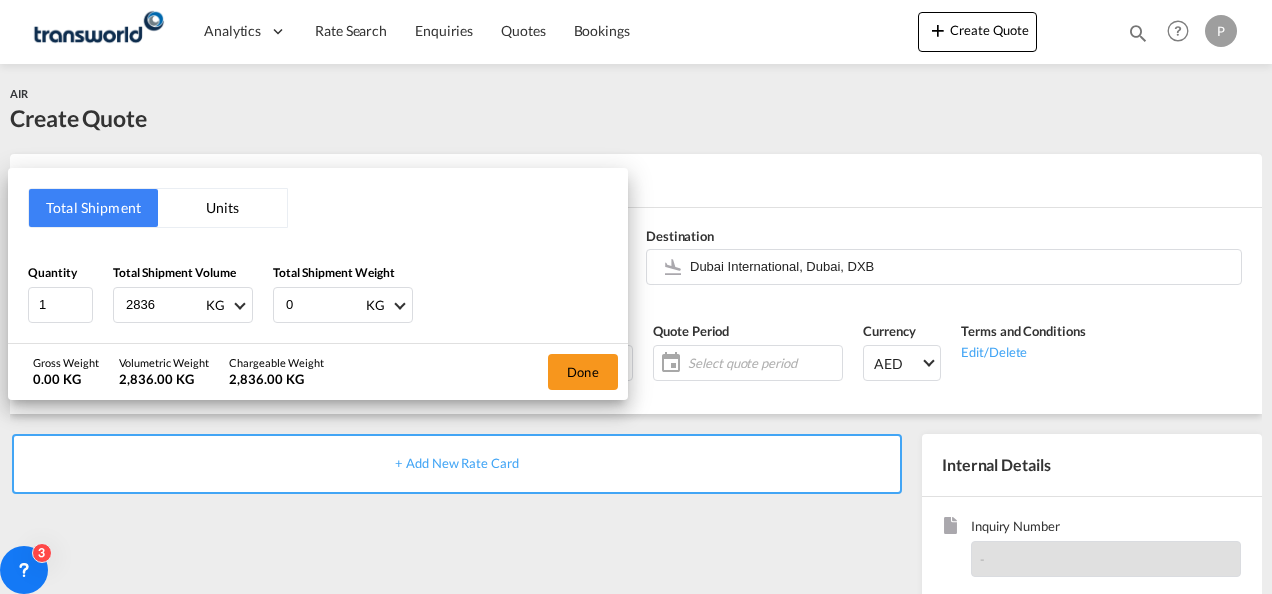 type on "2836" 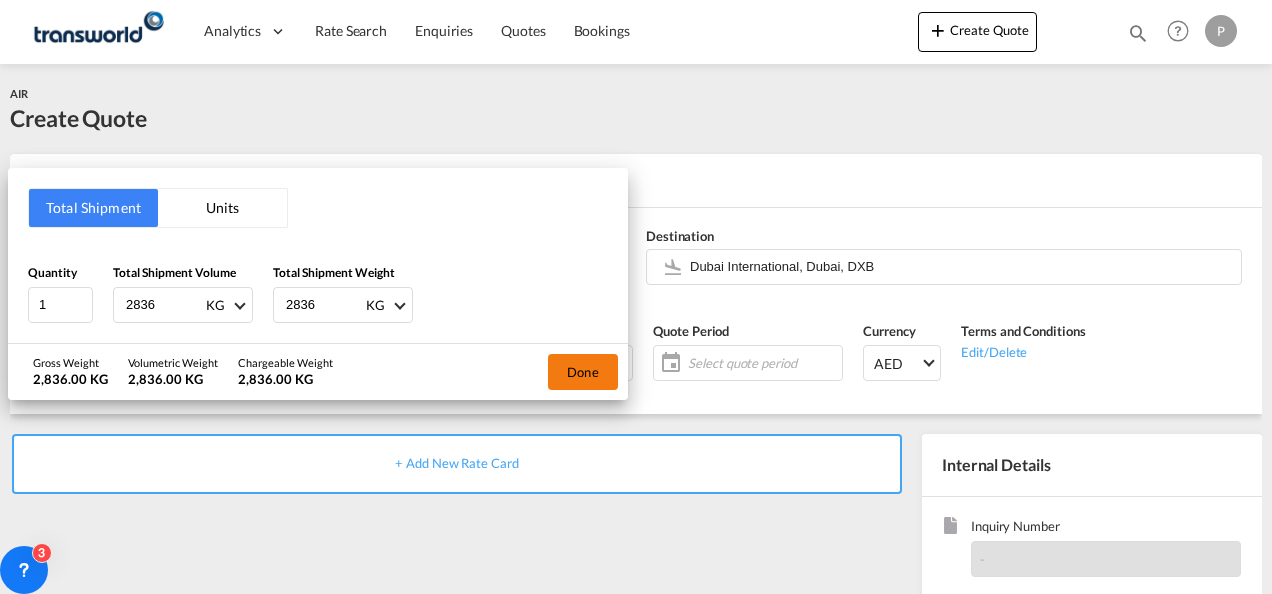 type on "2836" 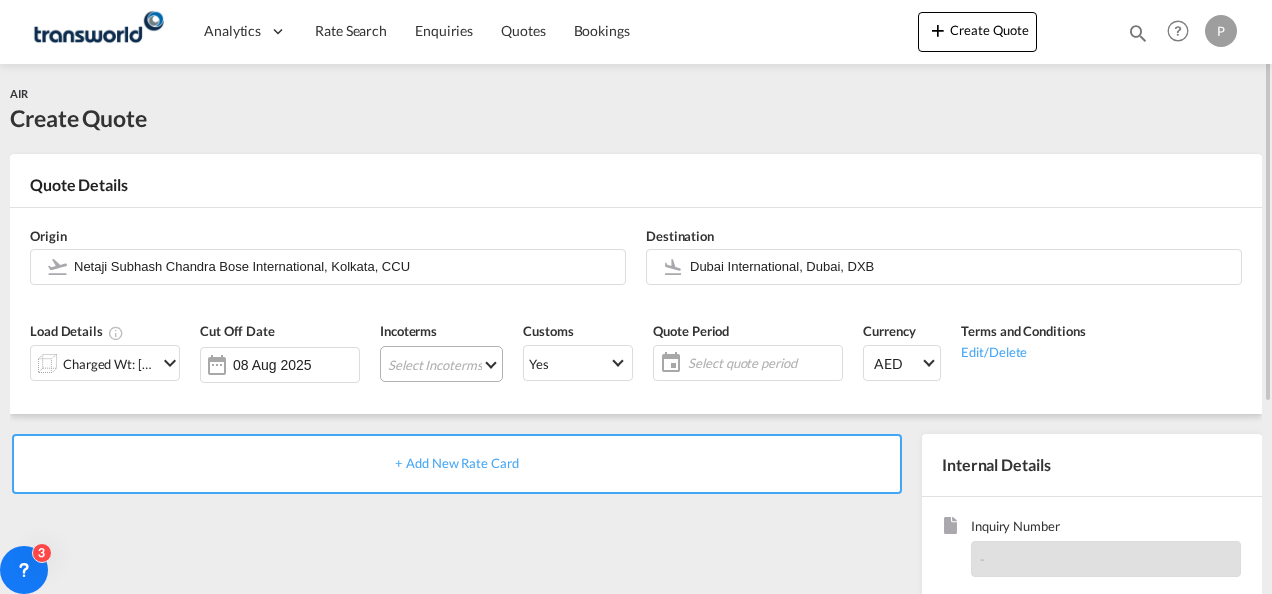 click on "Select Incoterms
CPT - import
Carrier Paid to FAS - import
Free Alongside Ship FOB - export
Free on Board EXW - export
Ex Works CFR - export
Cost and Freight DDP - export
Delivery Duty Paid CIF - import
Cost,Insurance and Freight FOB - import
Free on Board DPU - export
Delivery at Place Unloaded CPT - export
Carrier Paid to DPU - import
Delivery at Place Unloaded DAP - import
Delivered at Place EXW - import
Ex Works CIP - export
Carriage and Insurance Paid to DAP - export
Delivered at Place FCA - export
Free Carrier CFR - import
Cost and Freight CIF - export
Cost,Insurance and Freight FCA - import
Free Carrier FAS - export
Free Alongside Ship CIP - import
Carriage and Insurance Paid to" at bounding box center [441, 364] 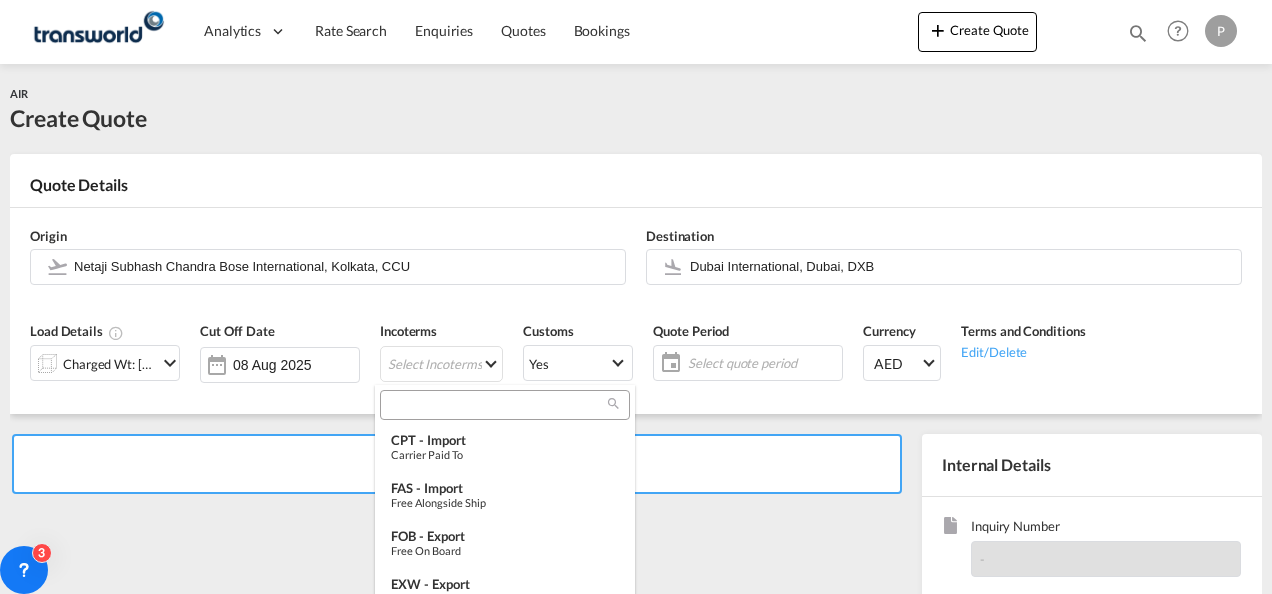click at bounding box center (497, 405) 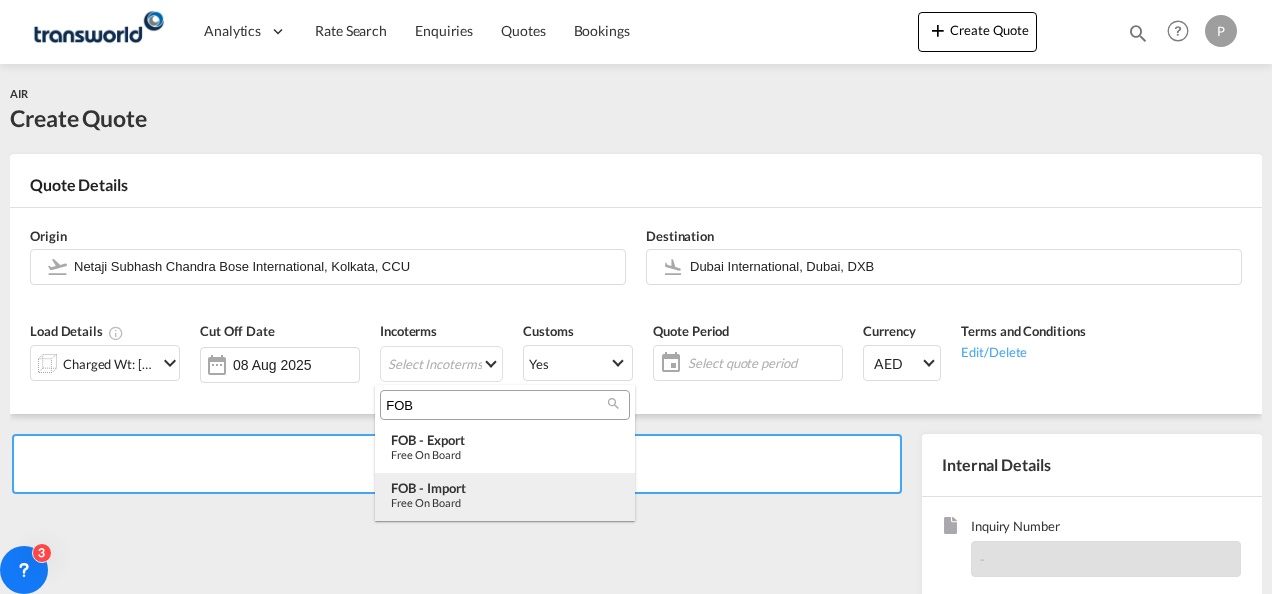 type on "FOB" 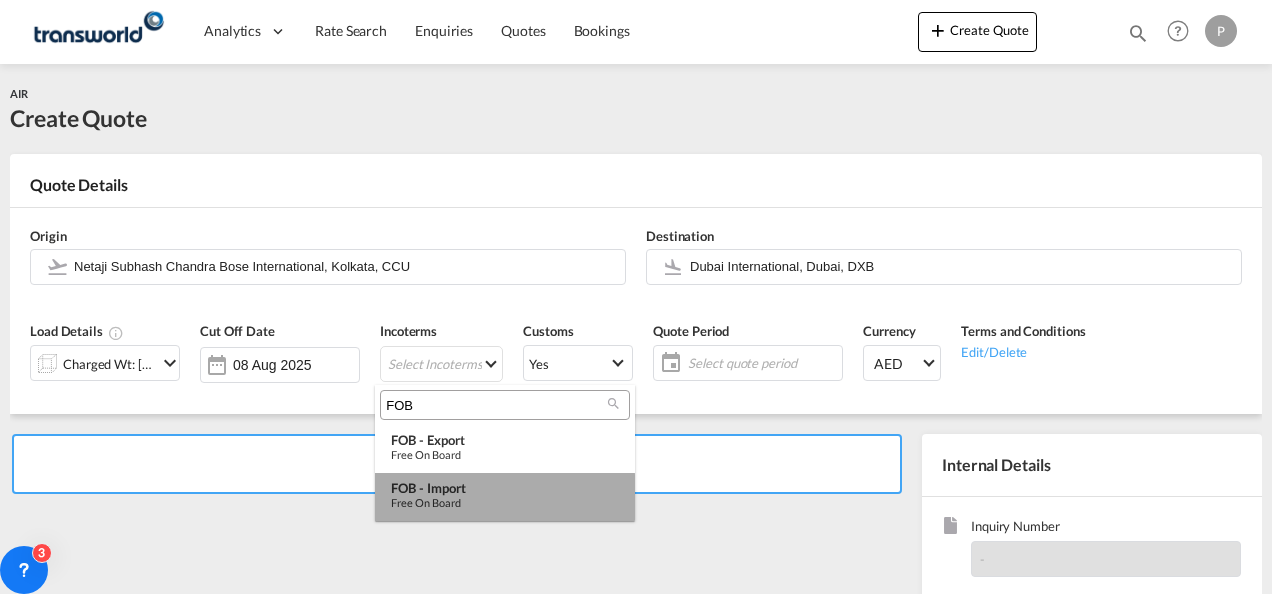 click on "Free on Board" at bounding box center (505, 502) 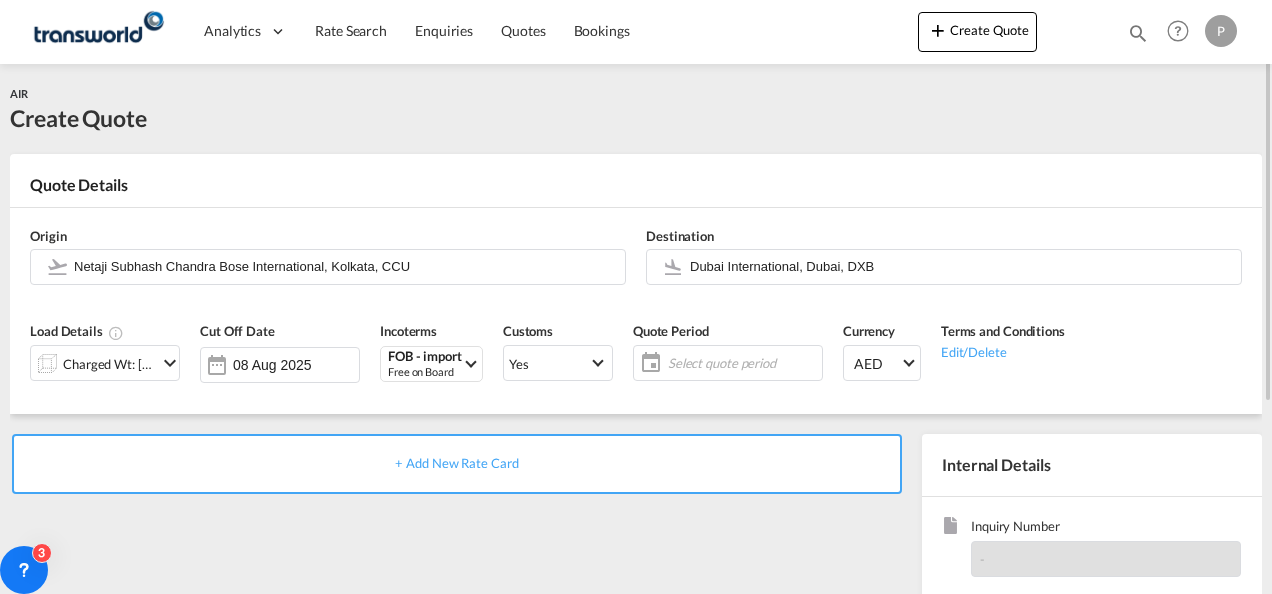 click on "Select quote period" 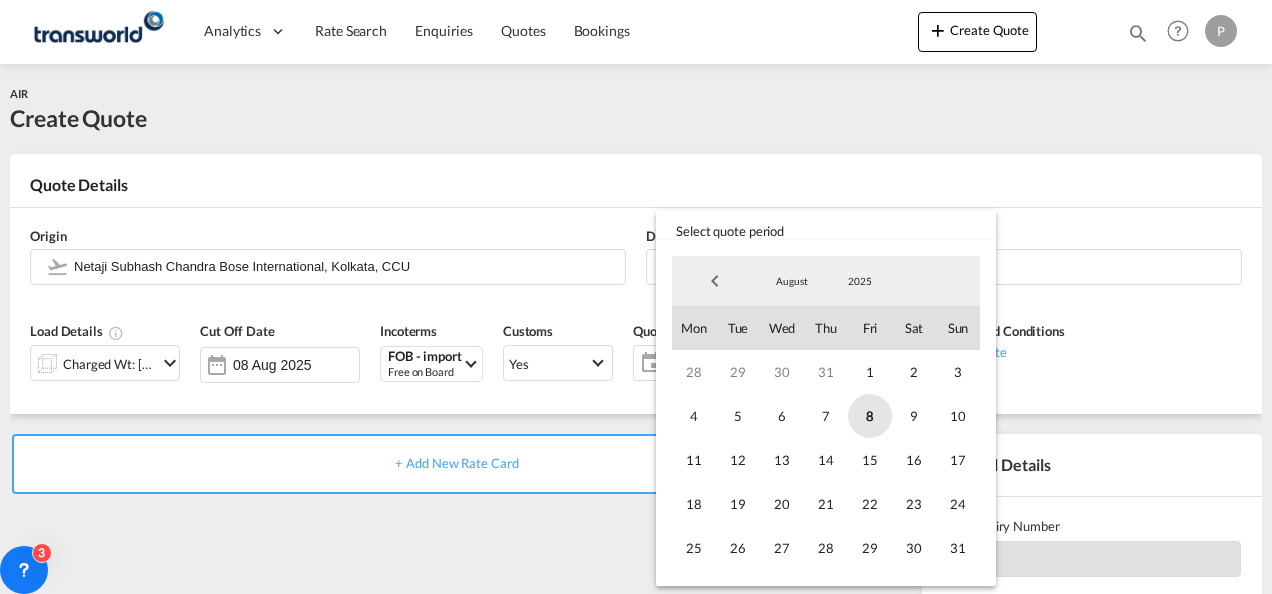 click on "8" at bounding box center [870, 416] 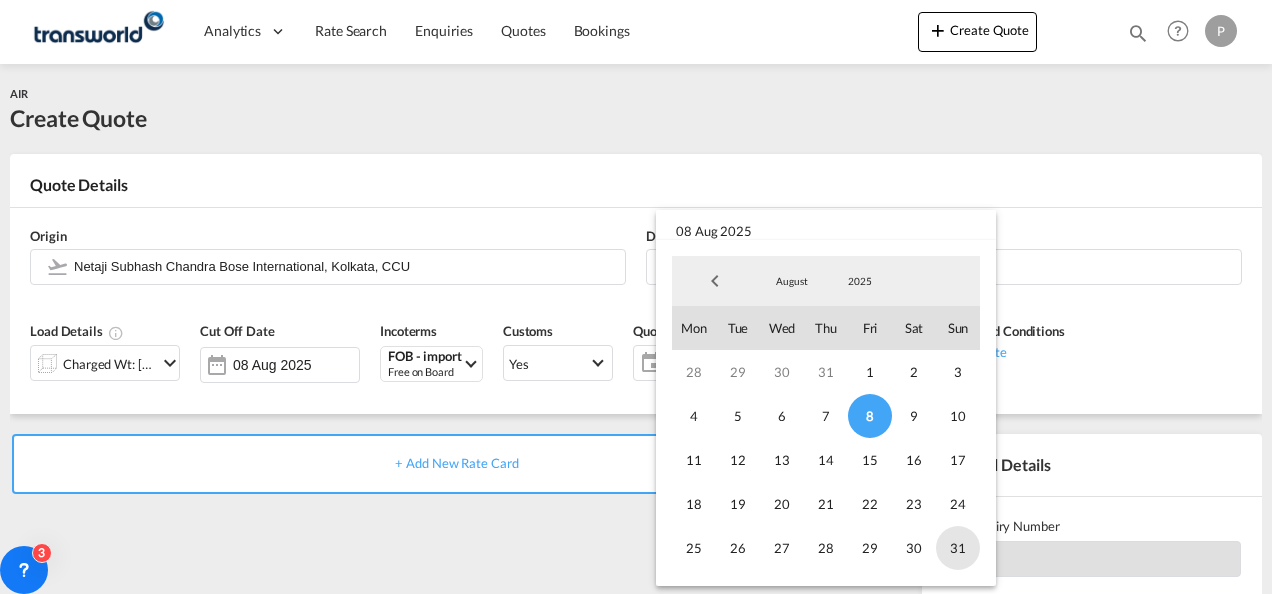 click on "31" at bounding box center (958, 548) 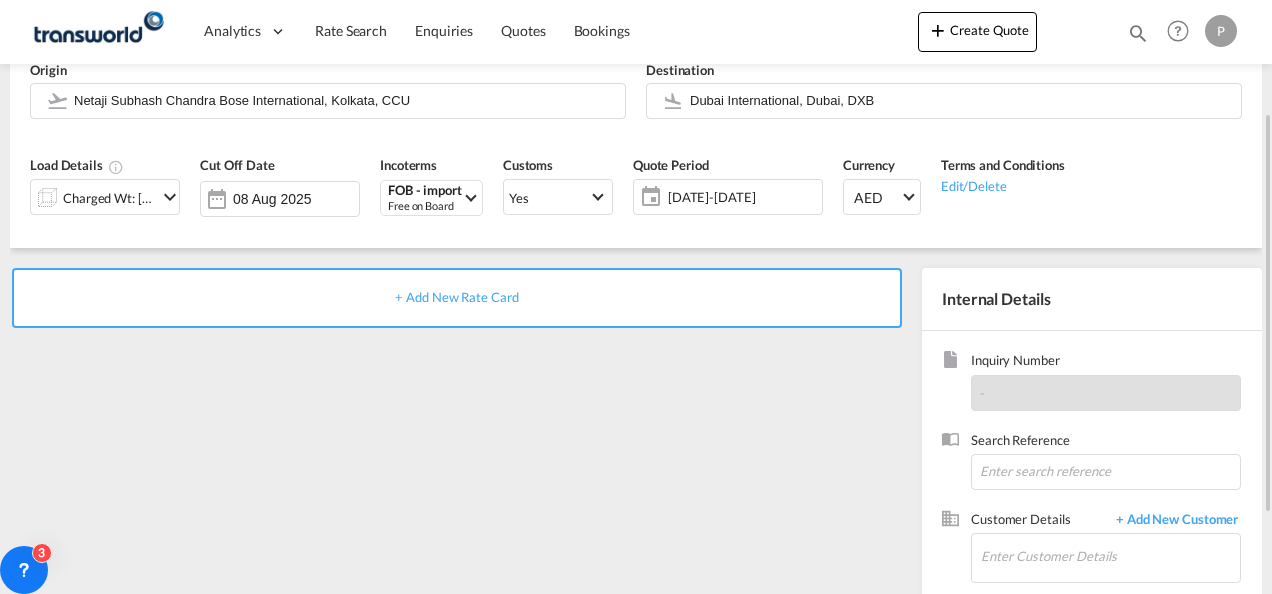 scroll, scrollTop: 167, scrollLeft: 0, axis: vertical 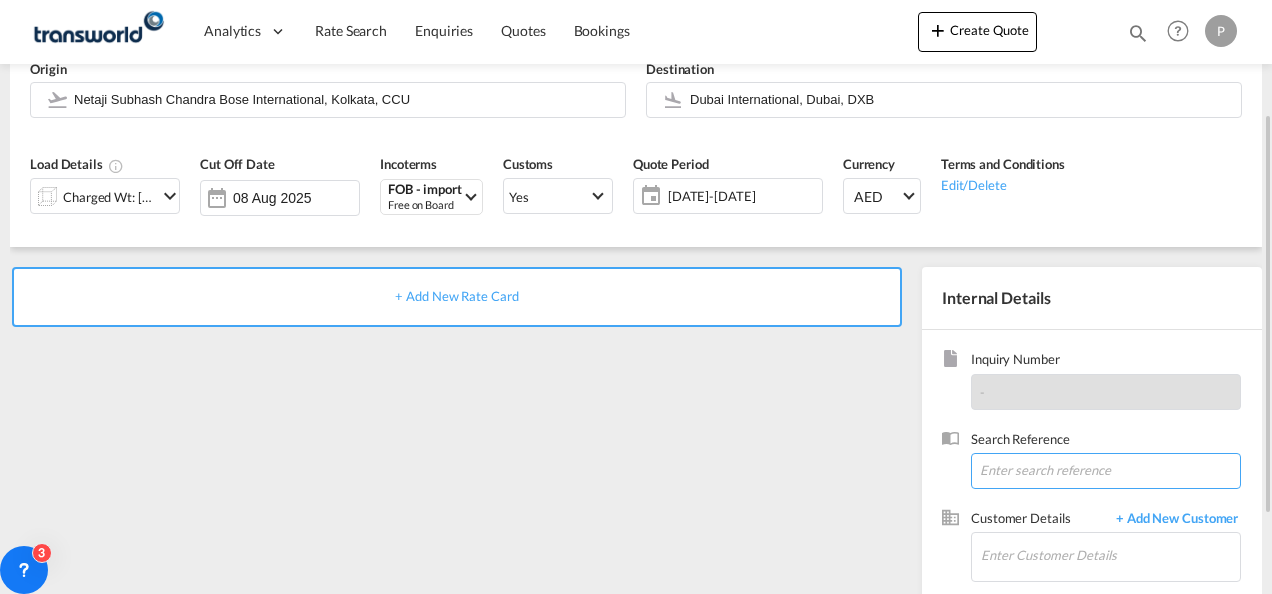 click at bounding box center [1106, 471] 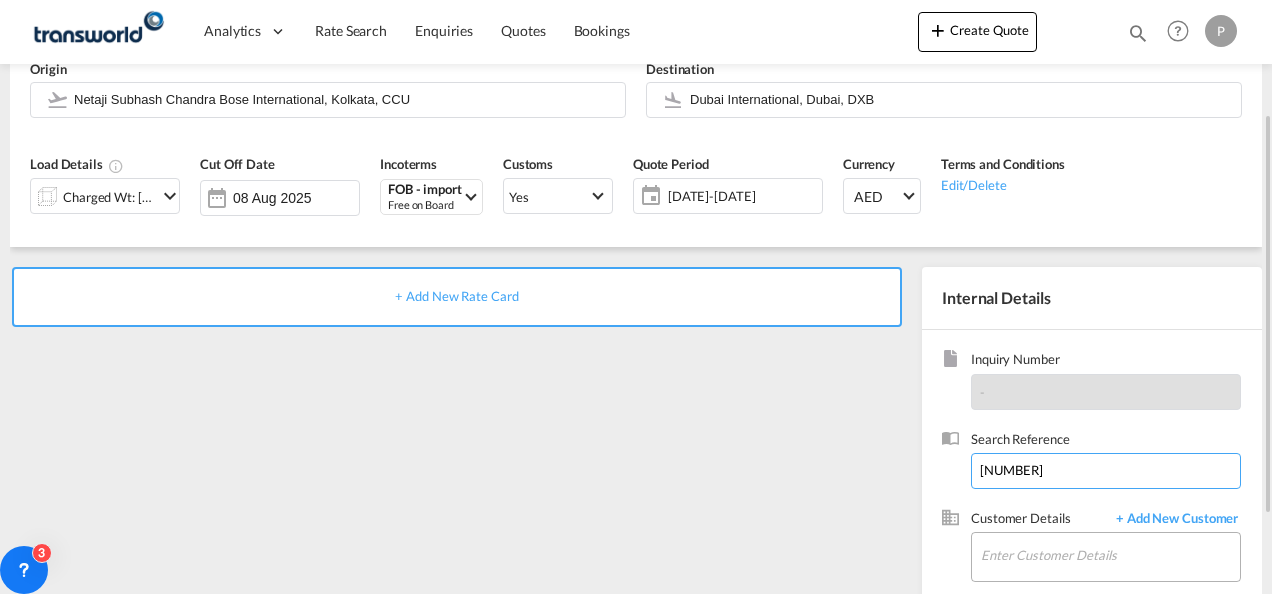 type on "[NUMBER]" 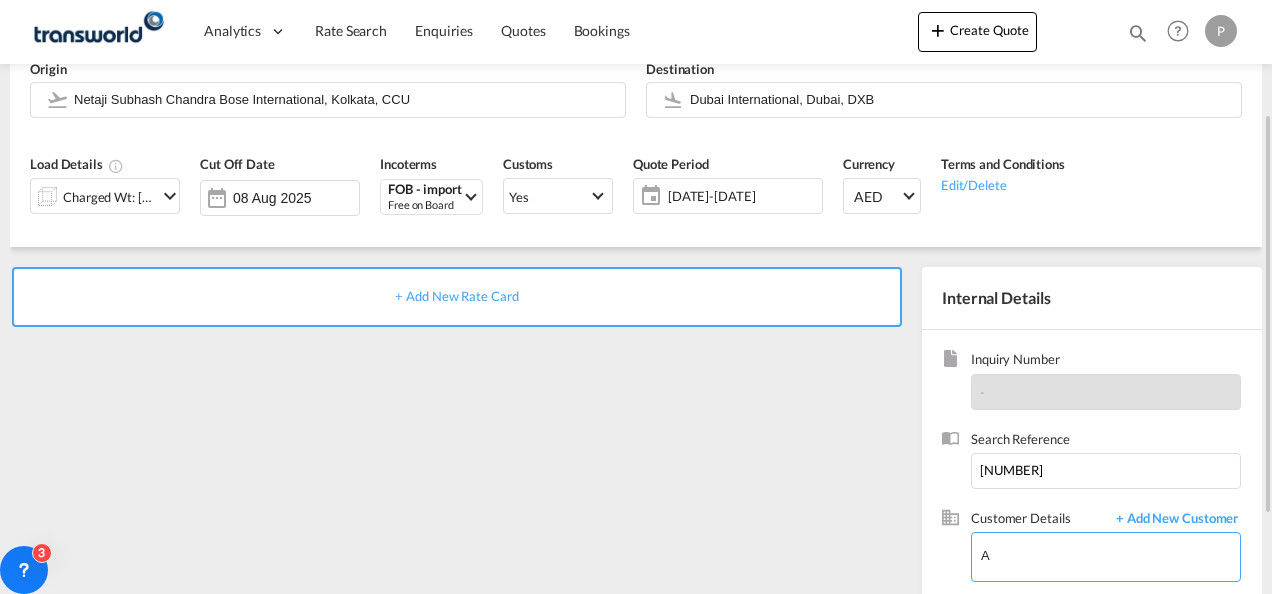 click on "A" at bounding box center [1110, 555] 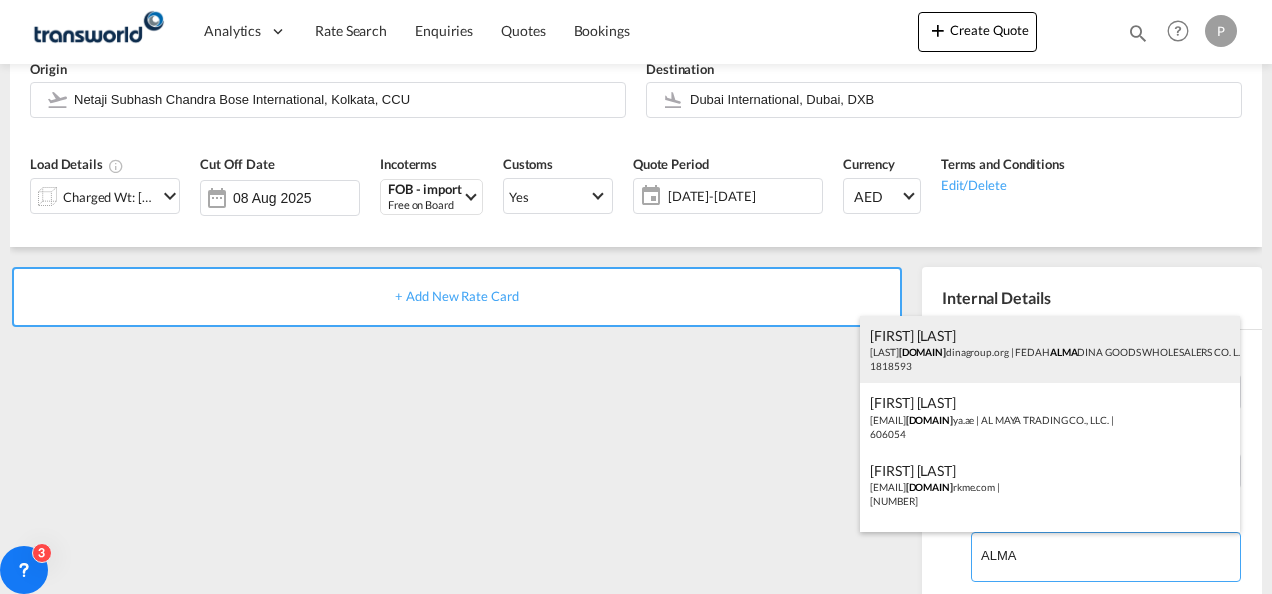 click on "[FIRST] [LAST] [EMAIL]    |    [COMPANY]
|      [NUMBER]" at bounding box center [1050, 350] 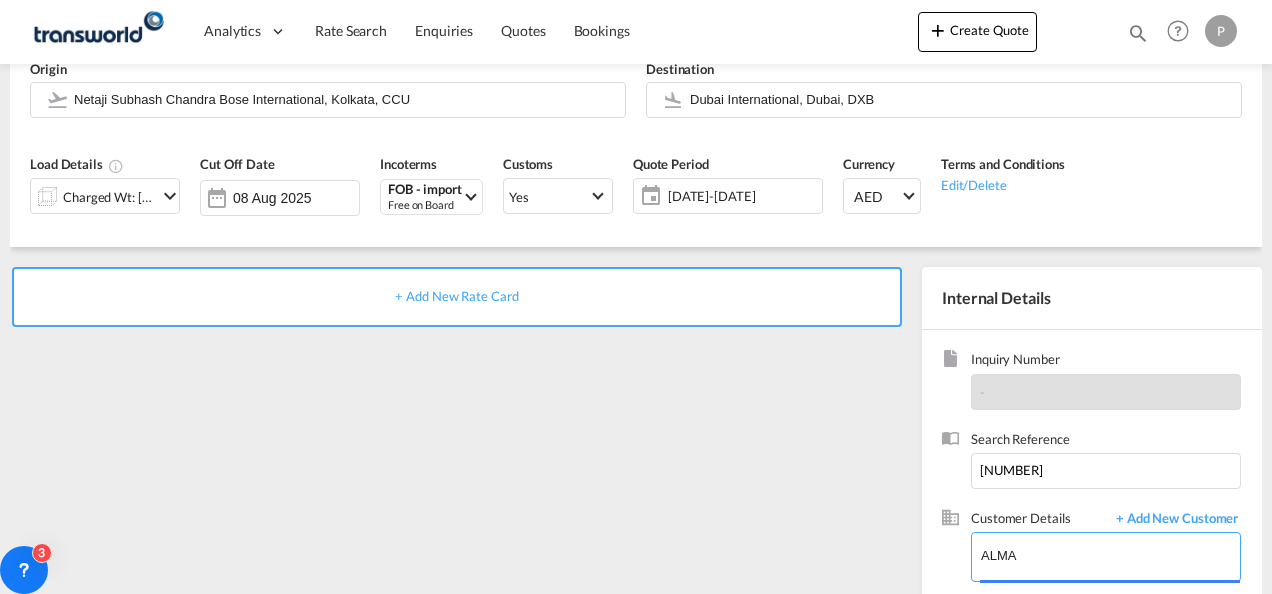 type on "[COMPANY], [FIRST] [LAST], [EMAIL]" 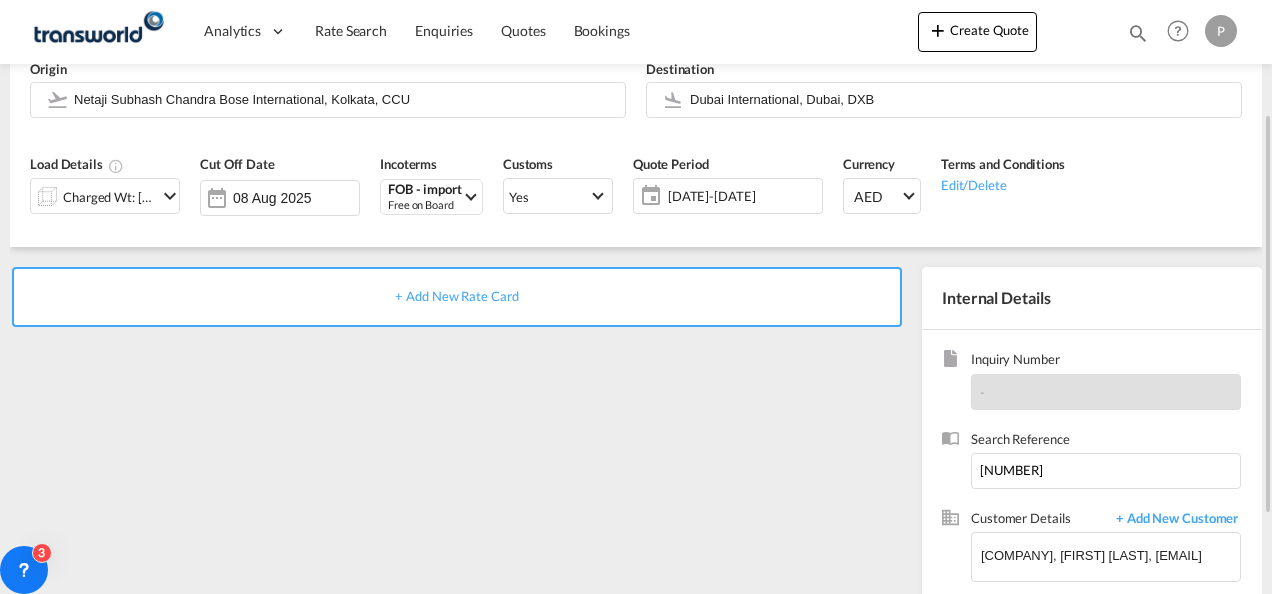 click on "+ Add New Rate Card" at bounding box center [456, 296] 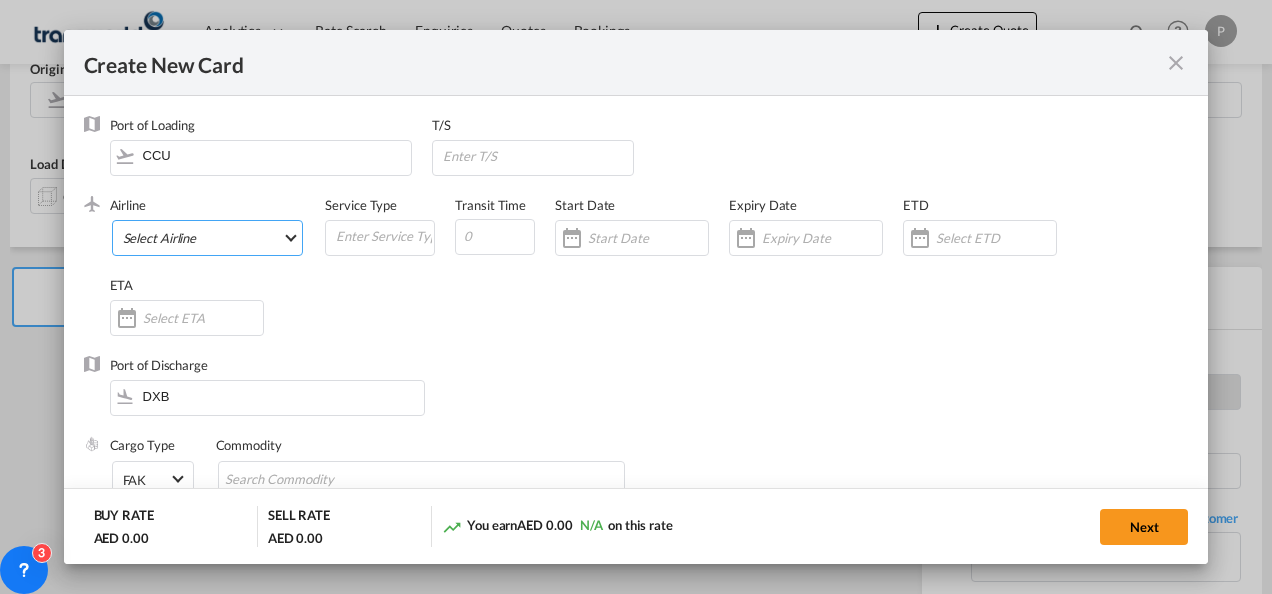 click on "Select Airline
AIR EXPRESS S.A. (1166- / -)
CMA CGM Air Cargo (1140-2C / -)
DDWL Logistics (1138-AU / -)
Fast Logistics (1150-AE / -)
NFS Airfreight (1137-NL / -)
PROAIR (1135-DE / -)
Transportdeal WW (1141-SE / -)
21 Air LLC (964-2I*-681-US / 681)
40-Mile Air, Ltd. (145-Q5* / -)
8165343 Canada Inc. dba Air Canada Rouge (164-RV / -)
9 Air Co Ltd (793-AQ-902-CN / 902)
9G Rail Limited (1101-9G* / -)
A.P.G. Distribution System (847-A1 / -)
AB AVIATION (821-Y6 / -)
ABC Aerolineas S.A. de C.V. (935-4O*-837-MX / 837)
ABSA  -  Aerolinhas Brasileiras S.A dba LATAM Cargo Brasil (95-M3-549-BR / 549)
ABX Air, Inc. (32-GB-832-US / 832)
AccesRail and Partner Railways (772-9B* / -)
ACE Belgium Freighters S.A. (222-X7-744-BE / 744)
ACP fly (1147-PA / -)
ACT Havayollari A.S. (624-9T*-556-TR / 556)
Adria Airways (JP / -)
Advanced Air, LLC (1055-AN / -)
Aegean Airlines (575-A3-390-GR / 390)
Aeko Kula, LLC dba Aloha Air Cargo (427-KH-687-US / 687)
Aer Lingus Limited (369-EI-53-IE / 53)" at bounding box center [208, 238] 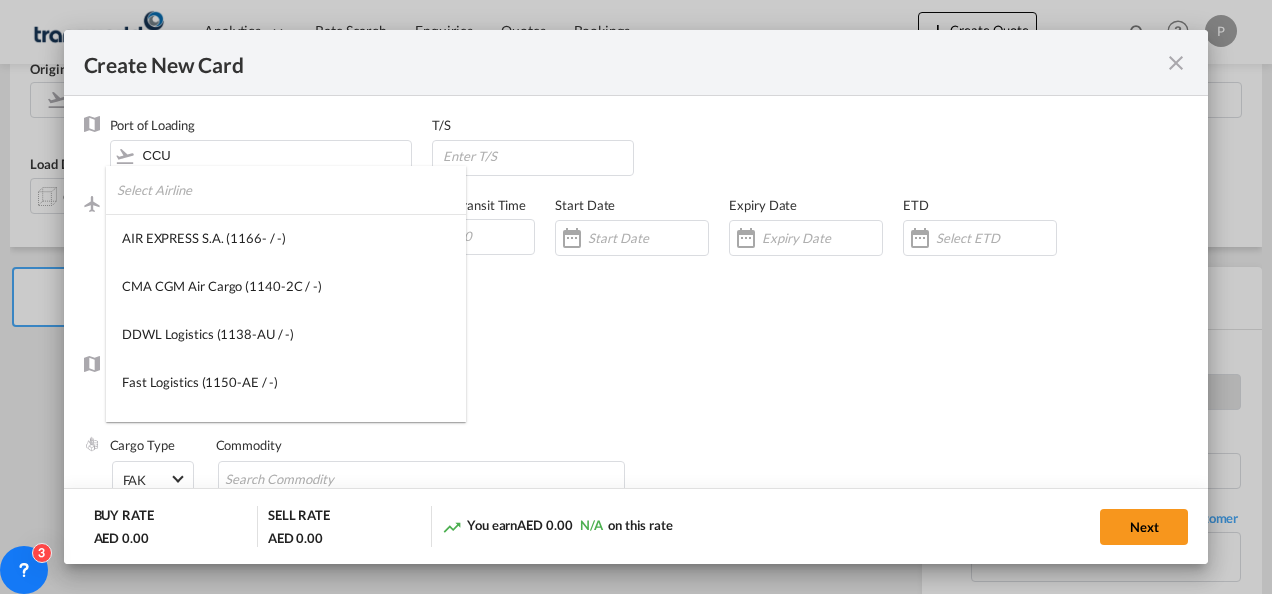 click at bounding box center (291, 190) 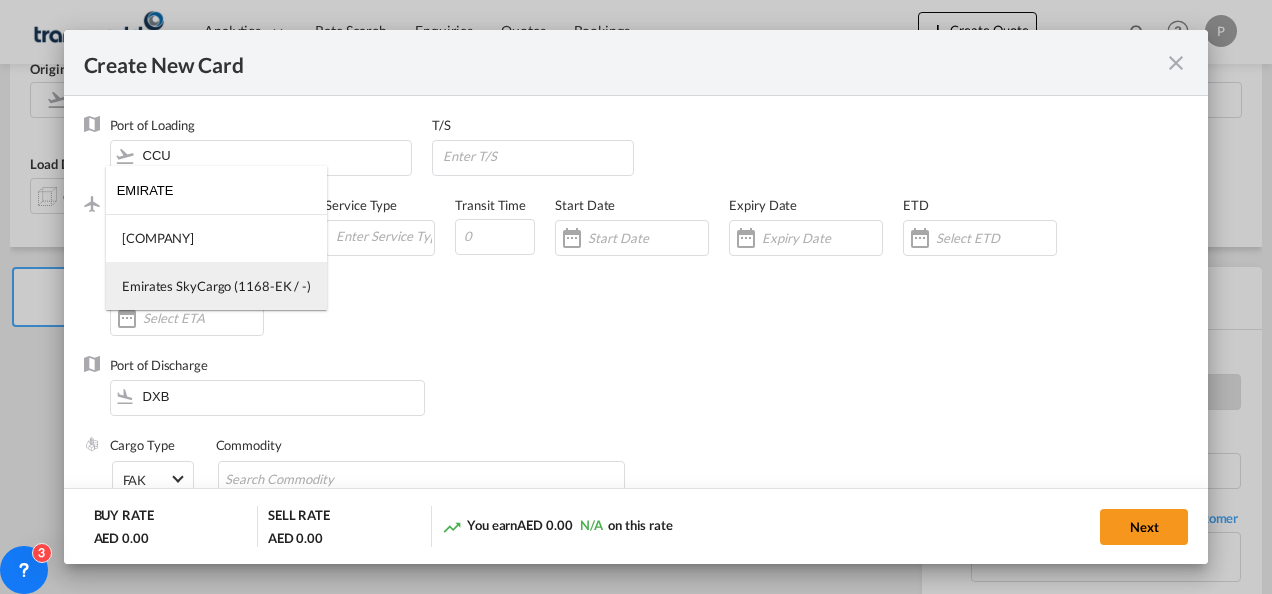 type on "EMIRATE" 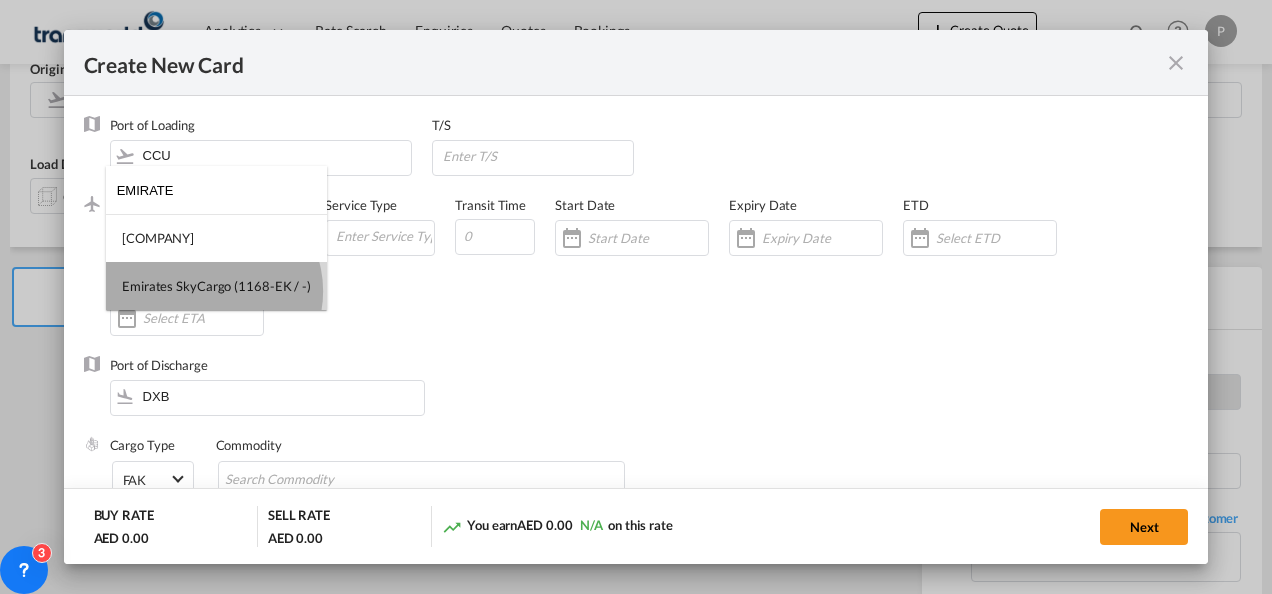click on "Emirates SkyCargo (1168-EK / -)" at bounding box center [216, 286] 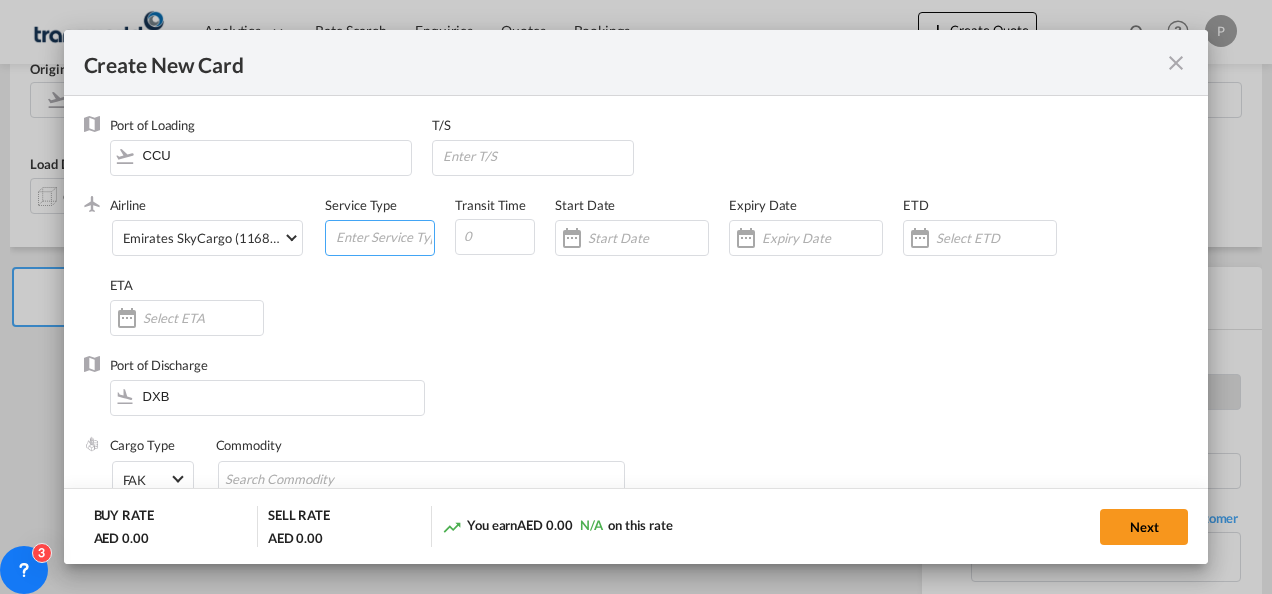 click at bounding box center [384, 236] 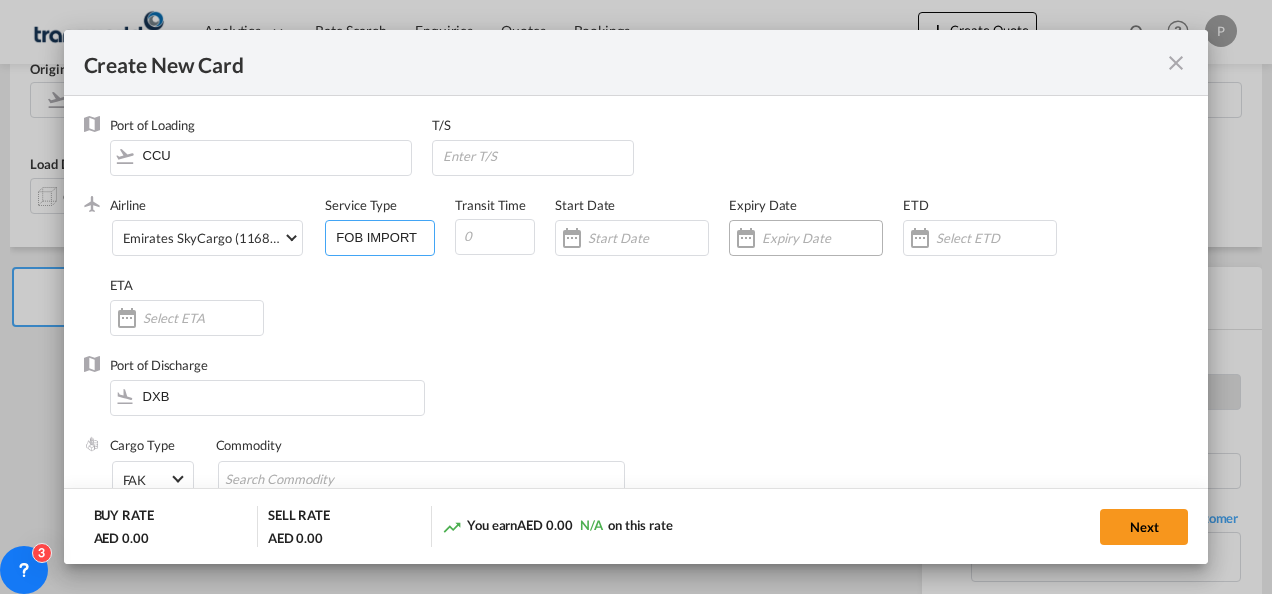 type on "FOB IMPORT" 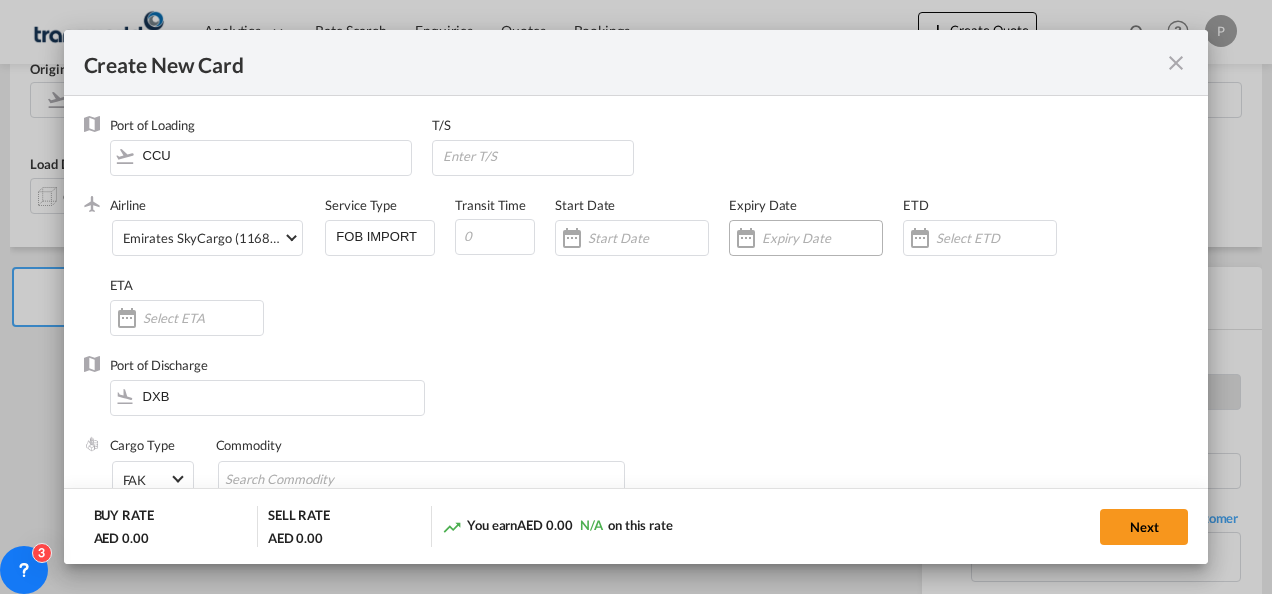 click at bounding box center [806, 238] 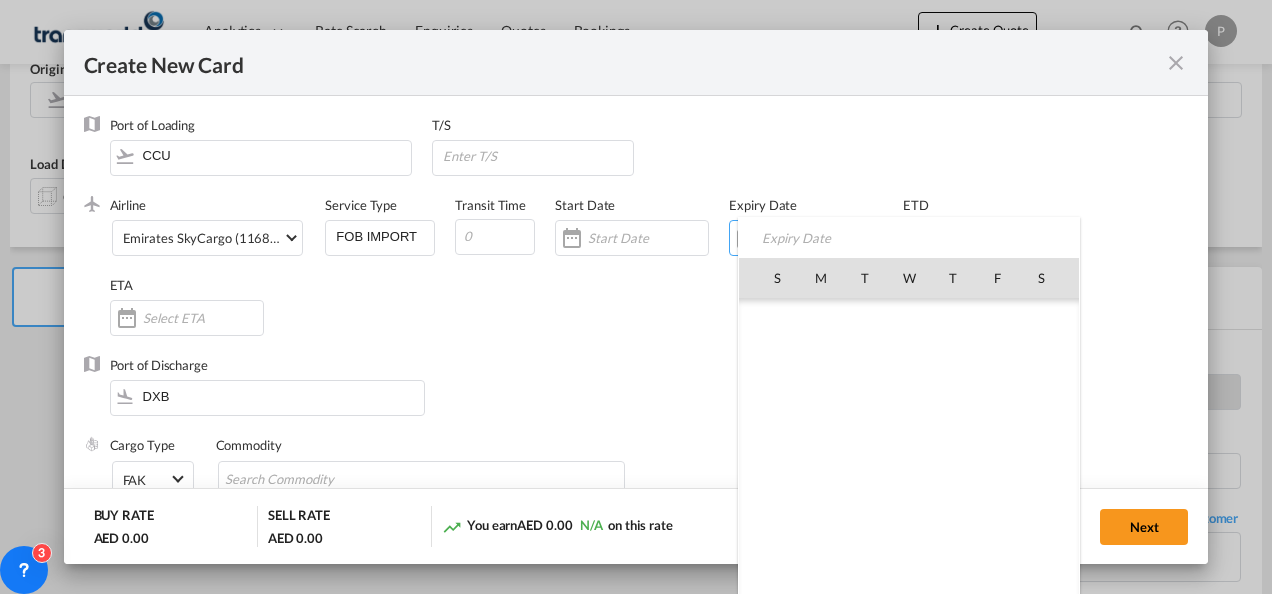 scroll, scrollTop: 462955, scrollLeft: 0, axis: vertical 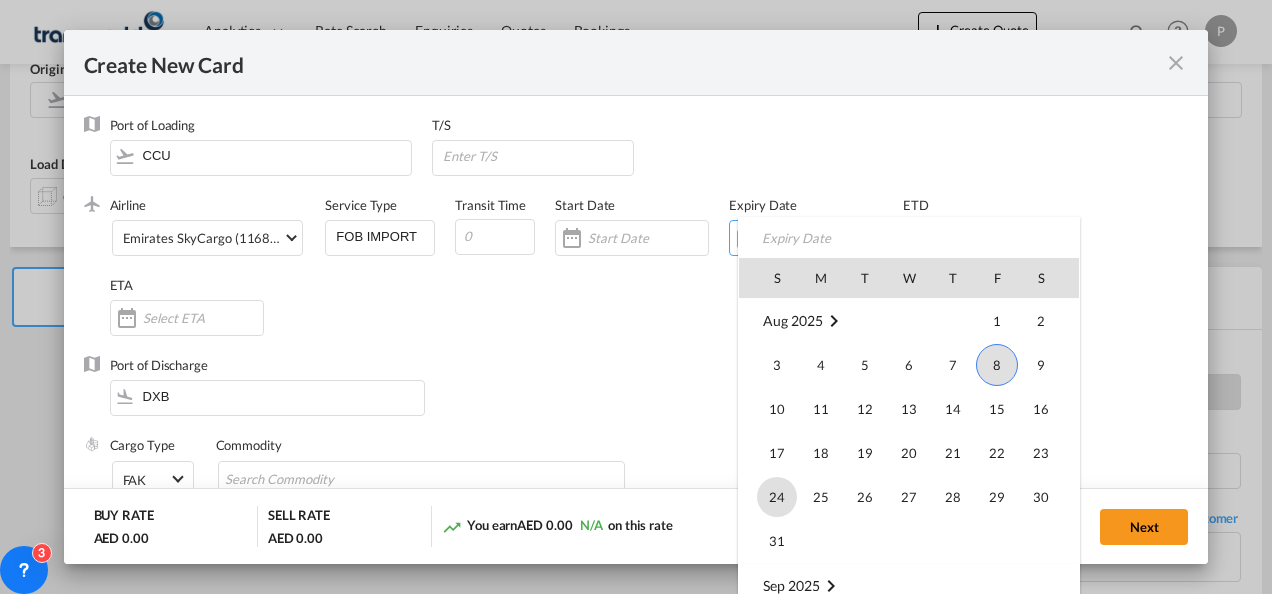 click on "24" at bounding box center (777, 497) 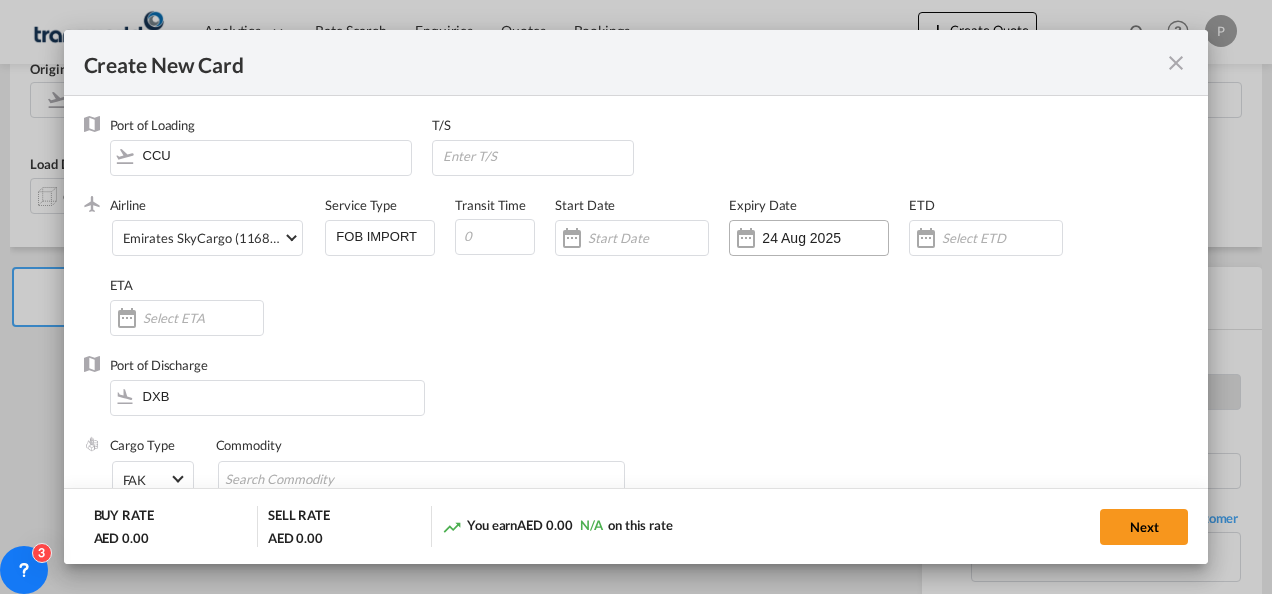 click on "24 Aug 2025" at bounding box center (825, 238) 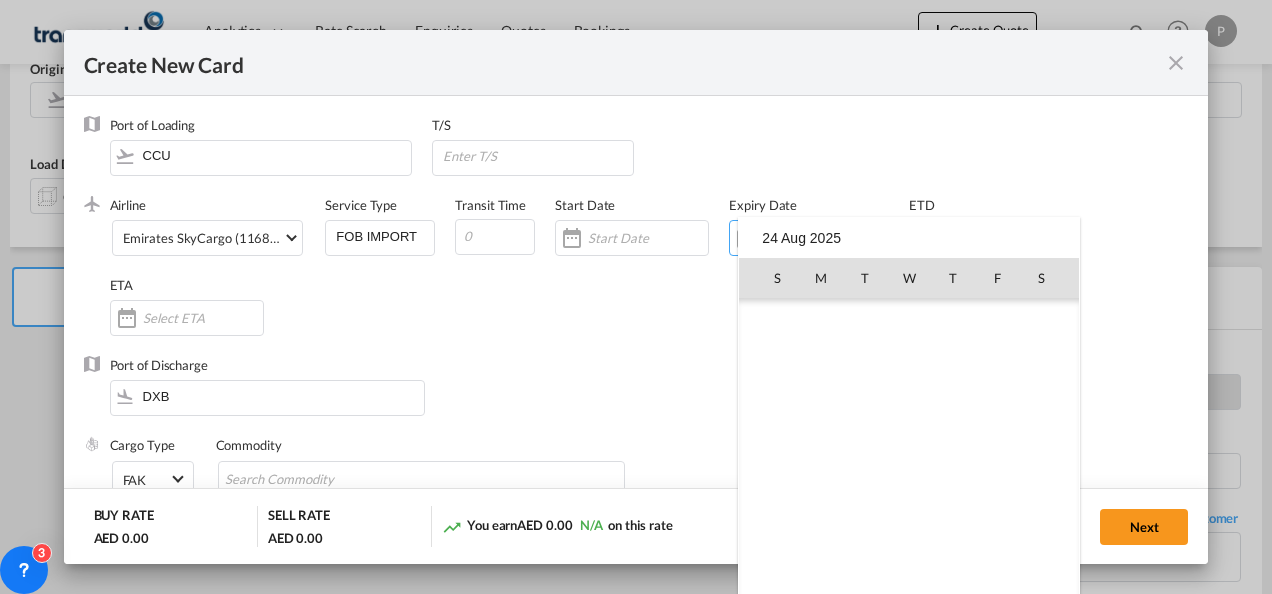 scroll, scrollTop: 462955, scrollLeft: 0, axis: vertical 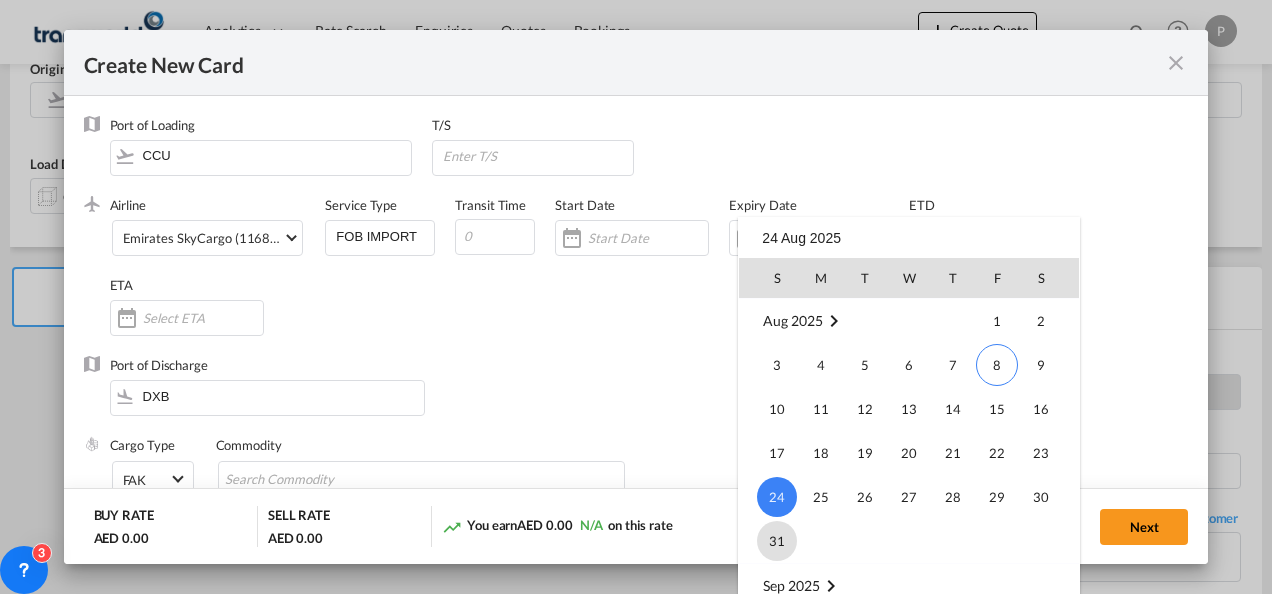 click on "31" at bounding box center (777, 541) 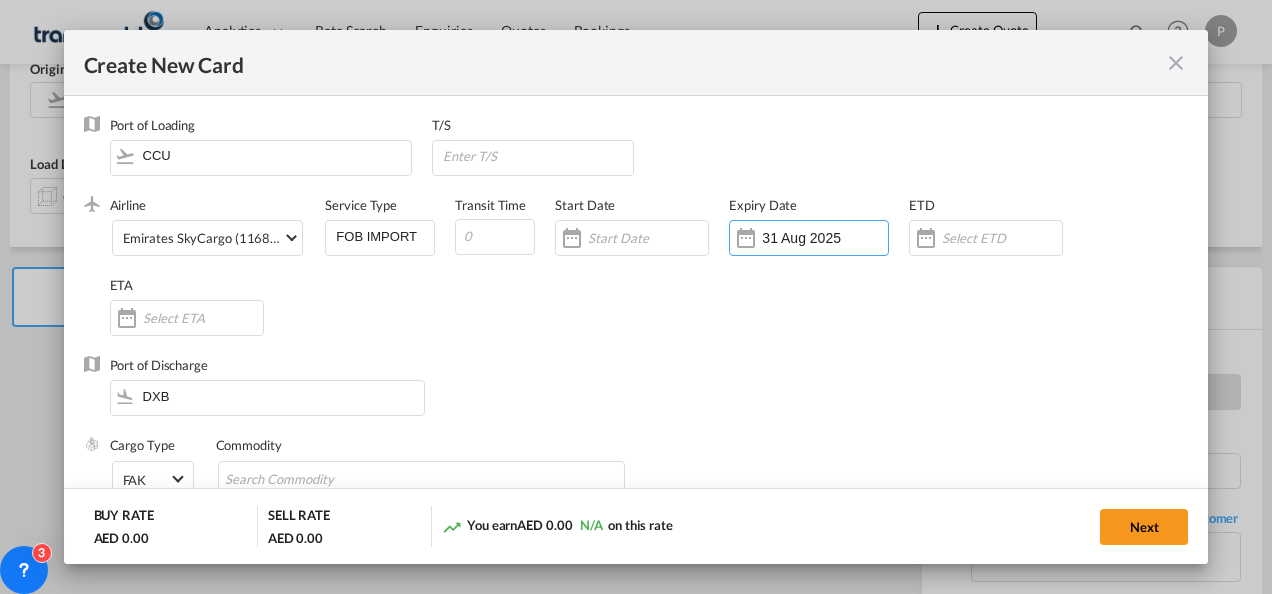 scroll, scrollTop: 174, scrollLeft: 0, axis: vertical 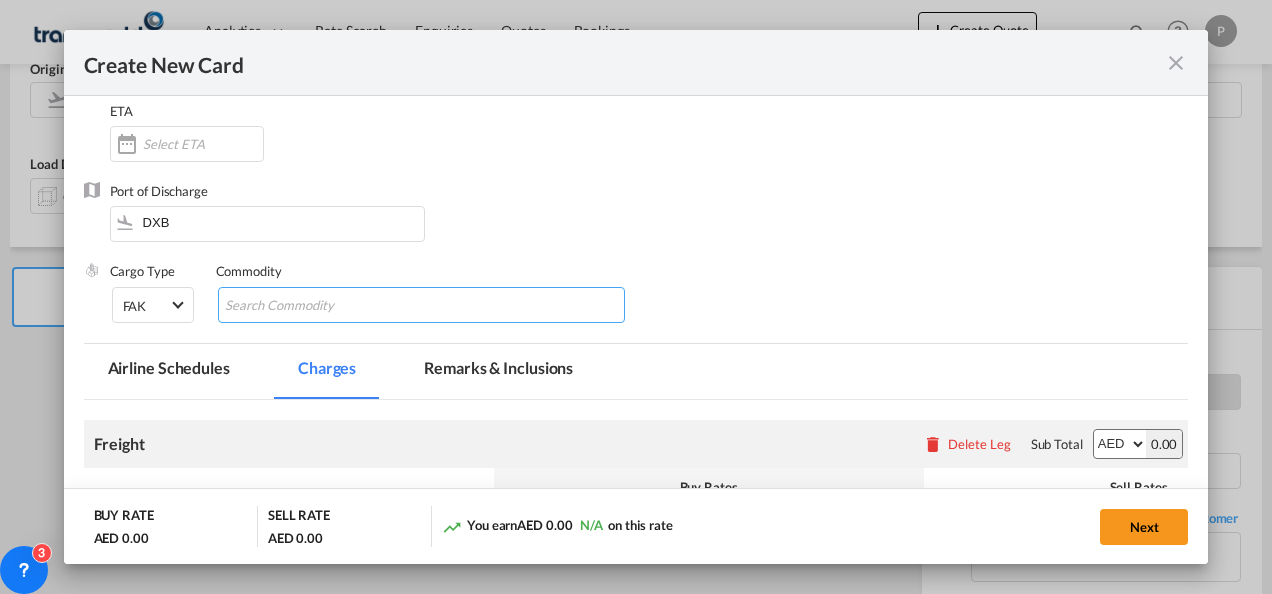 click at bounding box center (316, 306) 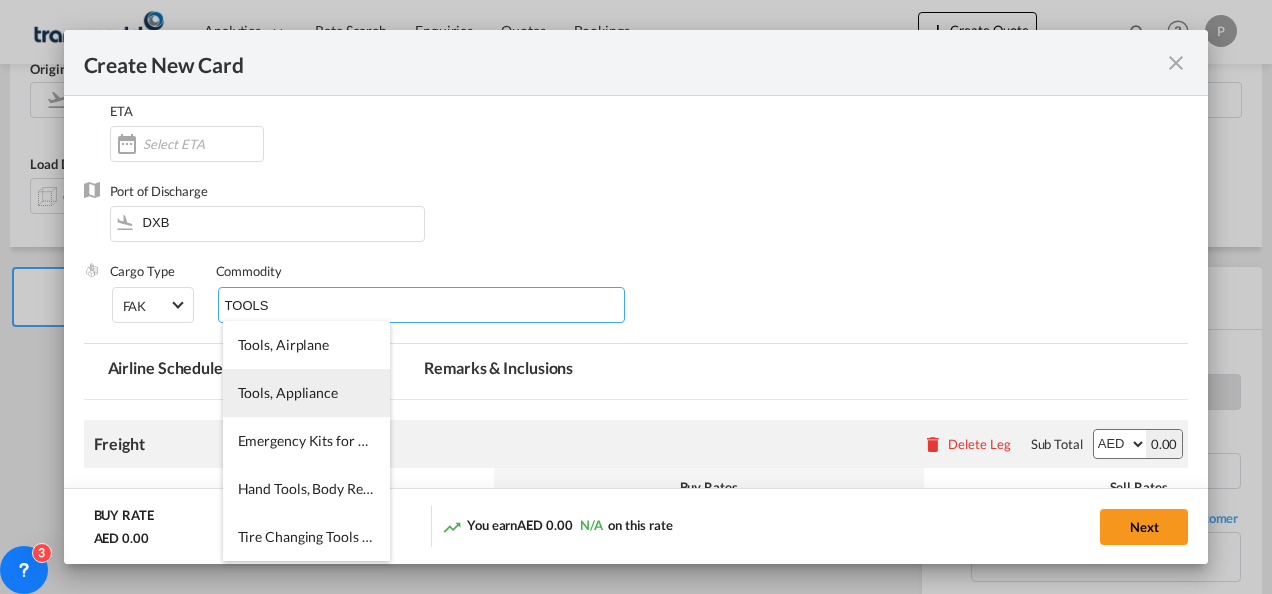 type on "TOOLS" 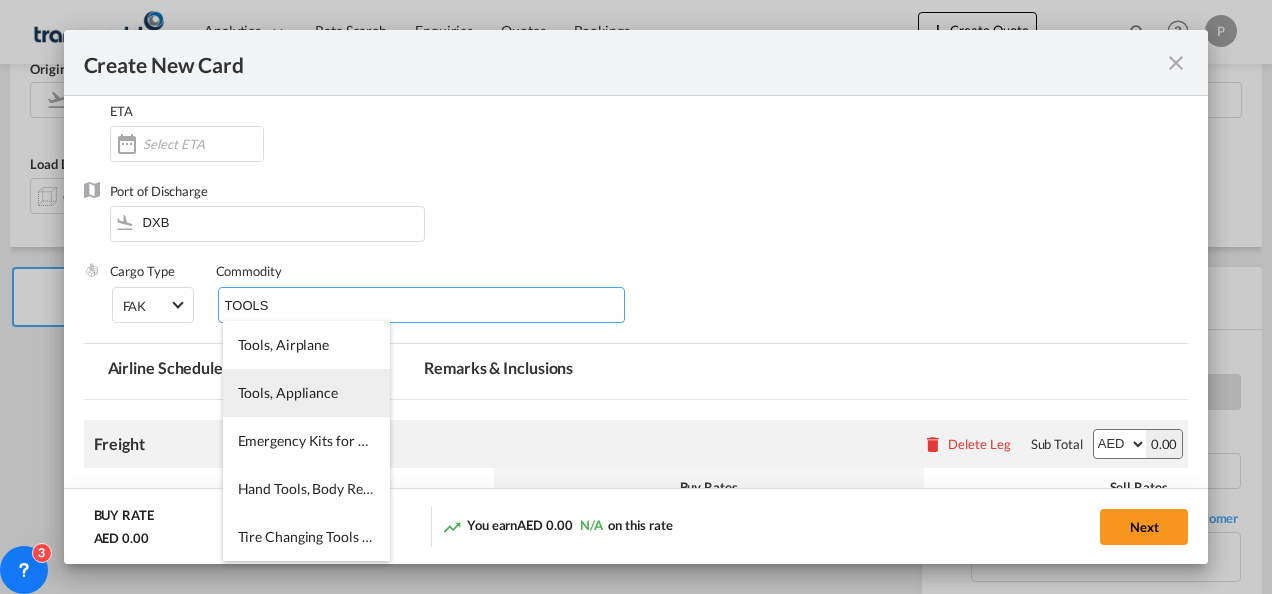 click on "Tools, Appliance" at bounding box center (288, 392) 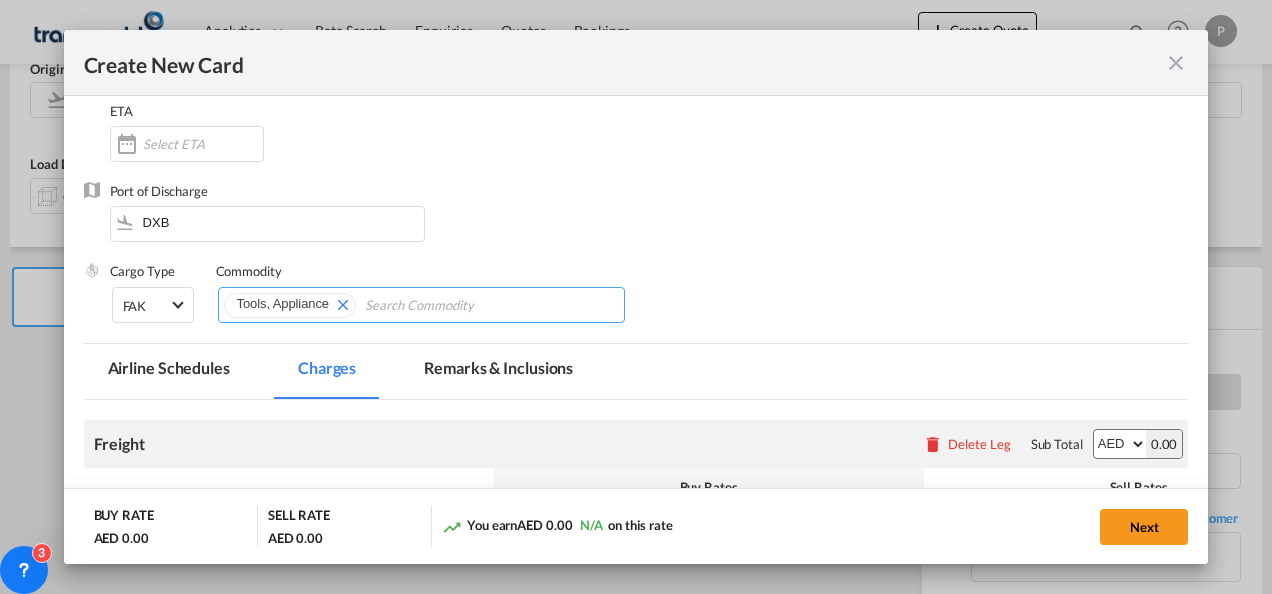 scroll, scrollTop: 473, scrollLeft: 0, axis: vertical 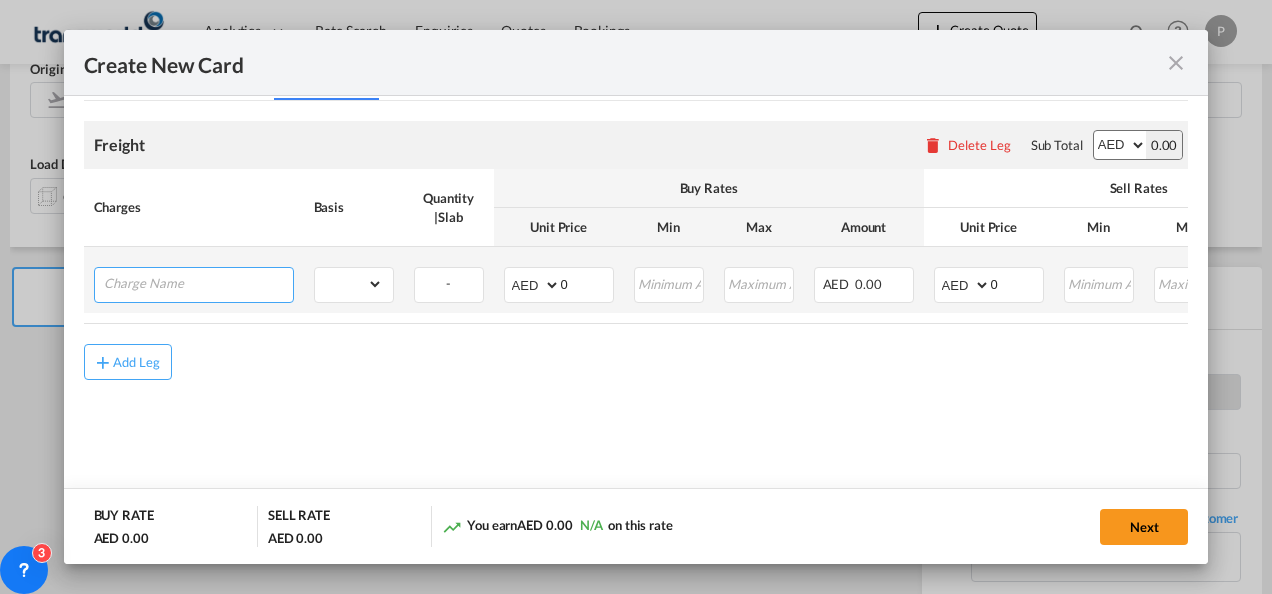 click at bounding box center (198, 283) 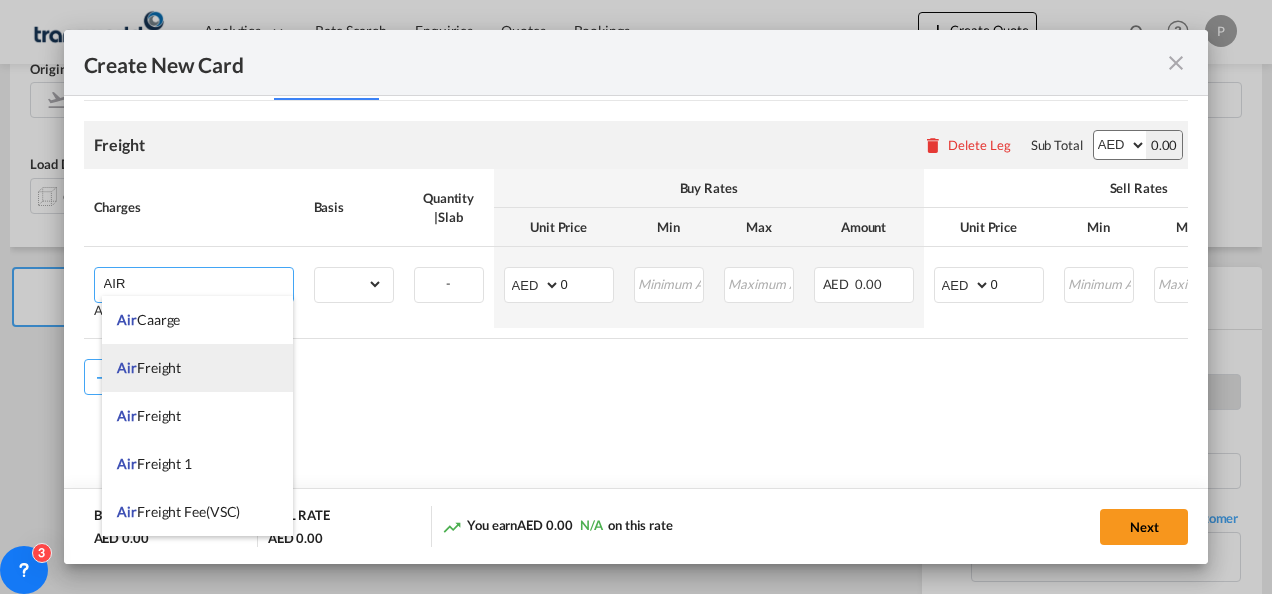 click on "Air  Freight" at bounding box center [197, 368] 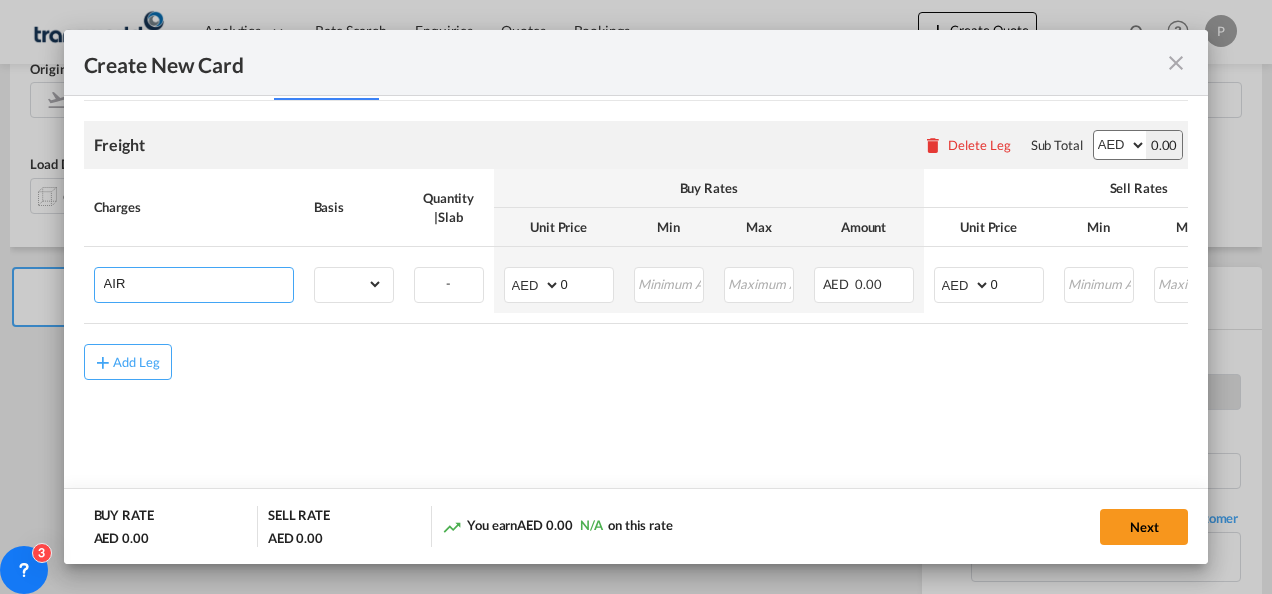 type on "Air Freight" 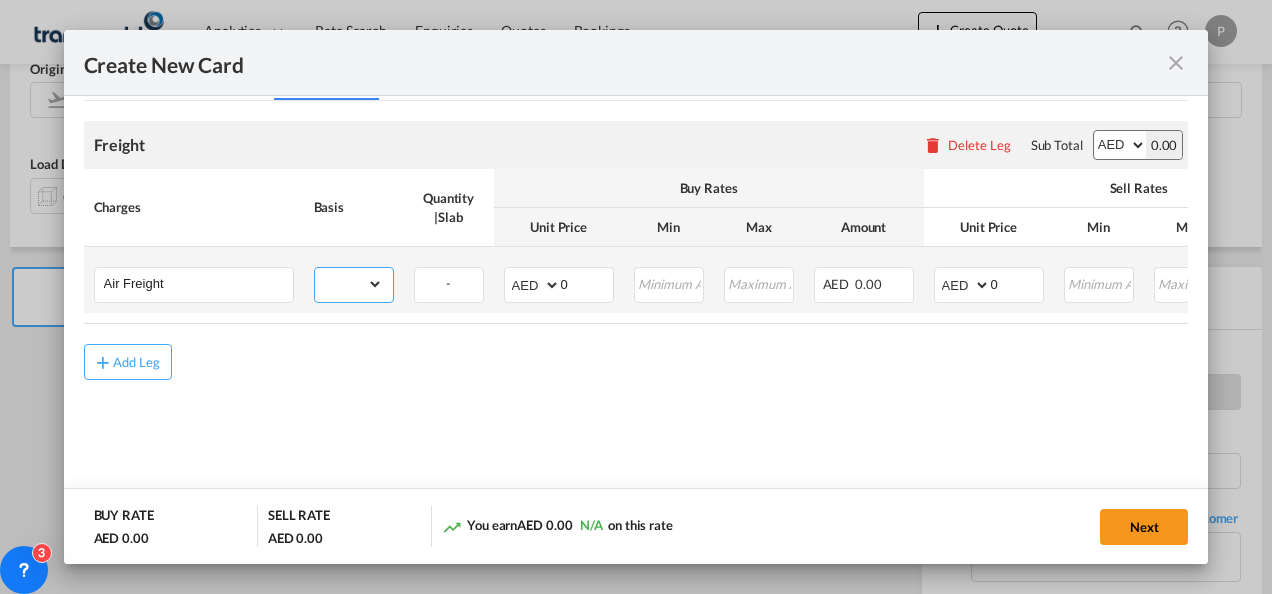click on "gross_weight
volumetric_weight
per_shipment
per_bl
per_km
% on air freight
per_hawb
per_kg
per_pallet
per_carton
flat
chargeable_weight
per_ton
per_cbm
per_hbl
per_w/m
per_awb
per_sbl
per shipping bill
per_quintal
per_lbs
per_vehicle
per_shift
per_invoice
per_package
per_day
per_revalidation
per_declaration
per_document
per clearance" at bounding box center (349, 284) 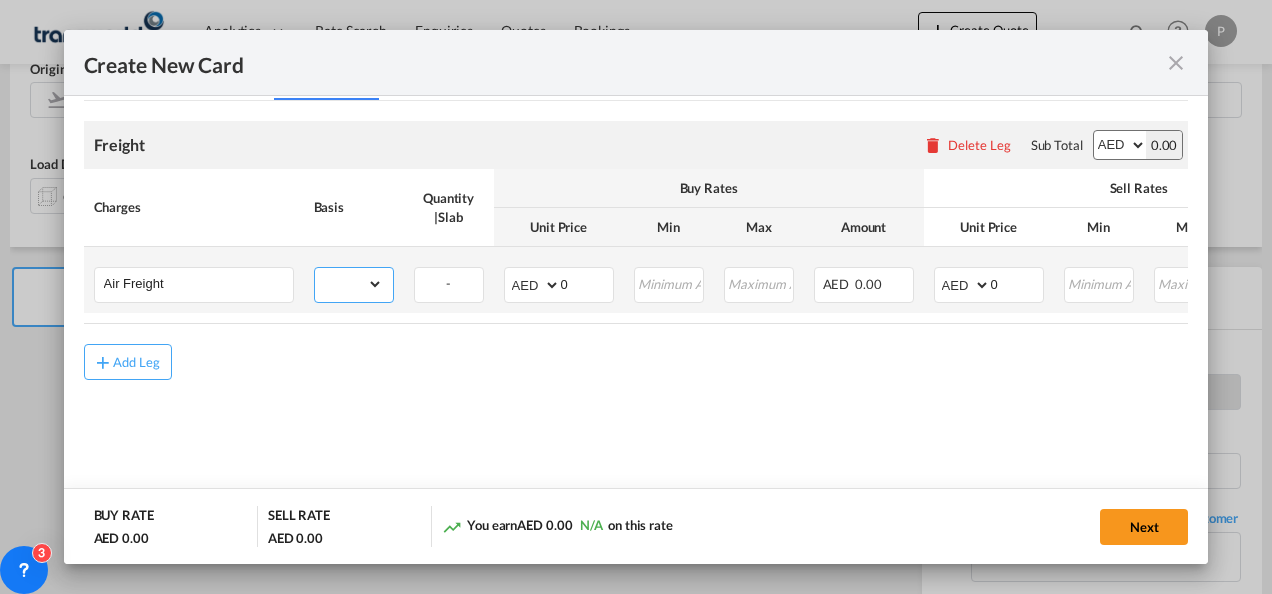 select on "per_shipment" 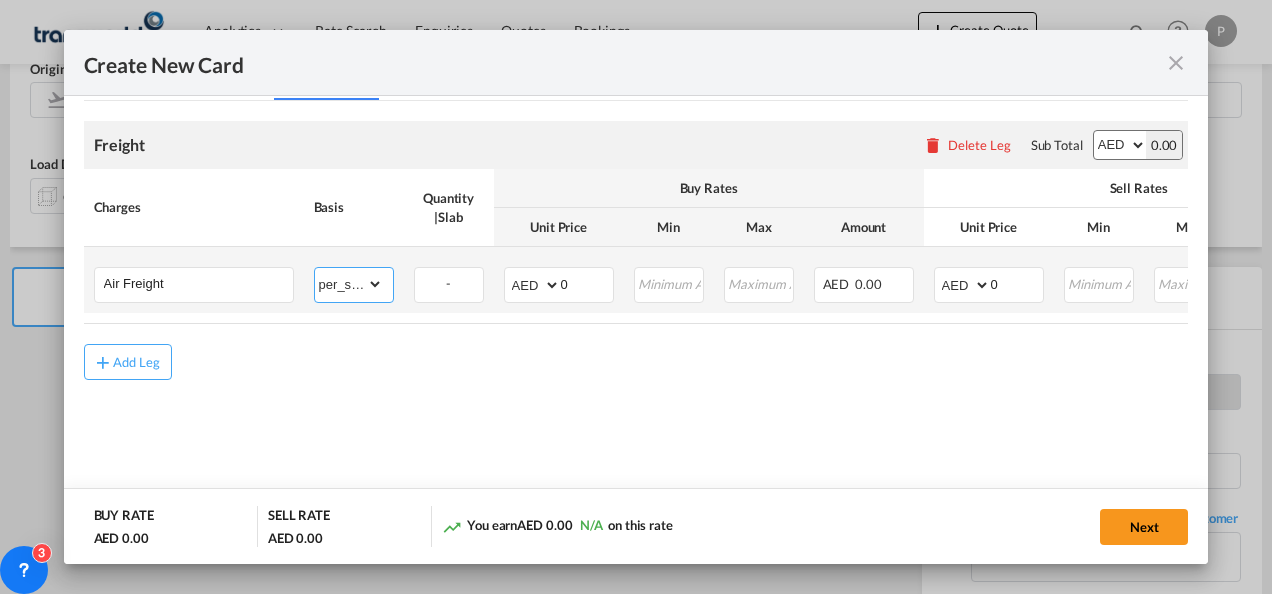 click on "gross_weight
volumetric_weight
per_shipment
per_bl
per_km
% on air freight
per_hawb
per_kg
per_pallet
per_carton
flat
chargeable_weight
per_ton
per_cbm
per_hbl
per_w/m
per_awb
per_sbl
per shipping bill
per_quintal
per_lbs
per_vehicle
per_shift
per_invoice
per_package
per_day
per_revalidation
per_declaration
per_document
per clearance" at bounding box center (349, 284) 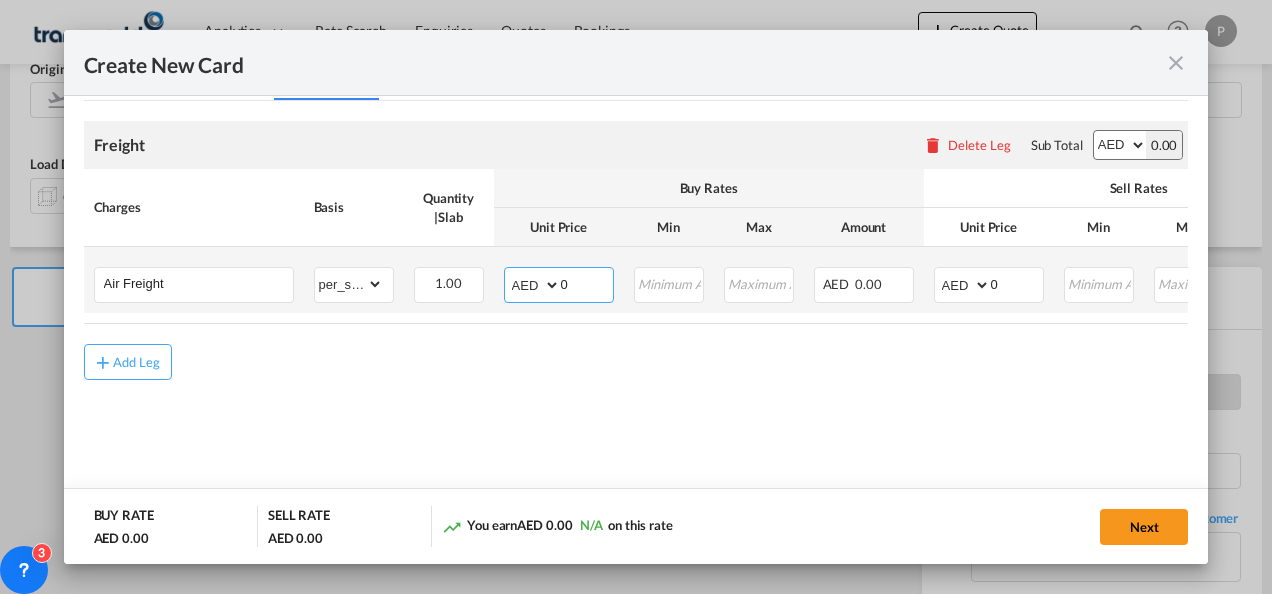 click on "AED AFN ALL AMD ANG AOA ARS AUD AWG AZN BAM BBD BDT BGN BHD BIF BMD BND BOB BRL BSD BTN BWP BYN BZD CAD CDF CHF CLP CNY COP CRC CUC CUP CVE CZK DJF DKK DOP DZD EGP ERN ETB EUR FJD FKP FOK GBP GEL GGP GHS GIP GMD GNF GTQ GYD HKD HNL HRK HTG HUF IDR ILS IMP INR IQD IRR ISK JMD JOD JPY KES KGS KHR KID KMF KRW KWD KYD KZT LAK LBP LKR LRD LSL LYD MAD MDL MGA MKD MMK MNT MOP MRU MUR MVR MWK MXN MYR MZN NAD NGN NIO NOK NPR NZD OMR PAB PEN PGK PHP PKR PLN PYG QAR RON RSD RUB RWF SAR SBD SCR SDG SEK SGD SHP SLL SOS SRD SSP STN SYP SZL THB TJS TMT TND TOP TRY TTD TVD TWD TZS UAH UGX USD UYU UZS VES VND VUV WST XAF XCD XDR XOF XPF YER ZAR ZMW" at bounding box center [534, 285] 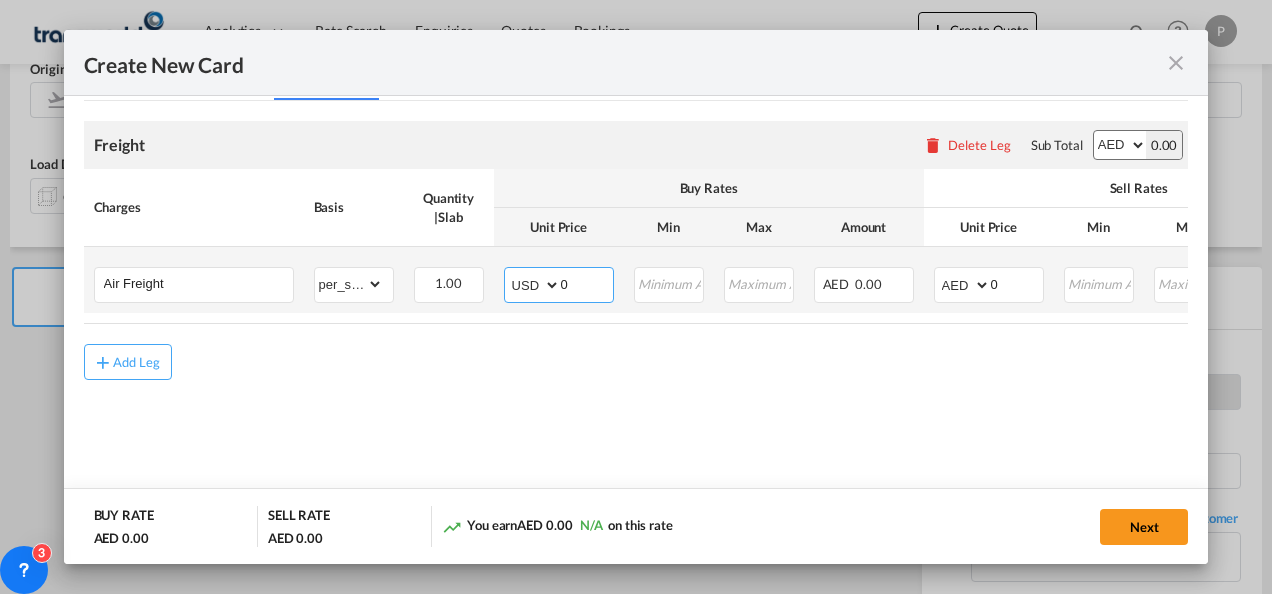 click on "AED AFN ALL AMD ANG AOA ARS AUD AWG AZN BAM BBD BDT BGN BHD BIF BMD BND BOB BRL BSD BTN BWP BYN BZD CAD CDF CHF CLP CNY COP CRC CUC CUP CVE CZK DJF DKK DOP DZD EGP ERN ETB EUR FJD FKP FOK GBP GEL GGP GHS GIP GMD GNF GTQ GYD HKD HNL HRK HTG HUF IDR ILS IMP INR IQD IRR ISK JMD JOD JPY KES KGS KHR KID KMF KRW KWD KYD KZT LAK LBP LKR LRD LSL LYD MAD MDL MGA MKD MMK MNT MOP MRU MUR MVR MWK MXN MYR MZN NAD NGN NIO NOK NPR NZD OMR PAB PEN PGK PHP PKR PLN PYG QAR RON RSD RUB RWF SAR SBD SCR SDG SEK SGD SHP SLL SOS SRD SSP STN SYP SZL THB TJS TMT TND TOP TRY TTD TVD TWD TZS UAH UGX USD UYU UZS VES VND VUV WST XAF XCD XDR XOF XPF YER ZAR ZMW" at bounding box center (534, 285) 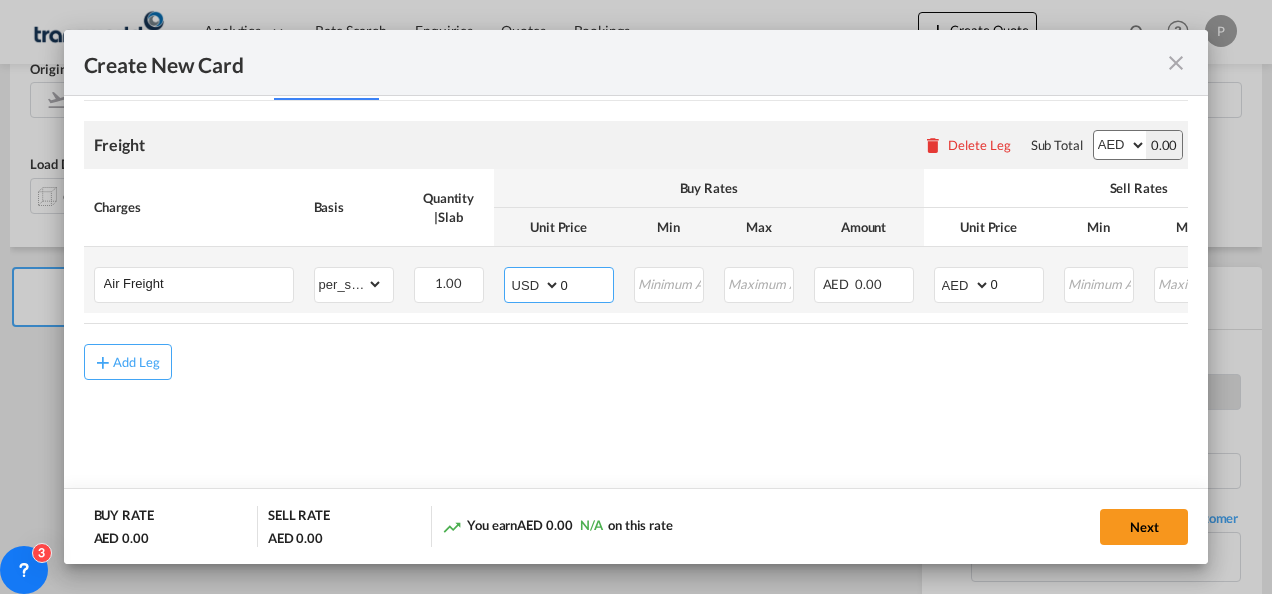 click on "0" at bounding box center (587, 283) 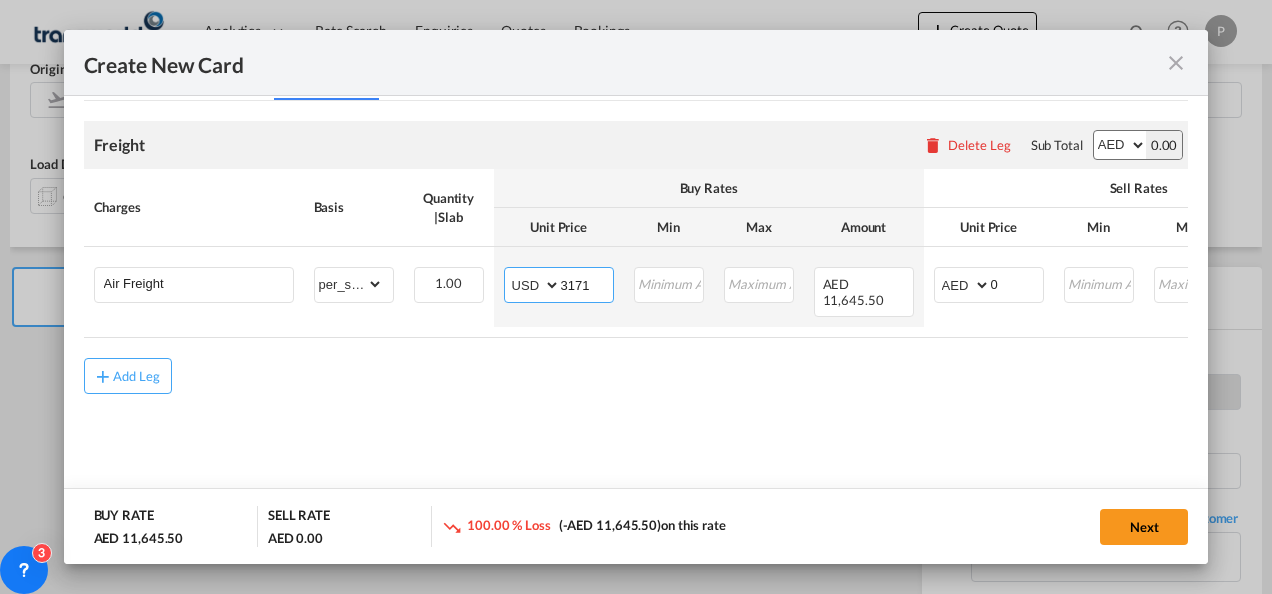 type on "3171.96" 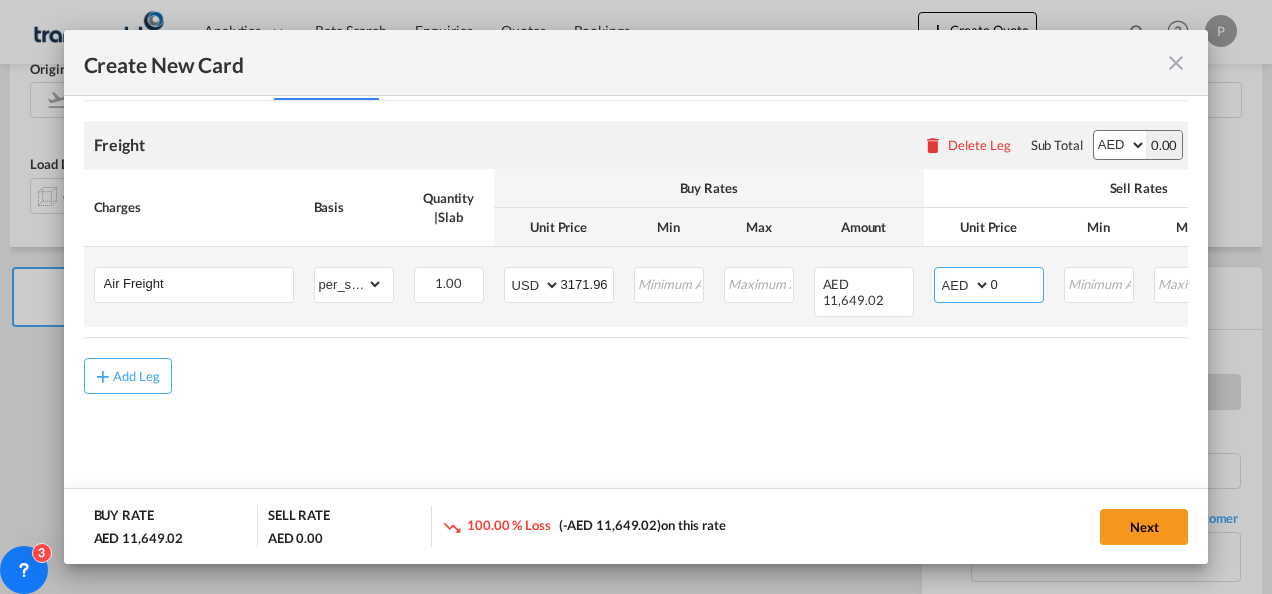 click on "AED AFN ALL AMD ANG AOA ARS AUD AWG AZN BAM BBD BDT BGN BHD BIF BMD BND BOB BRL BSD BTN BWP BYN BZD CAD CDF CHF CLP CNY COP CRC CUC CUP CVE CZK DJF DKK DOP DZD EGP ERN ETB EUR FJD FKP FOK GBP GEL GGP GHS GIP GMD GNF GTQ GYD HKD HNL HRK HTG HUF IDR ILS IMP INR IQD IRR ISK JMD JOD JPY KES KGS KHR KID KMF KRW KWD KYD KZT LAK LBP LKR LRD LSL LYD MAD MDL MGA MKD MMK MNT MOP MRU MUR MVR MWK MXN MYR MZN NAD NGN NIO NOK NPR NZD OMR PAB PEN PGK PHP PKR PLN PYG QAR RON RSD RUB RWF SAR SBD SCR SDG SEK SGD SHP SLL SOS SRD SSP STN SYP SZL THB TJS TMT TND TOP TRY TTD TVD TWD TZS UAH UGX USD UYU UZS VES VND VUV WST XAF XCD XDR XOF XPF YER ZAR ZMW" at bounding box center (964, 285) 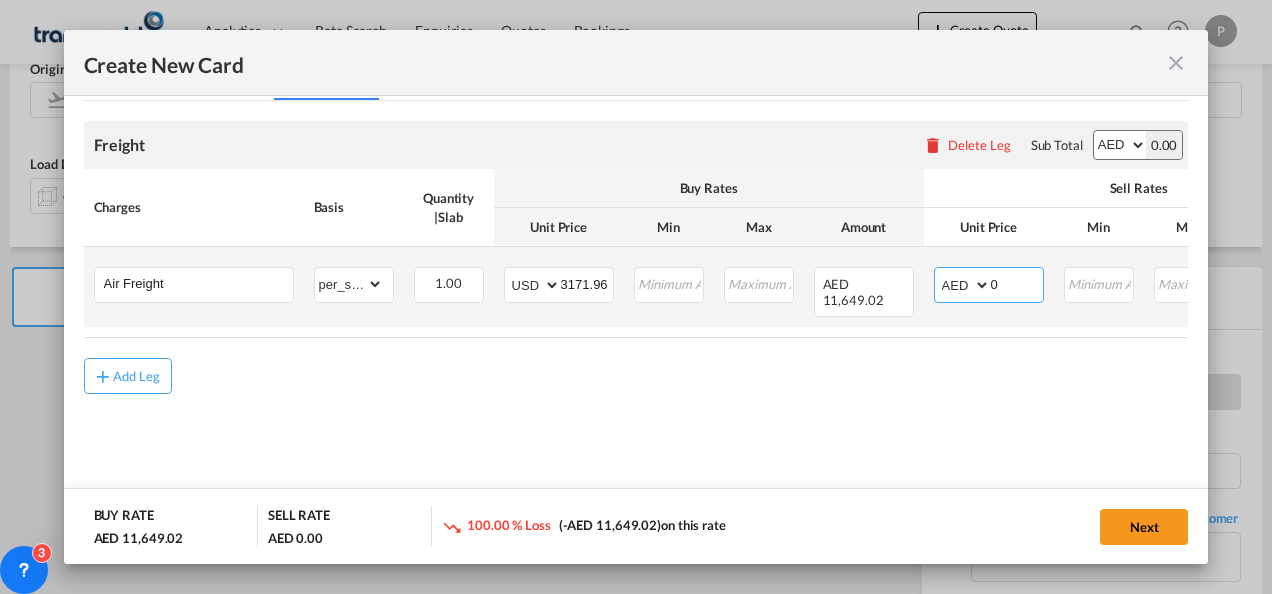 select on "string:USD" 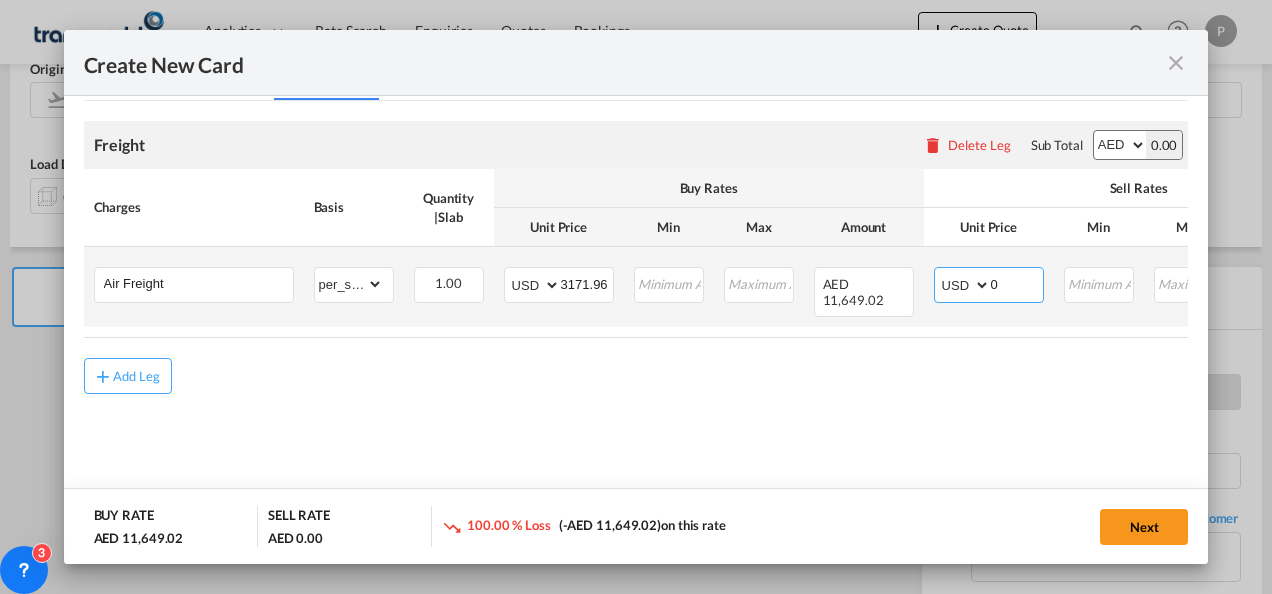 click on "AED AFN ALL AMD ANG AOA ARS AUD AWG AZN BAM BBD BDT BGN BHD BIF BMD BND BOB BRL BSD BTN BWP BYN BZD CAD CDF CHF CLP CNY COP CRC CUC CUP CVE CZK DJF DKK DOP DZD EGP ERN ETB EUR FJD FKP FOK GBP GEL GGP GHS GIP GMD GNF GTQ GYD HKD HNL HRK HTG HUF IDR ILS IMP INR IQD IRR ISK JMD JOD JPY KES KGS KHR KID KMF KRW KWD KYD KZT LAK LBP LKR LRD LSL LYD MAD MDL MGA MKD MMK MNT MOP MRU MUR MVR MWK MXN MYR MZN NAD NGN NIO NOK NPR NZD OMR PAB PEN PGK PHP PKR PLN PYG QAR RON RSD RUB RWF SAR SBD SCR SDG SEK SGD SHP SLL SOS SRD SSP STN SYP SZL THB TJS TMT TND TOP TRY TTD TVD TWD TZS UAH UGX USD UYU UZS VES VND VUV WST XAF XCD XDR XOF XPF YER ZAR ZMW" at bounding box center [964, 285] 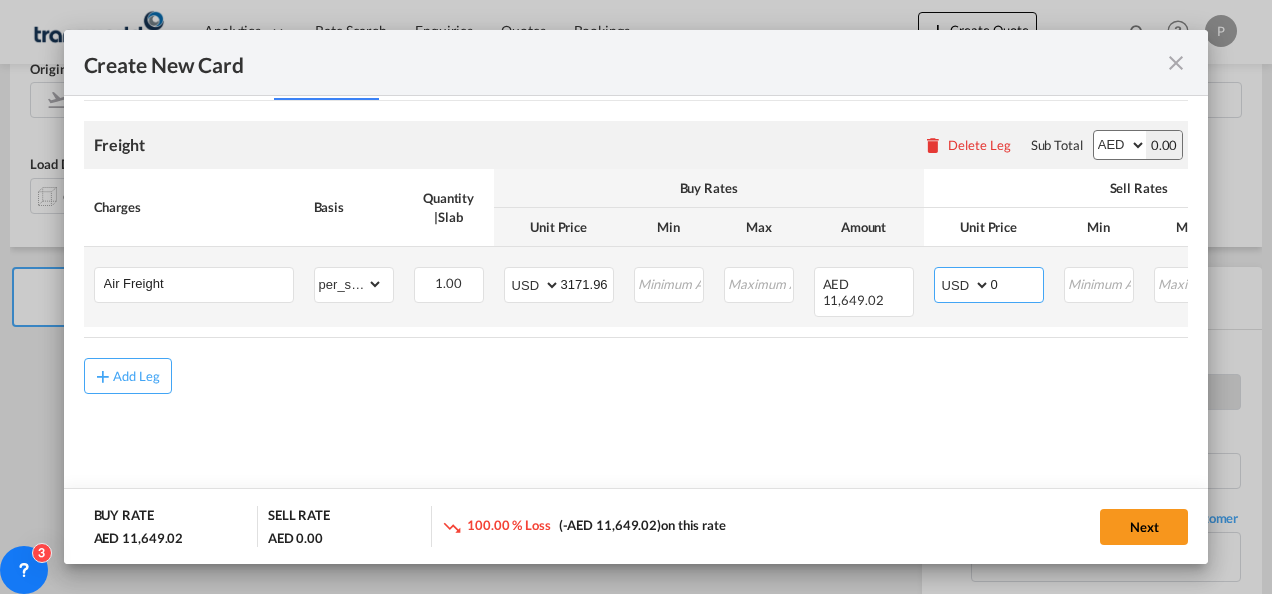click on "0" at bounding box center [1017, 283] 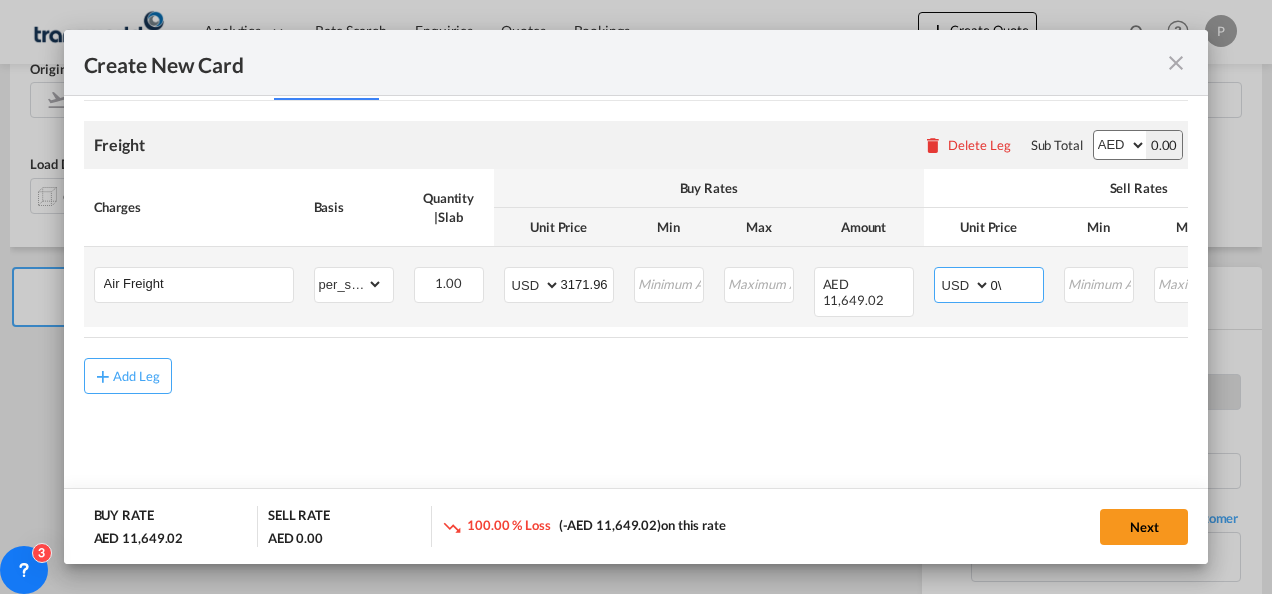 type on "0" 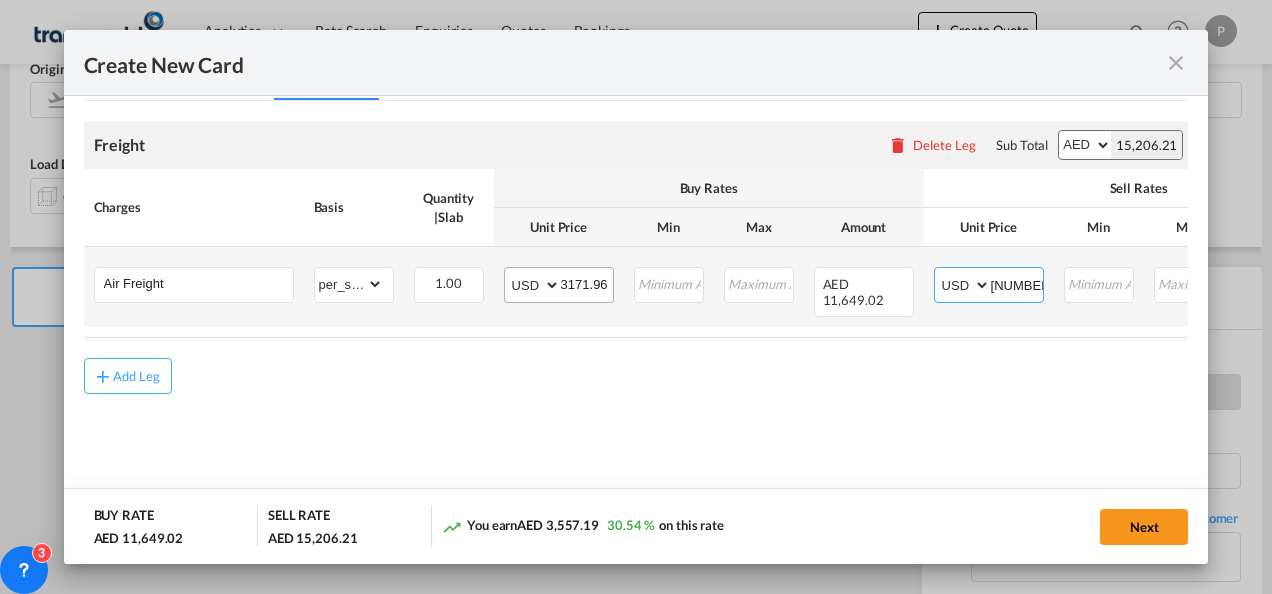 type on "[NUMBER]" 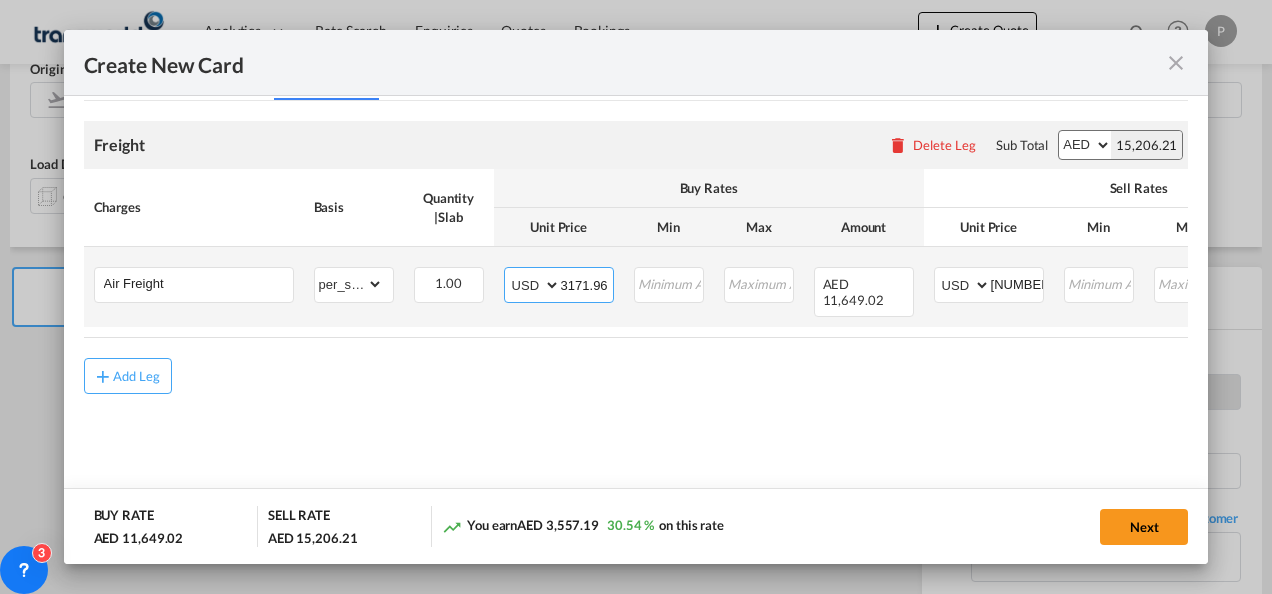click on "3171.96" at bounding box center (587, 283) 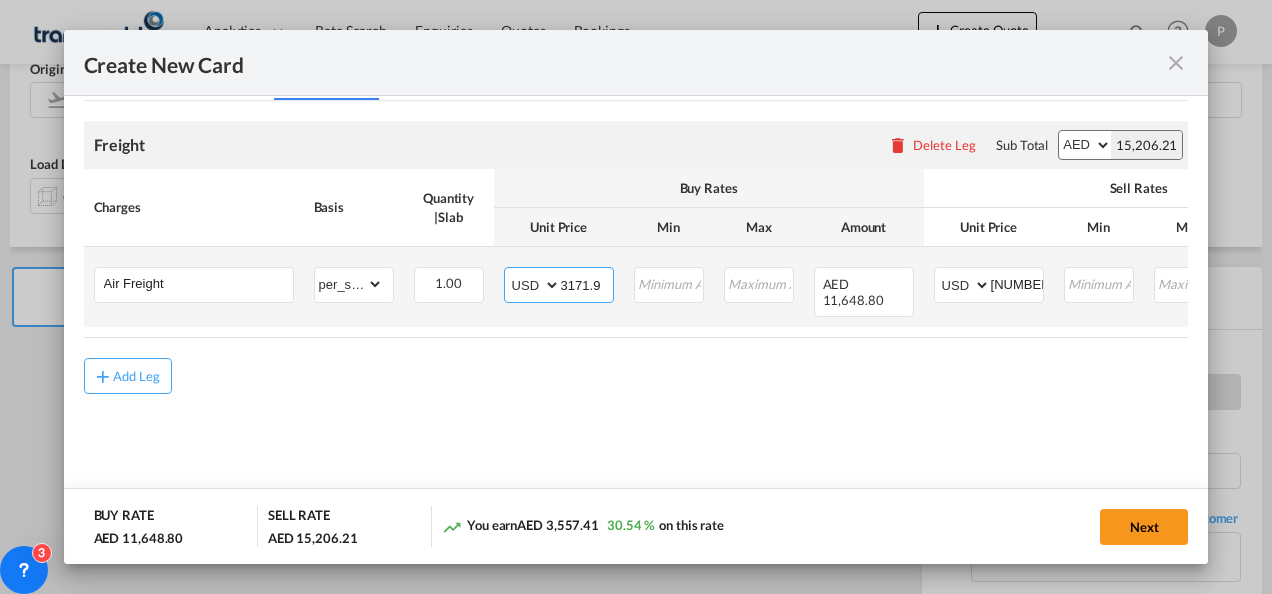 type on "3171.96" 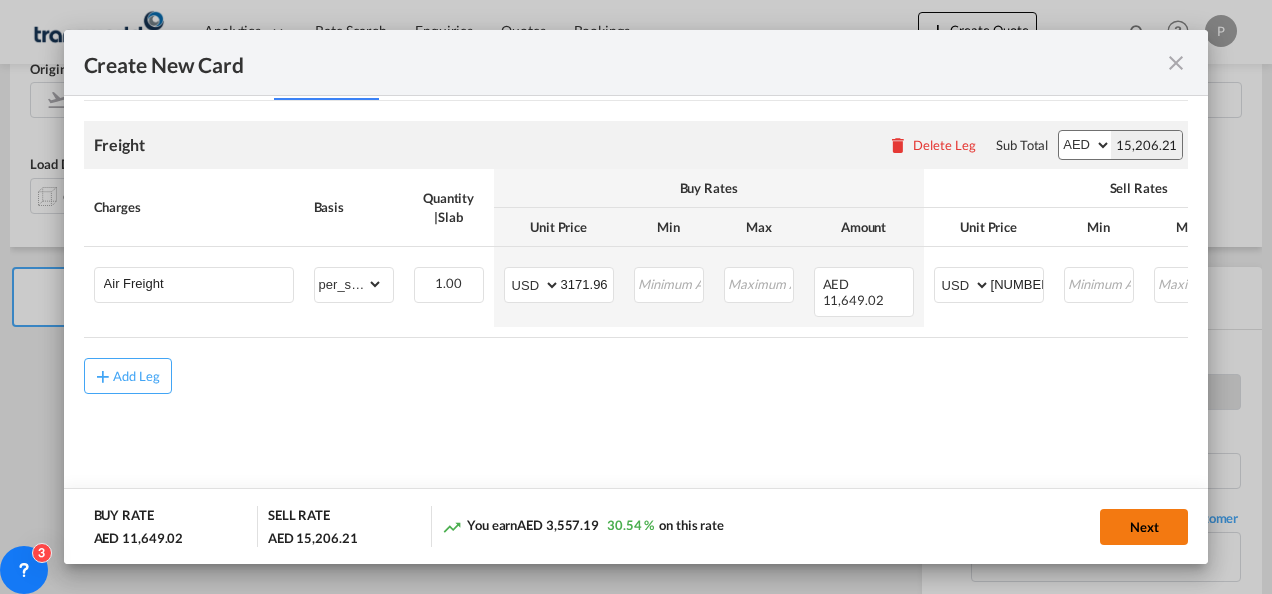 click on "Next" 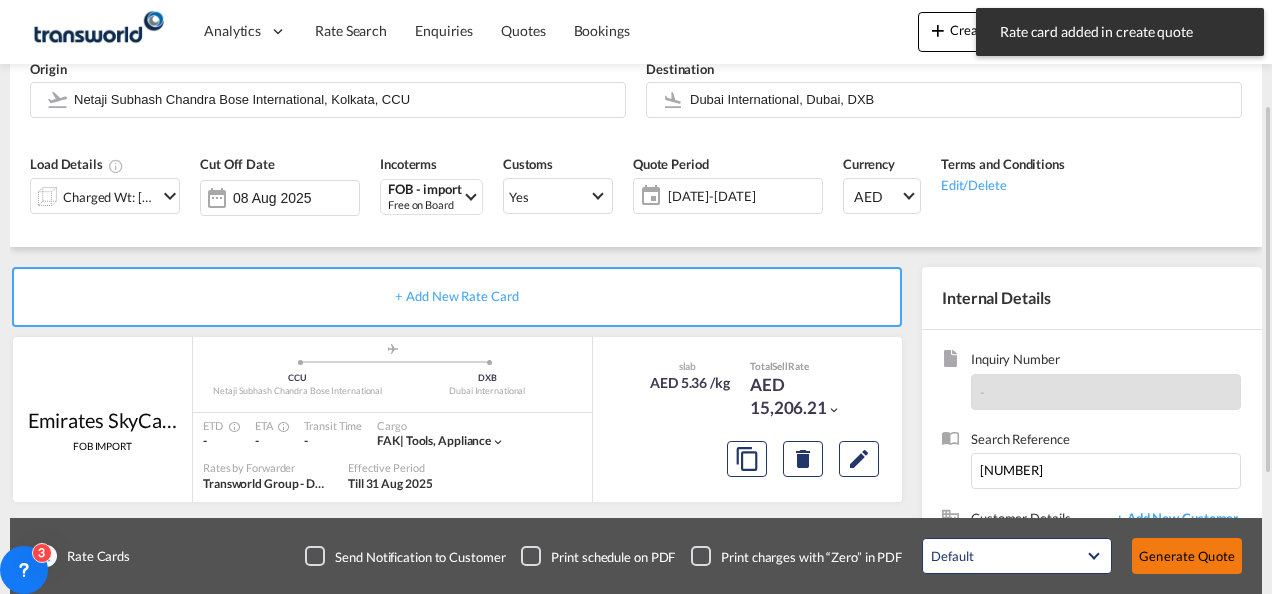 click on "Generate Quote" at bounding box center [1187, 556] 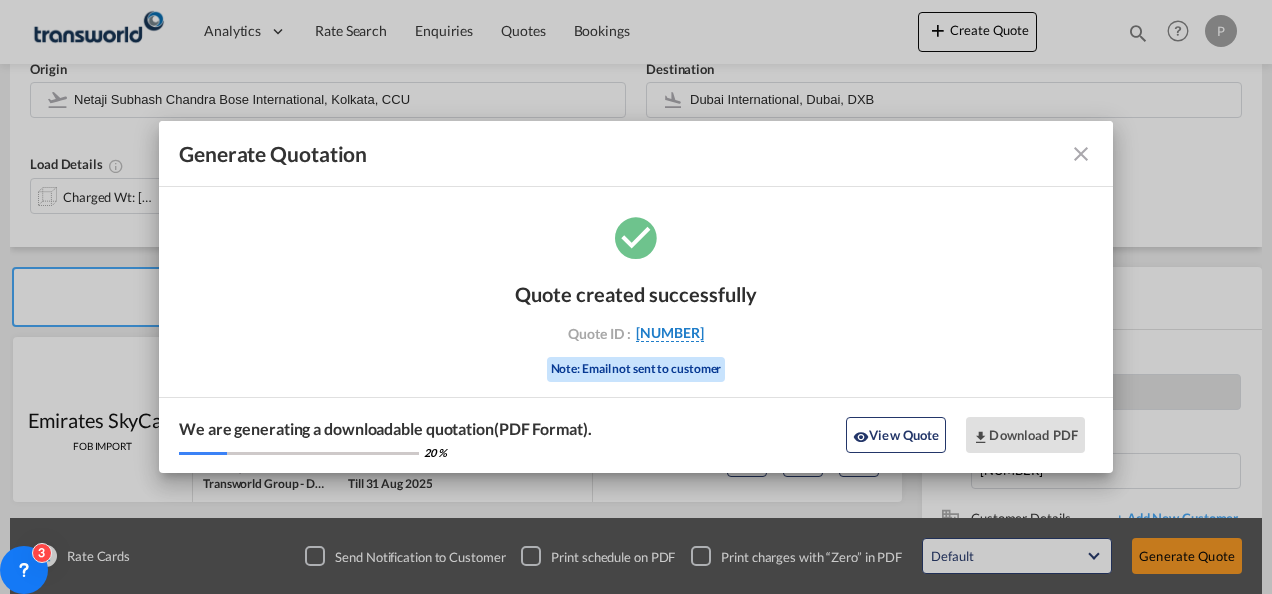click on "[NUMBER]" at bounding box center (670, 333) 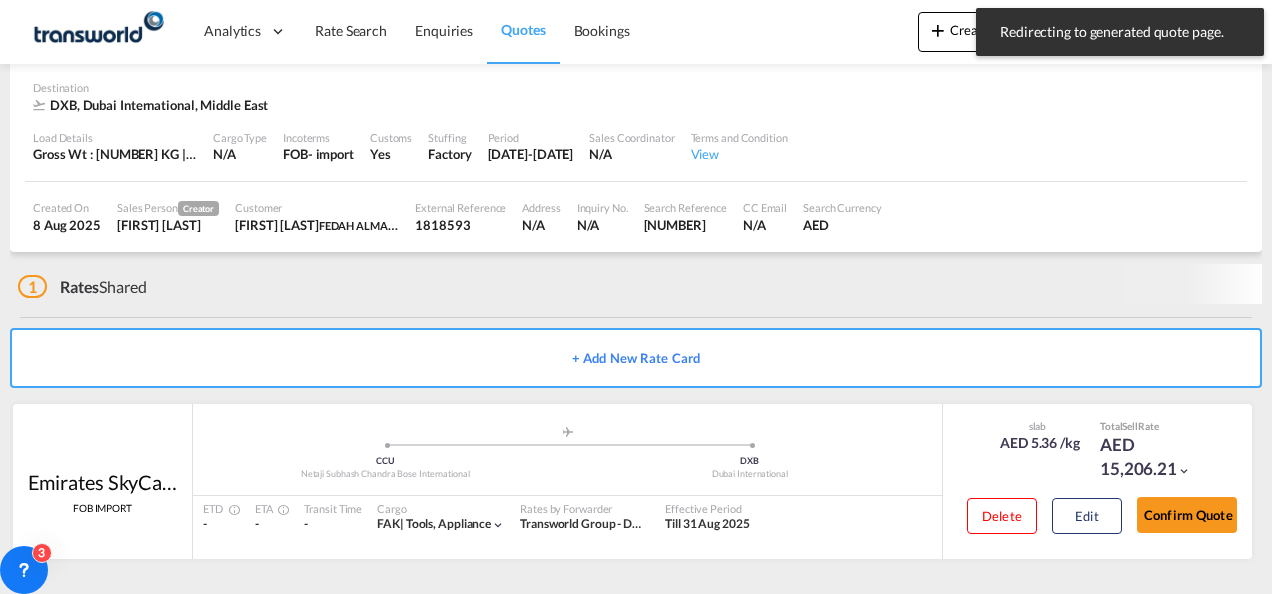 scroll, scrollTop: 134, scrollLeft: 0, axis: vertical 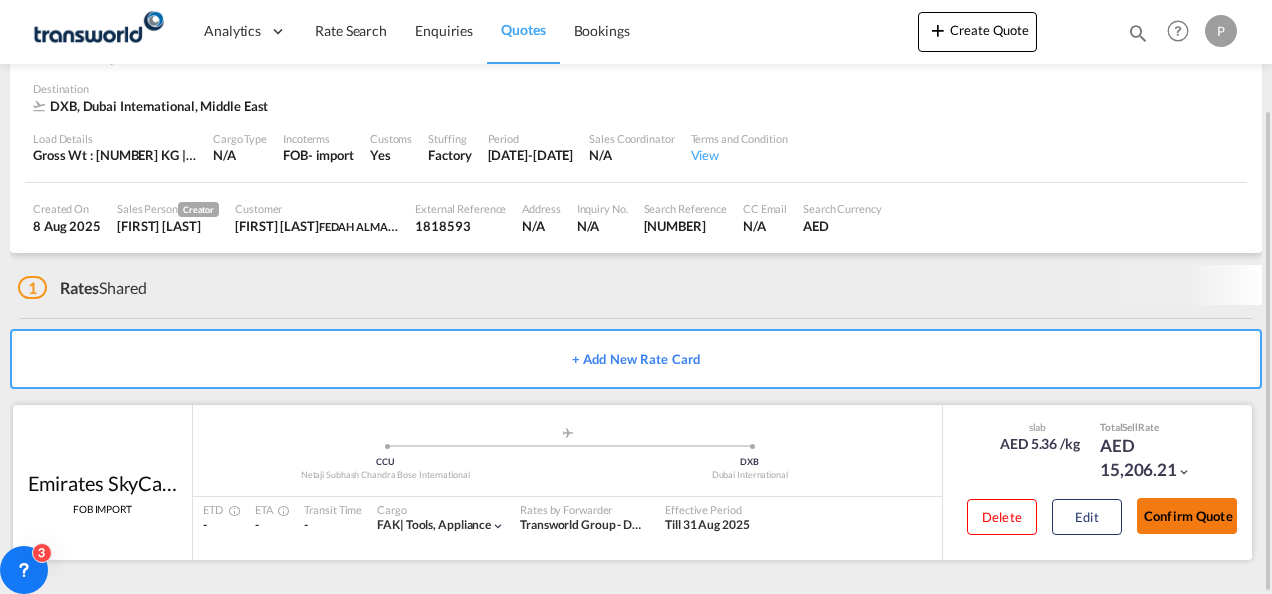 click on "Confirm Quote" at bounding box center (1187, 516) 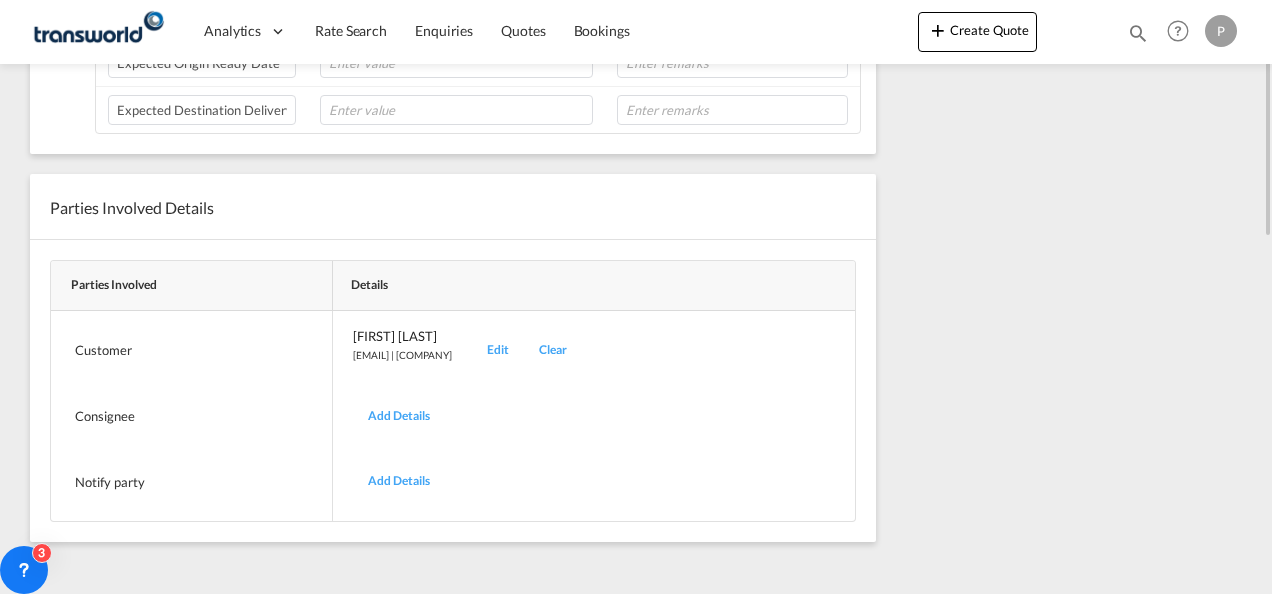 scroll, scrollTop: 0, scrollLeft: 0, axis: both 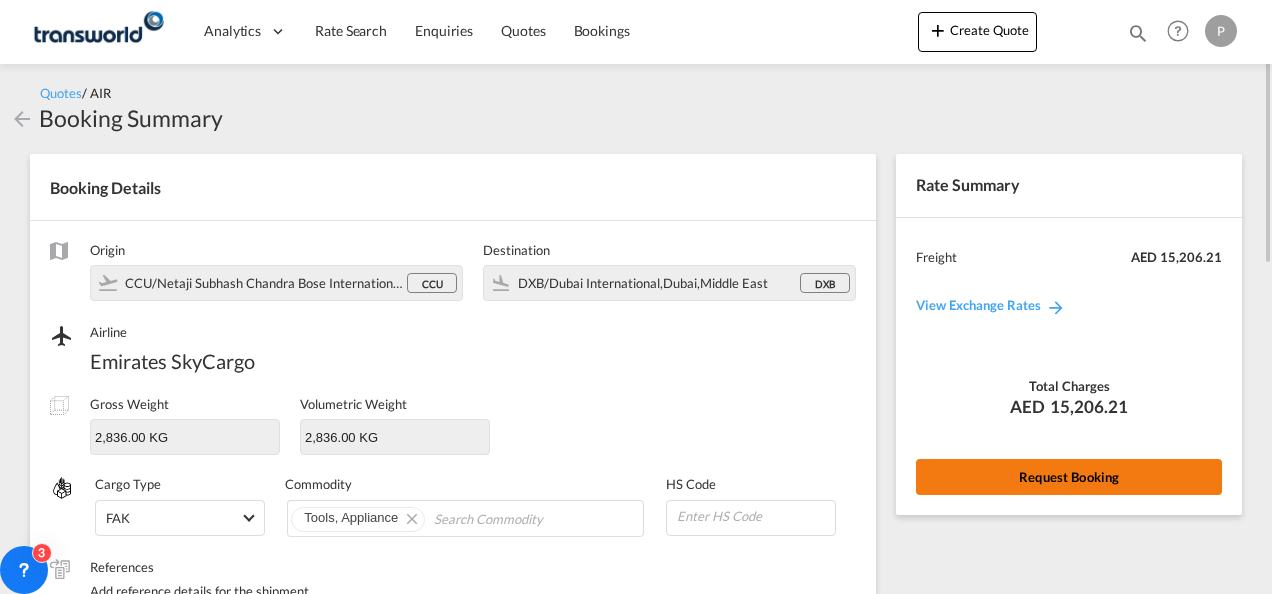 click on "Request Booking" at bounding box center (1069, 477) 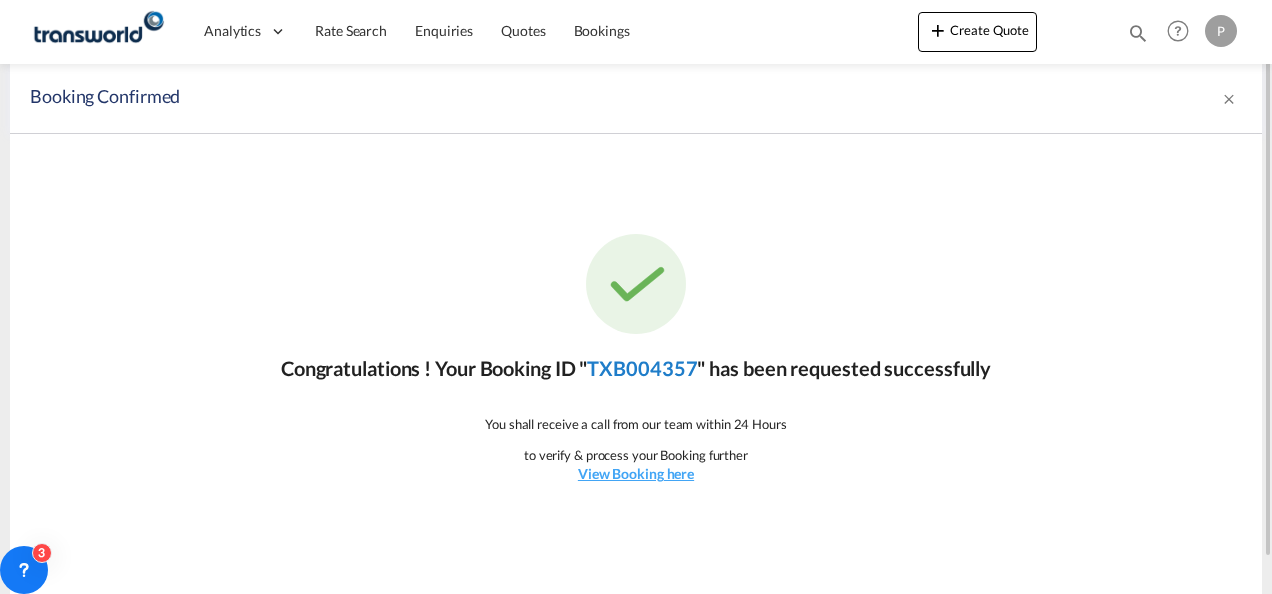 click on "TXB004357" 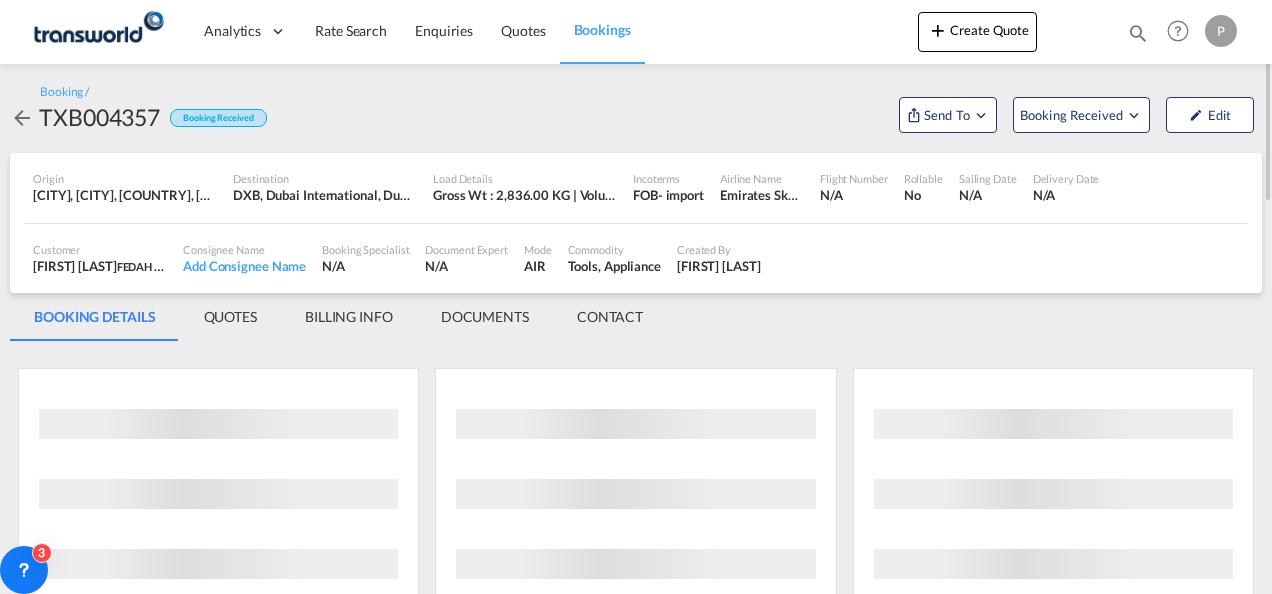 scroll, scrollTop: 0, scrollLeft: 0, axis: both 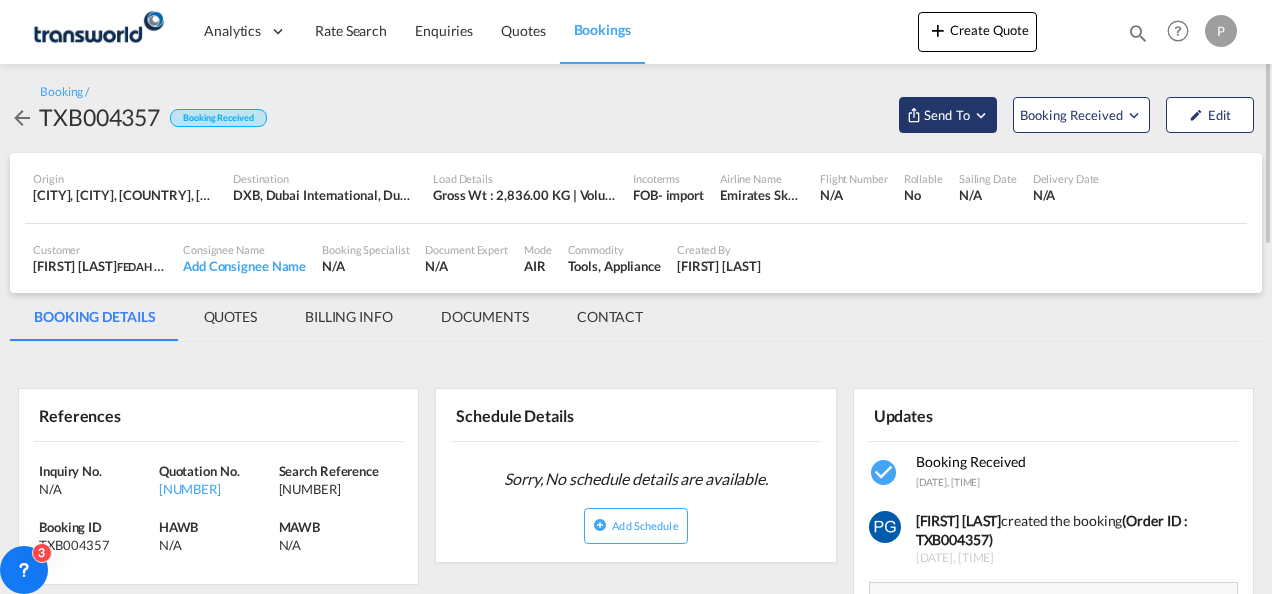 click on "Send To" at bounding box center [947, 115] 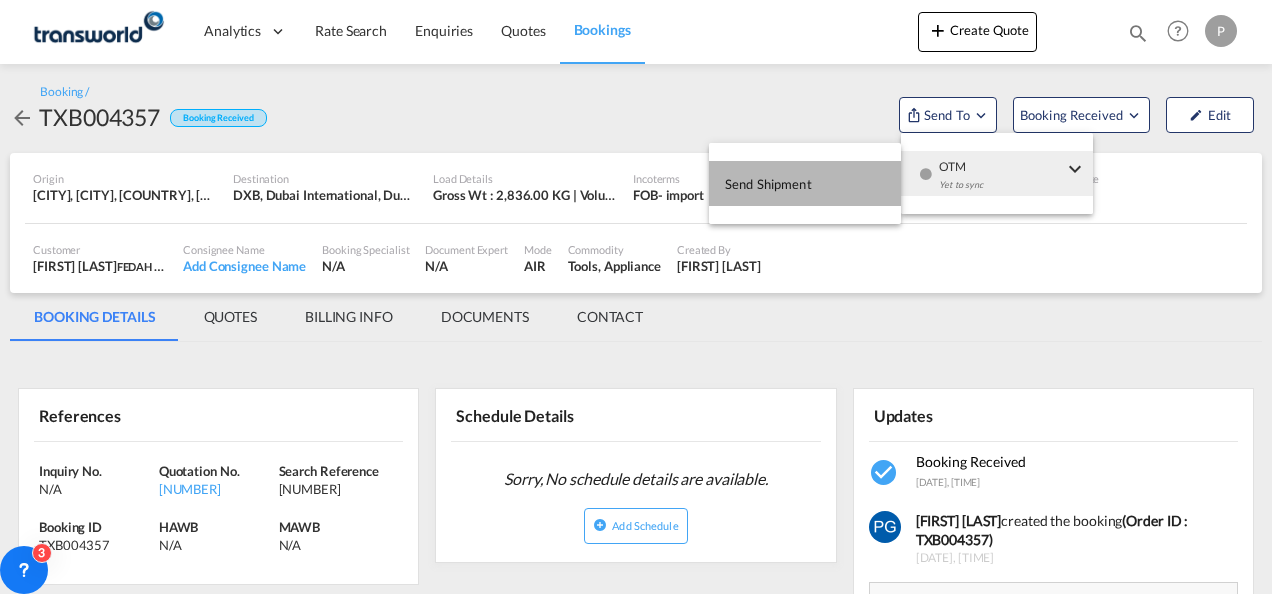 click on "Send Shipment" at bounding box center [805, 183] 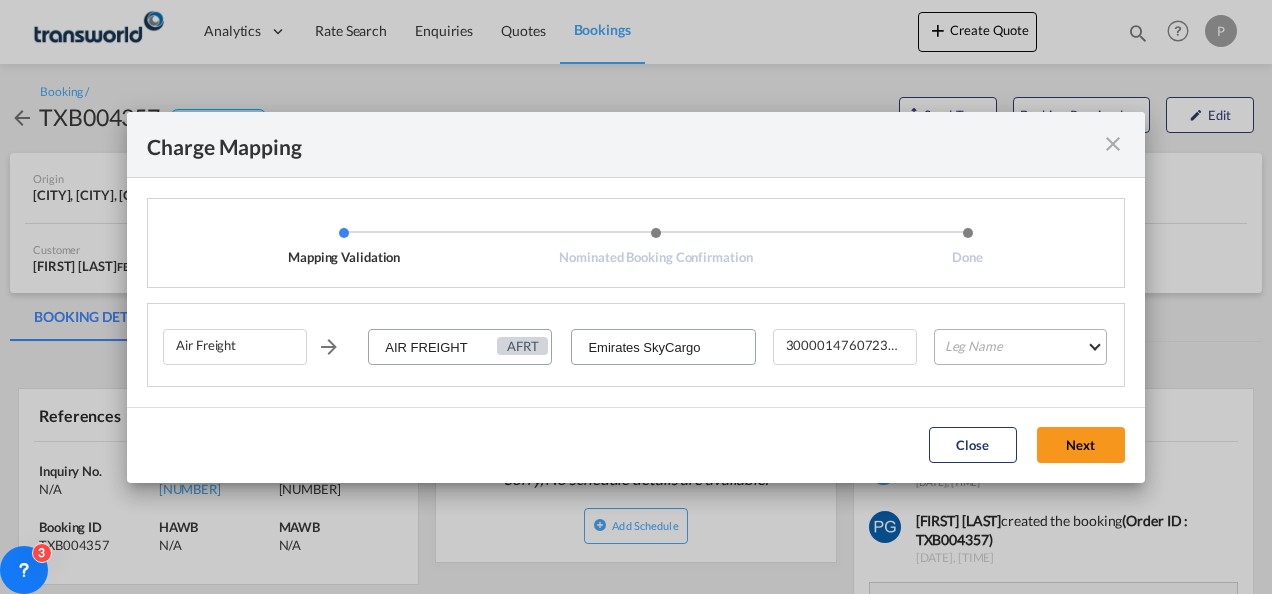 click on "Leg Name HANDLING ORIGIN HANDLING DESTINATION OTHERS TL PICK UP CUSTOMS ORIGIN AIR CUSTOMS DESTINATION TL DELIVERY" at bounding box center (1020, 347) 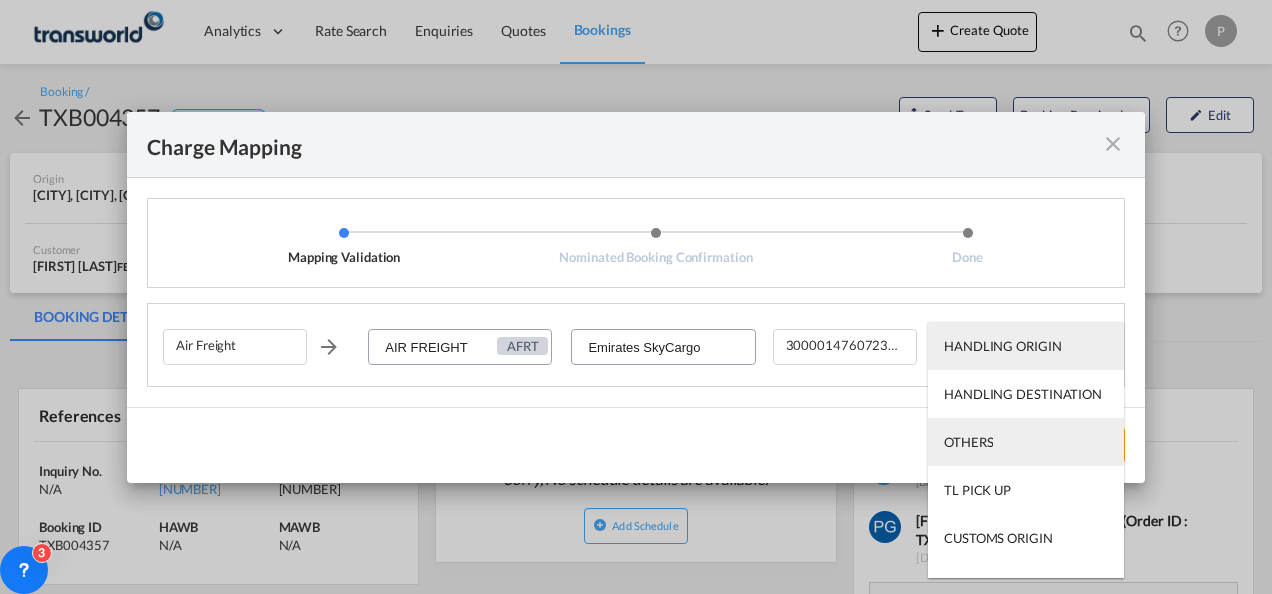 scroll, scrollTop: 128, scrollLeft: 0, axis: vertical 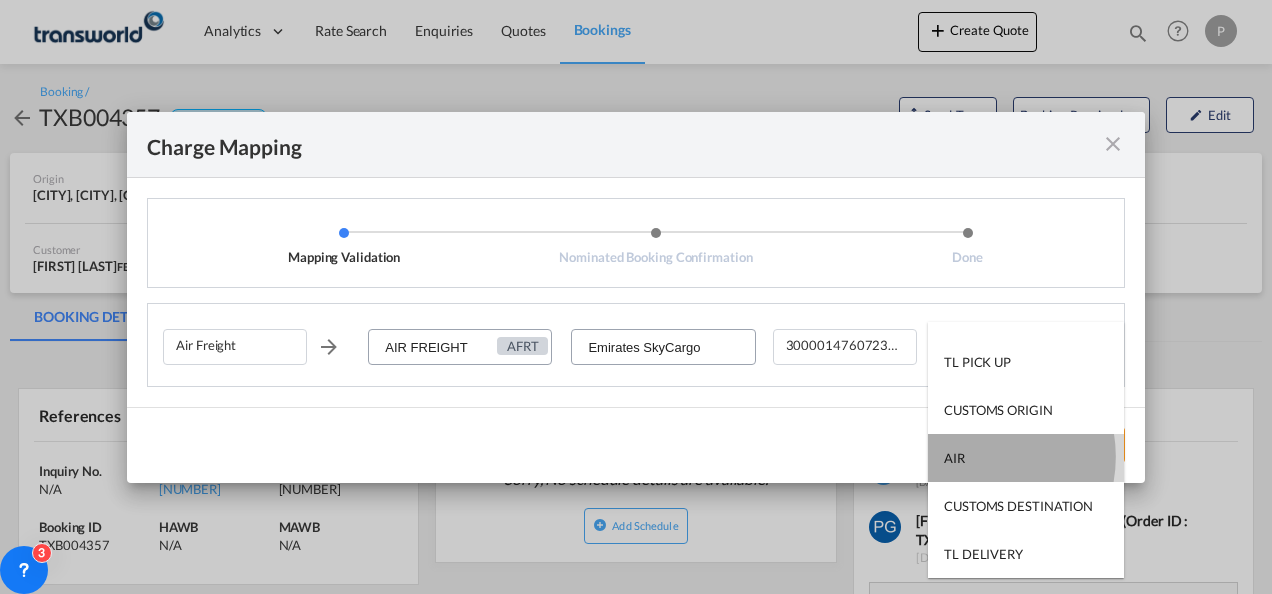 click on "AIR" at bounding box center (1026, 458) 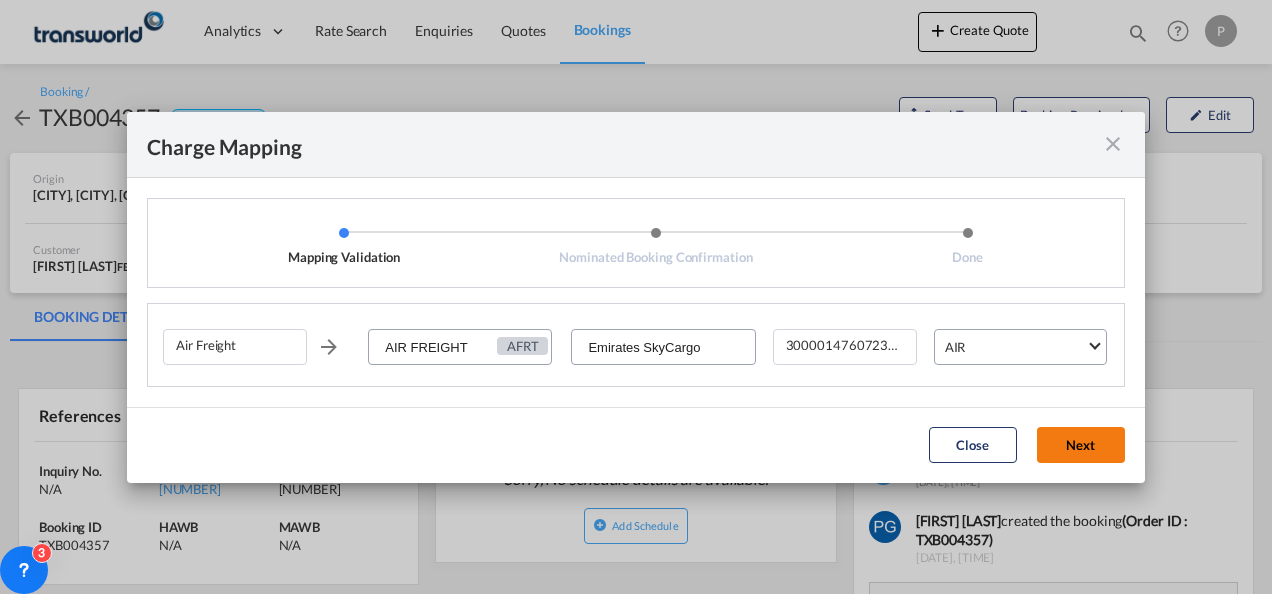 click on "Next" 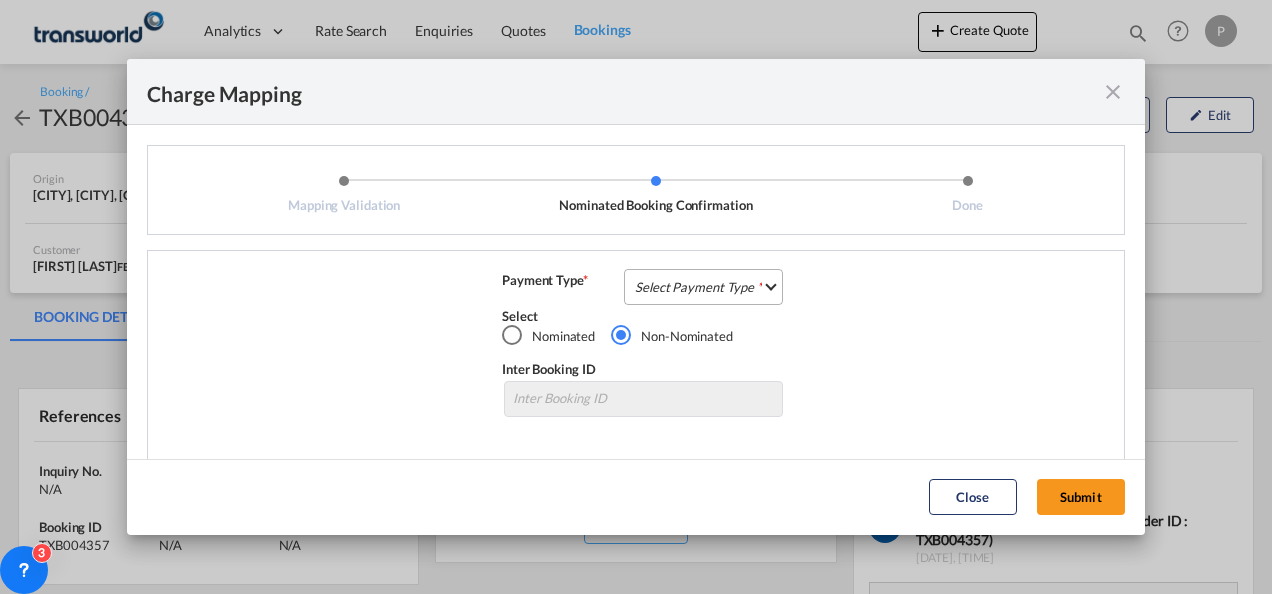 click on "Select Payment Type
COLLECT
PREPAID" at bounding box center (703, 287) 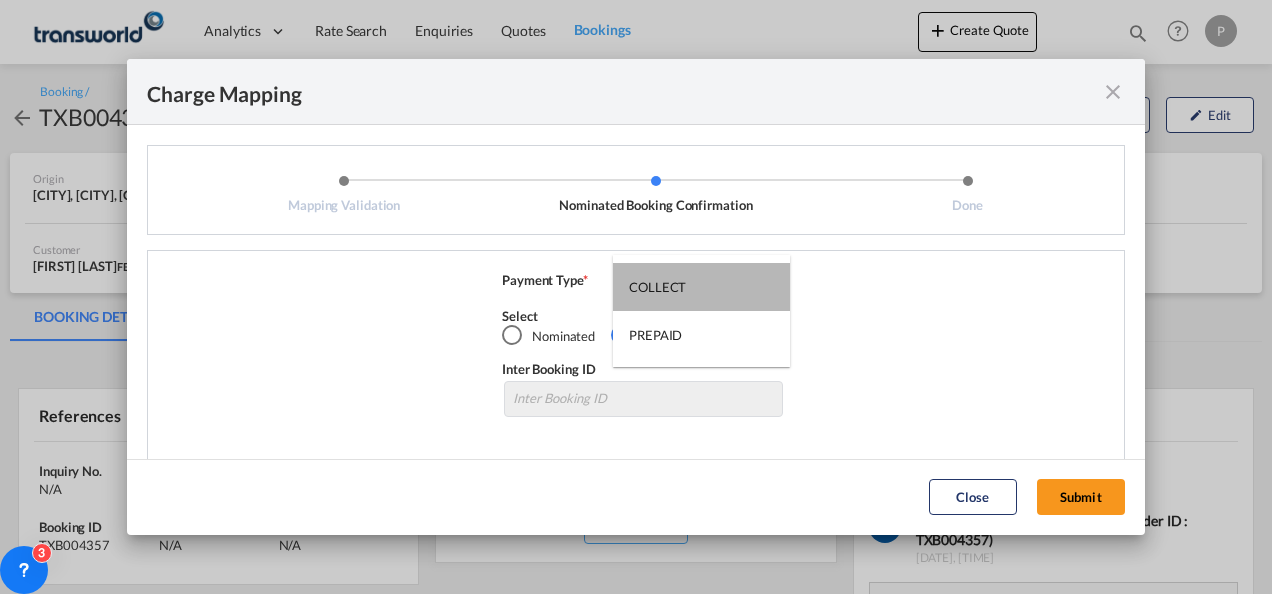 click on "COLLECT" at bounding box center (701, 287) 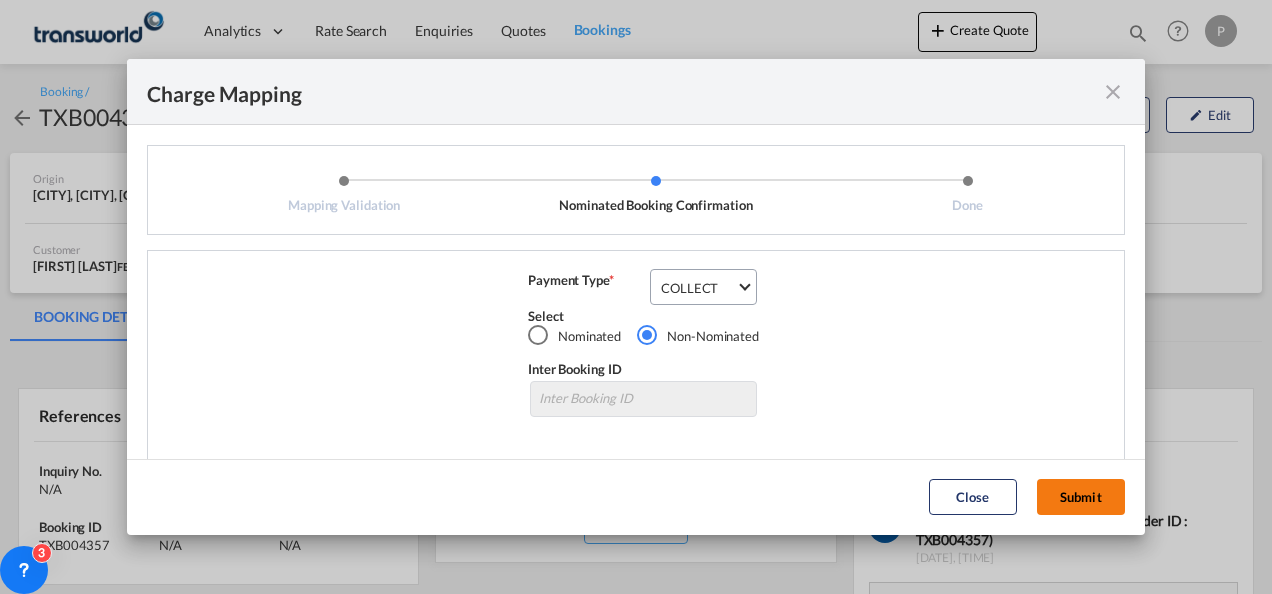 click on "Submit" 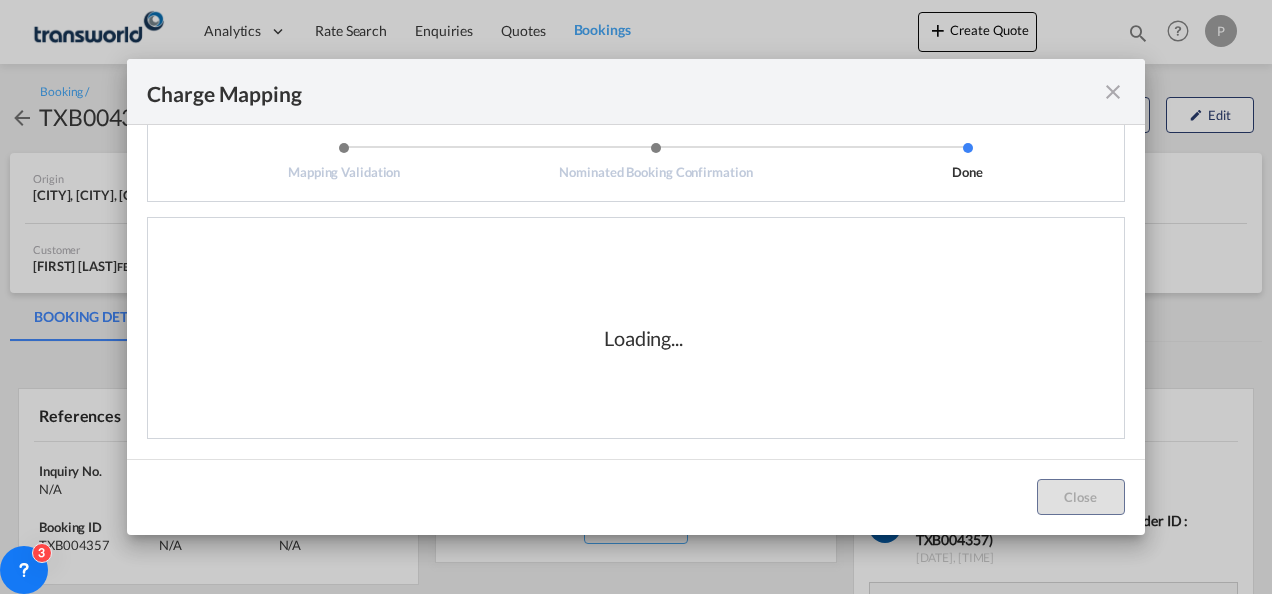 scroll, scrollTop: 0, scrollLeft: 0, axis: both 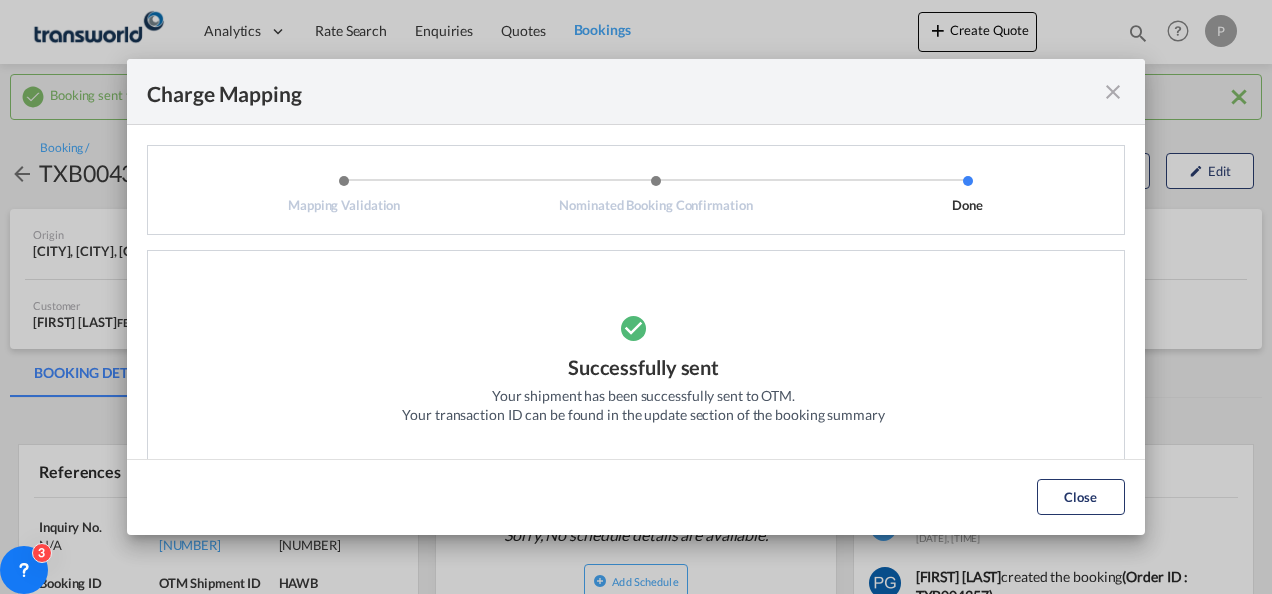 click at bounding box center [1113, 92] 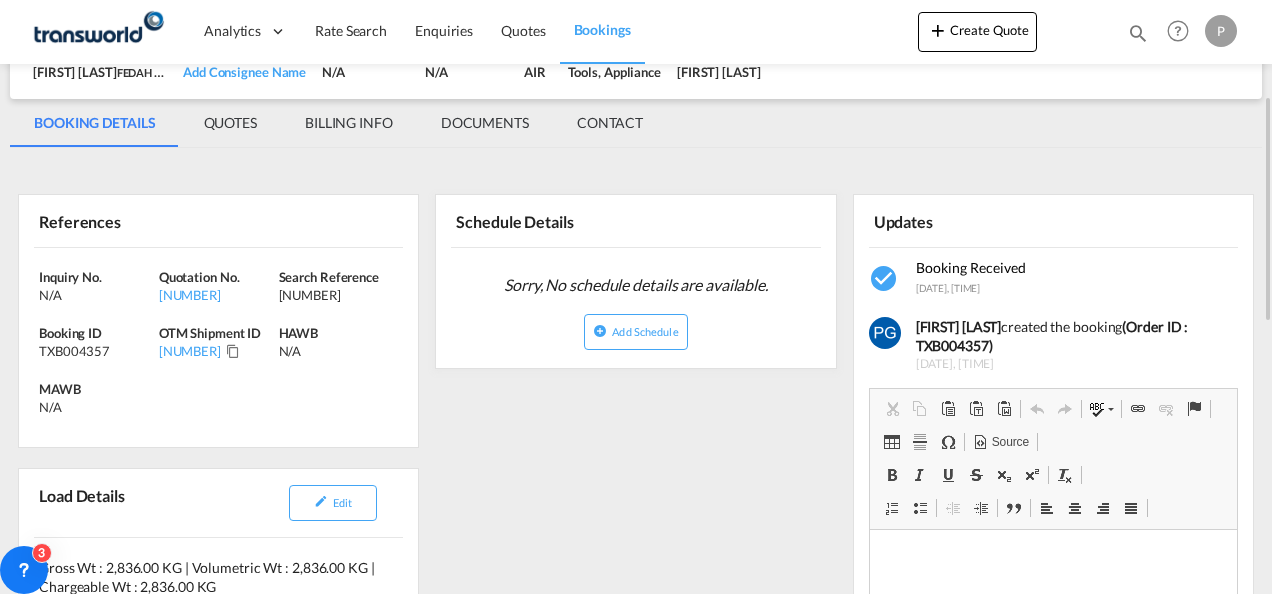 scroll, scrollTop: 254, scrollLeft: 0, axis: vertical 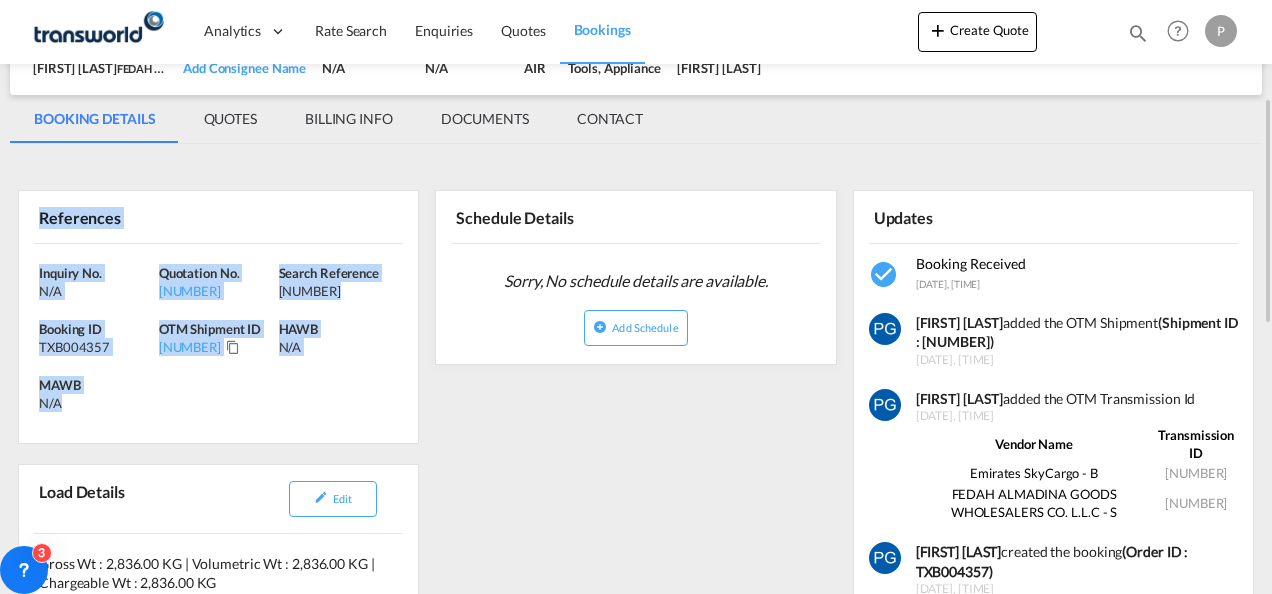drag, startPoint x: 42, startPoint y: 218, endPoint x: 114, endPoint y: 406, distance: 201.31567 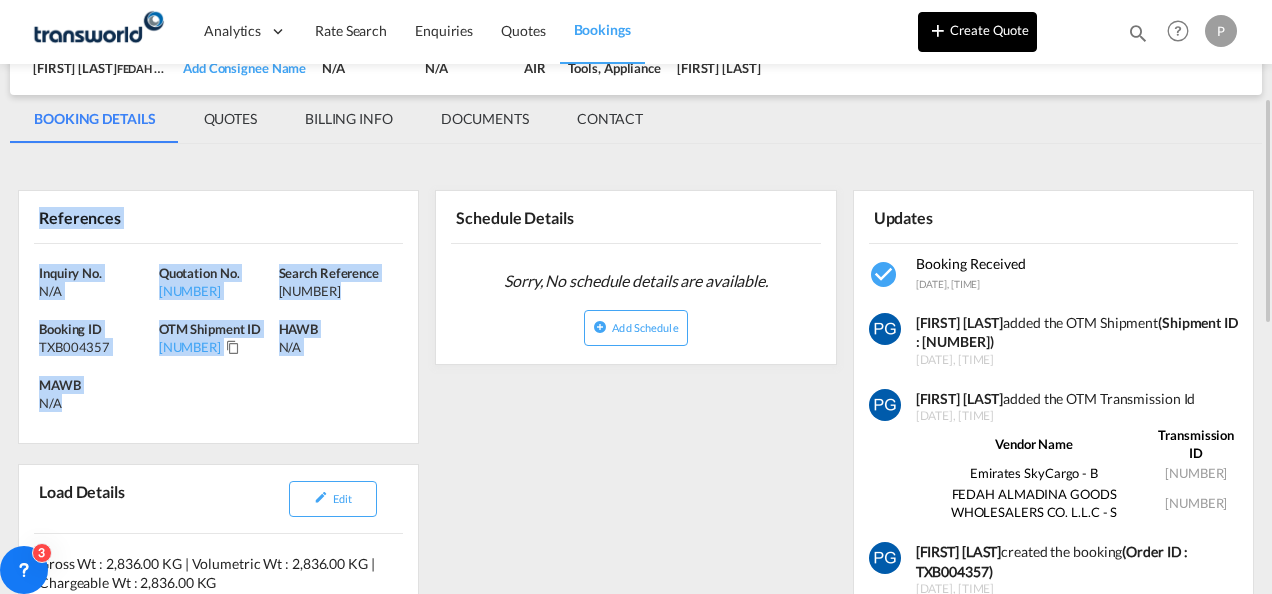 click on "Create Quote" at bounding box center (977, 32) 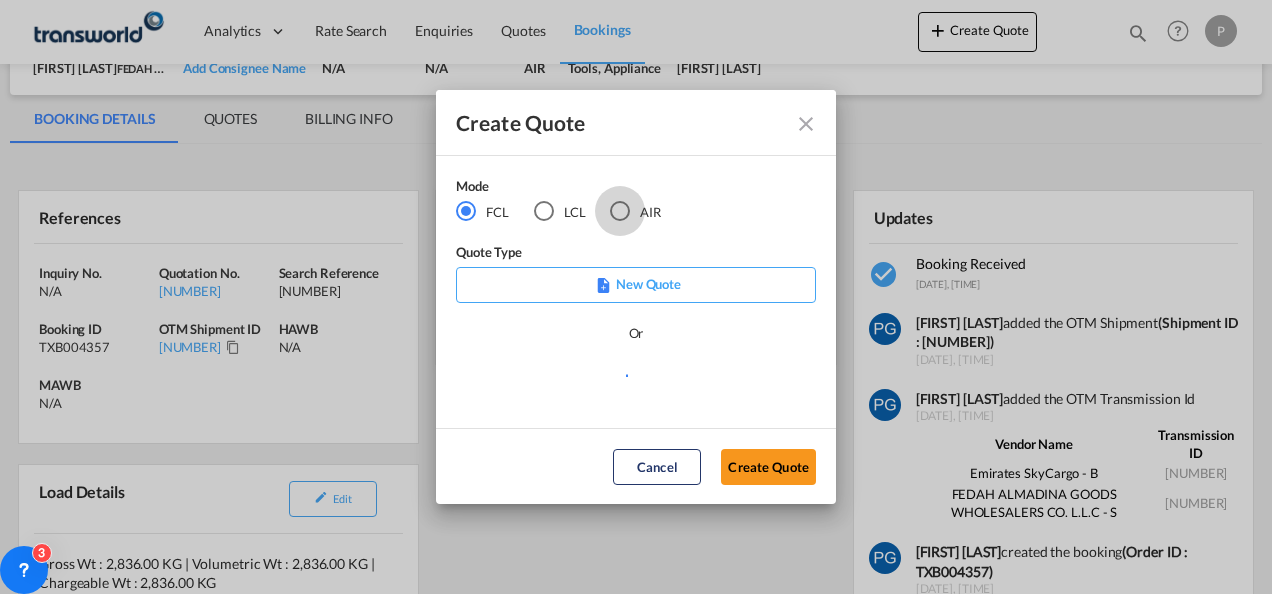 click at bounding box center [620, 211] 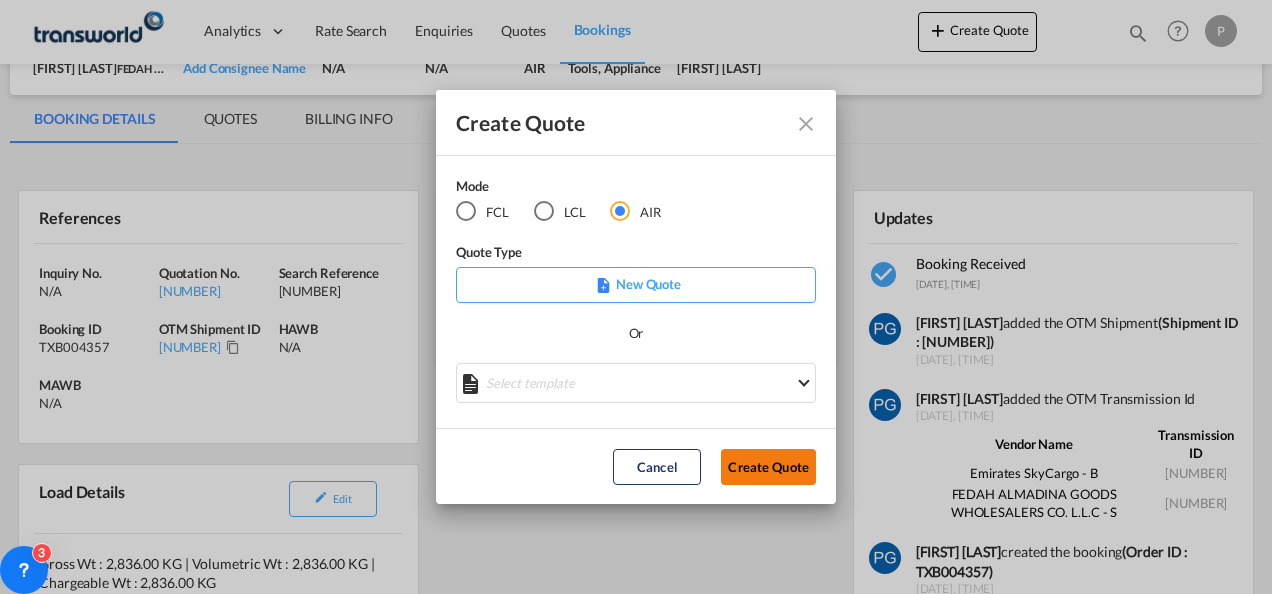 click on "Create Quote" 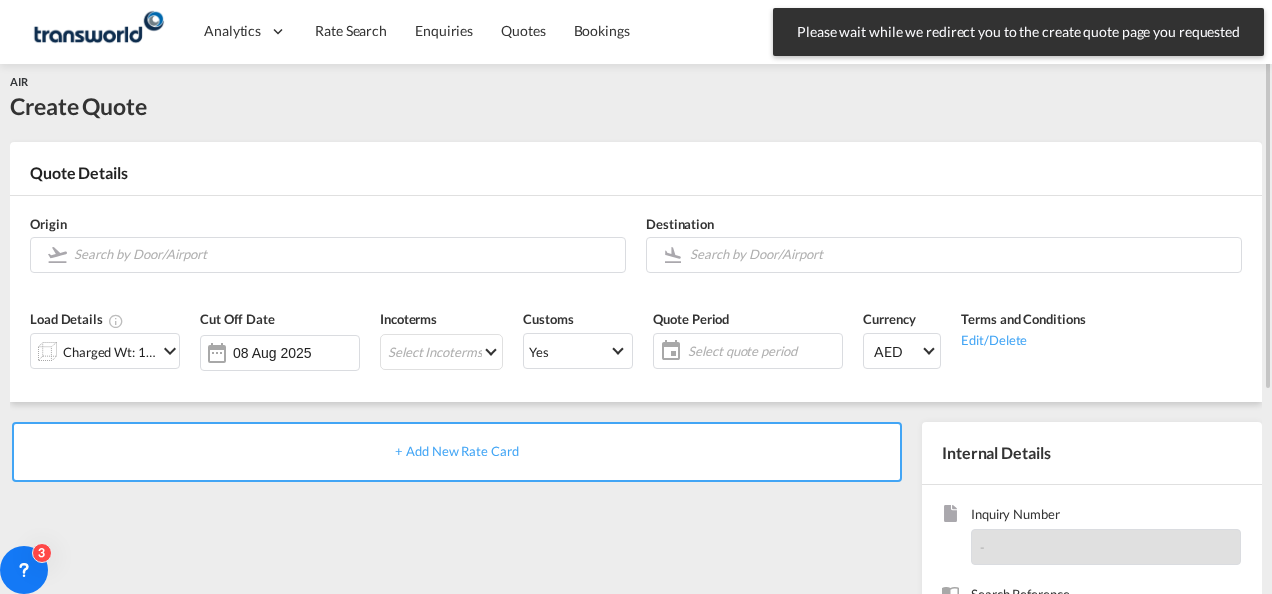 scroll, scrollTop: 0, scrollLeft: 0, axis: both 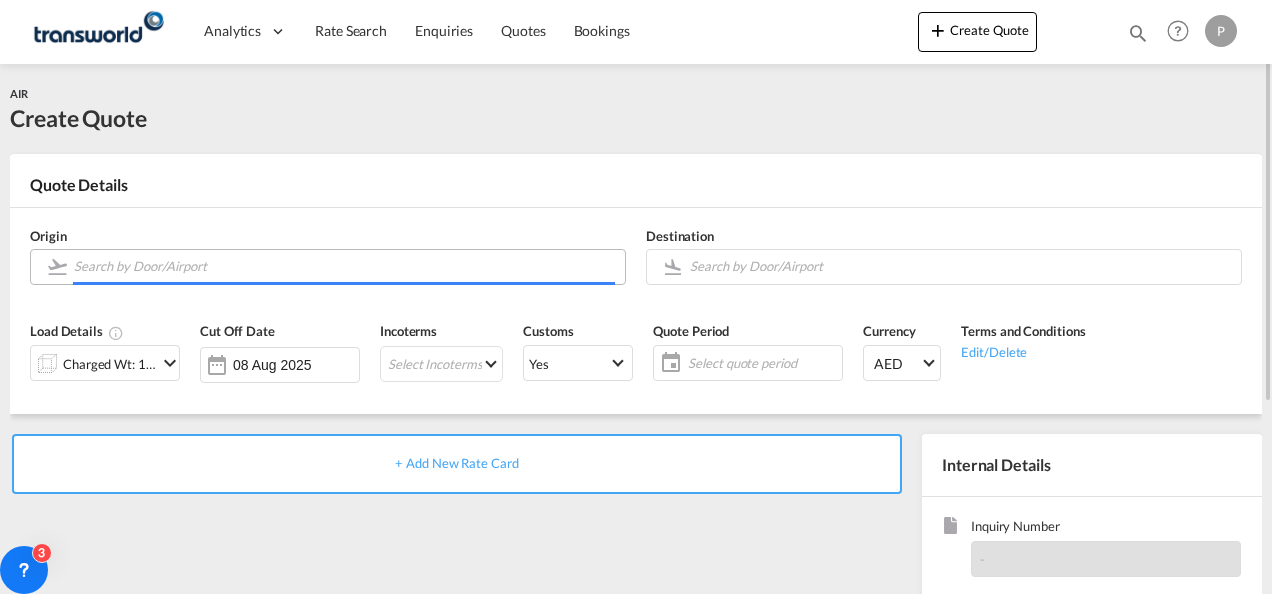 click at bounding box center (344, 266) 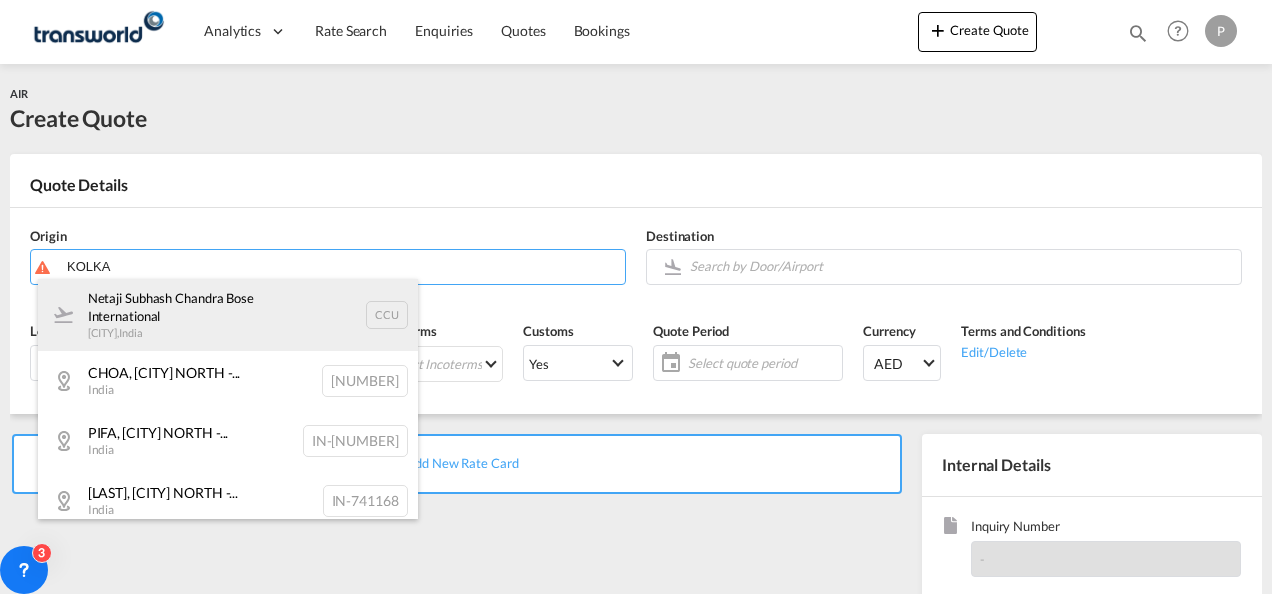 click on "[PLACE], [CITY]
[CODE]" at bounding box center (228, 315) 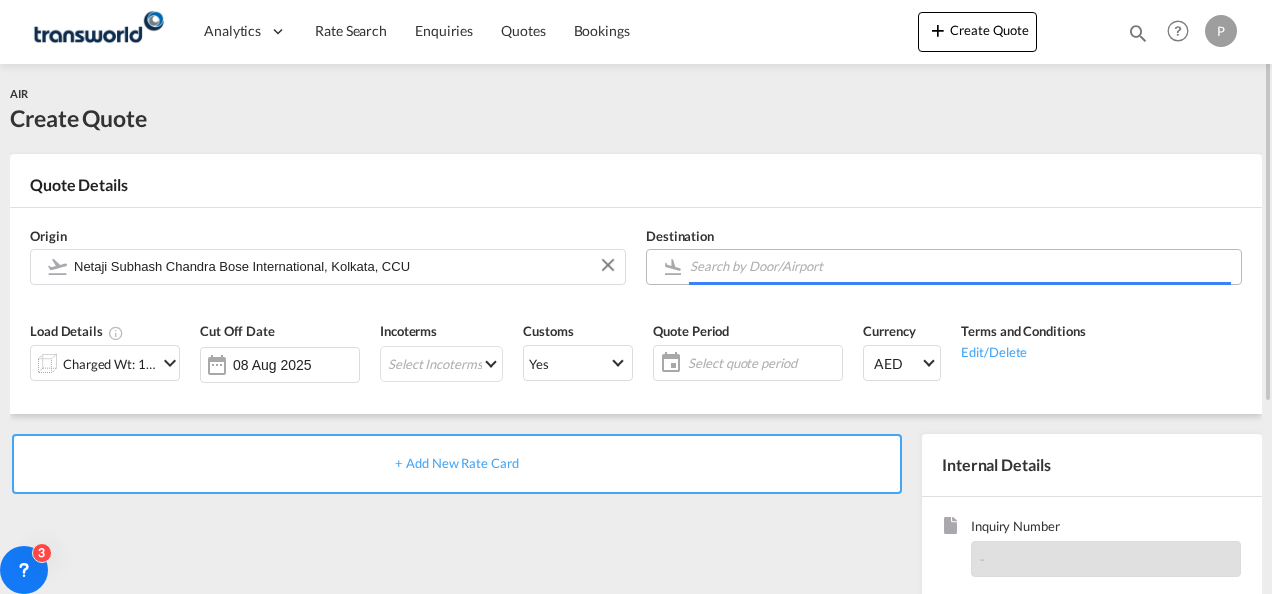 click at bounding box center (960, 266) 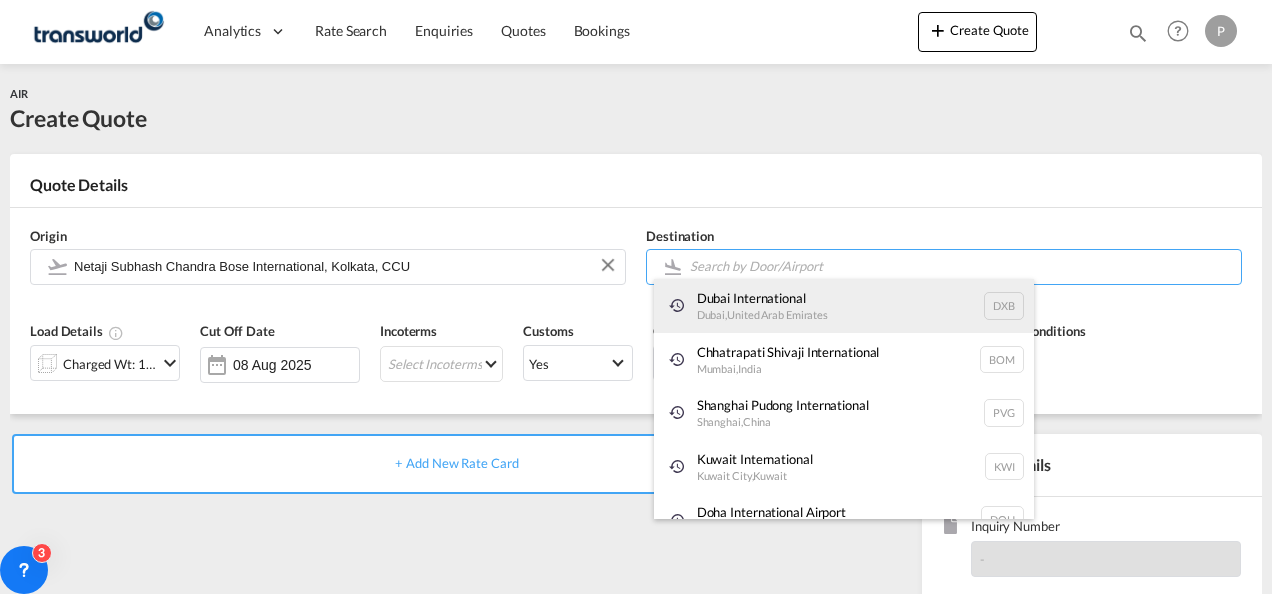 click on "[CITY] International
[CITY] ,  [COUNTRY]
[CODE]" at bounding box center [844, 306] 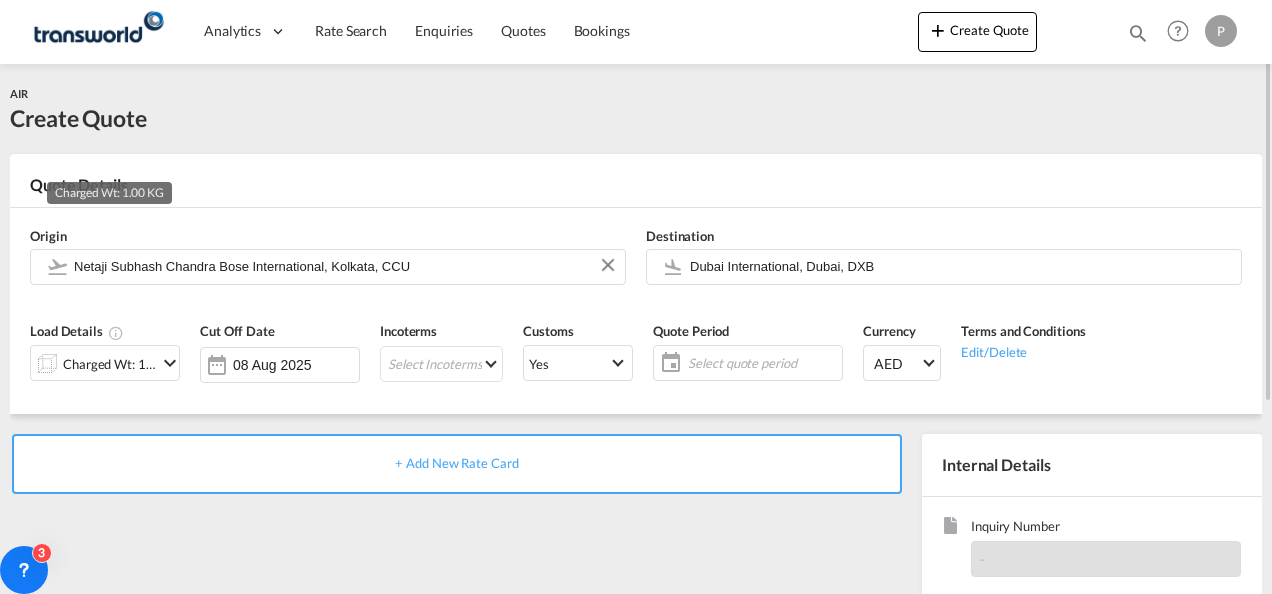 click on "Charged Wt: 1.00 KG" at bounding box center [110, 364] 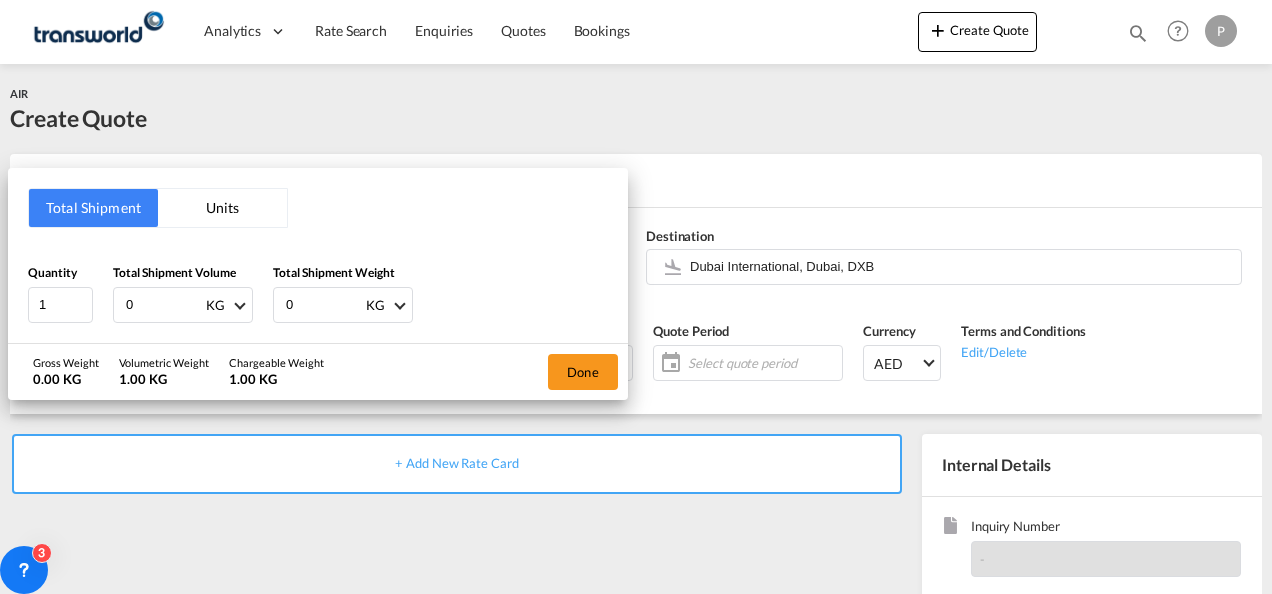 click on "0" at bounding box center [164, 305] 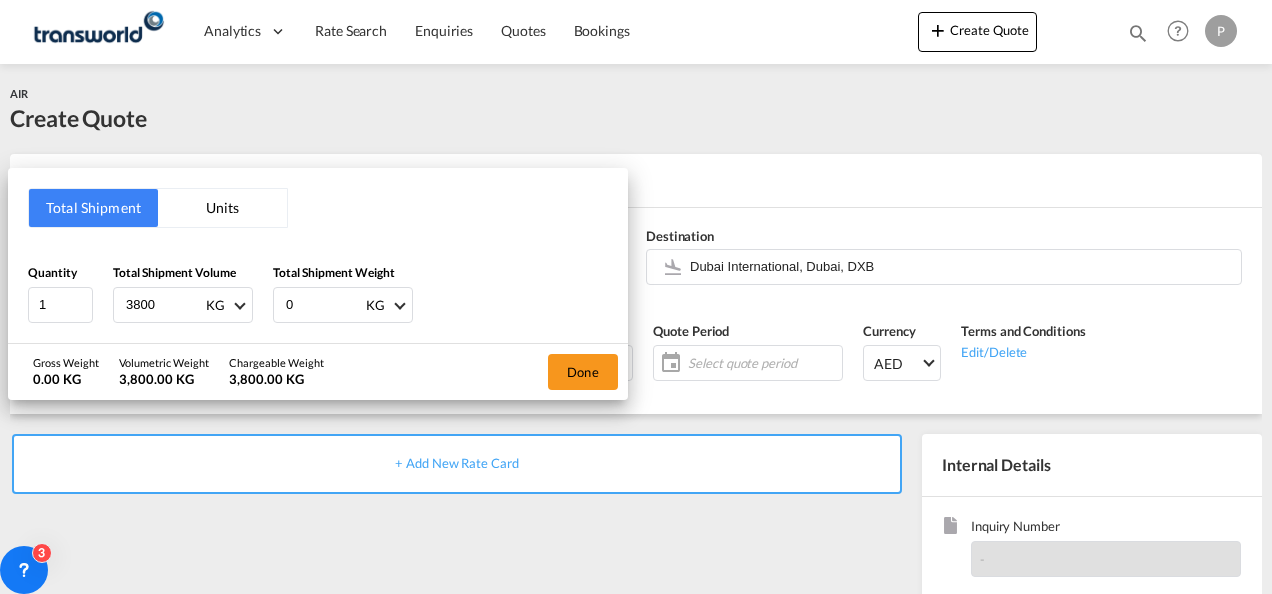 type on "3800" 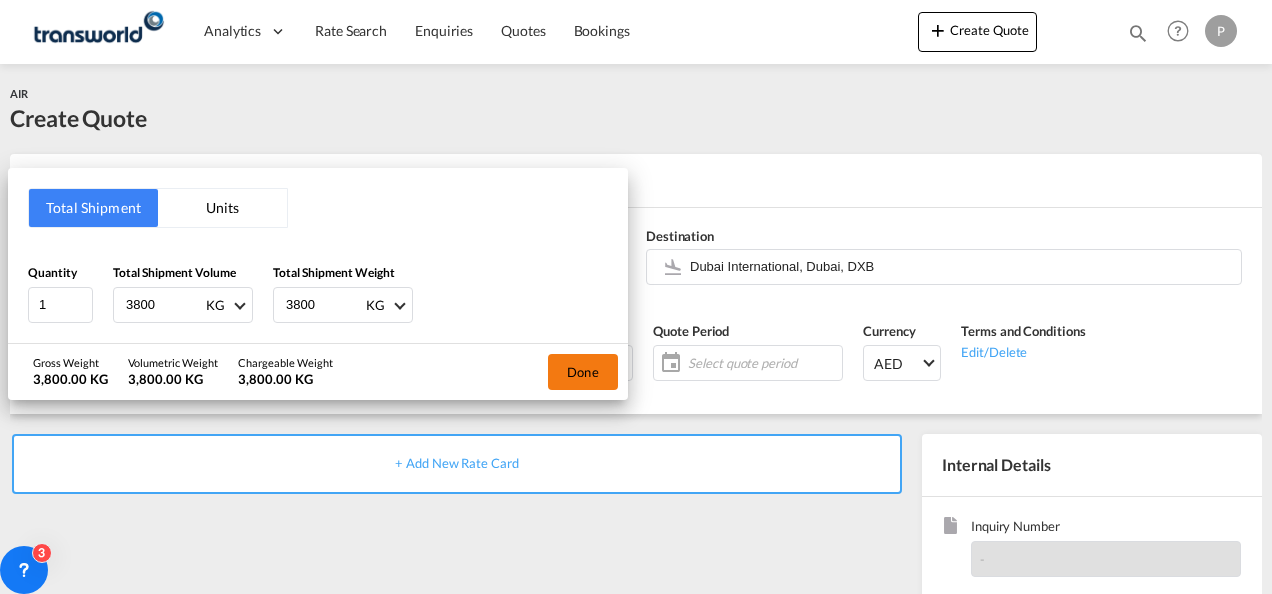 type on "3800" 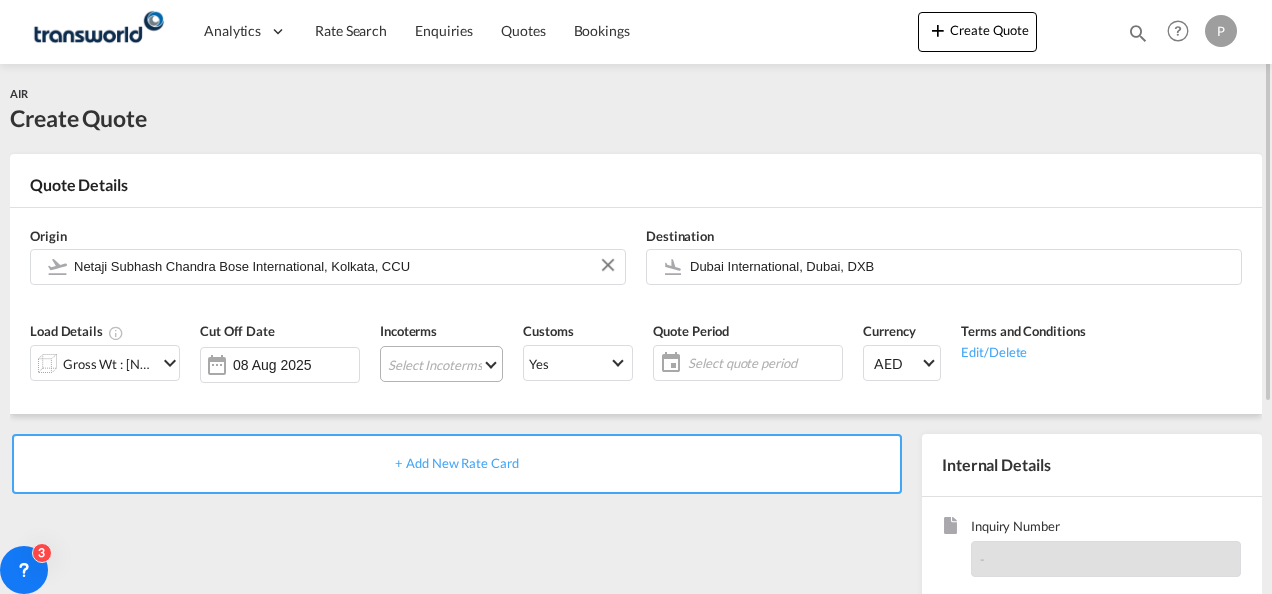 click on "Select Incoterms
CPT - import
Carrier Paid to FAS - import
Free Alongside Ship FOB - export
Free on Board EXW - export
Ex Works CFR - export
Cost and Freight DDP - export
Delivery Duty Paid CIF - import
Cost,Insurance and Freight FOB - import
Free on Board DPU - export
Delivery at Place Unloaded CPT - export
Carrier Paid to DPU - import
Delivery at Place Unloaded DAP - import
Delivered at Place EXW - import
Ex Works CIP - export
Carriage and Insurance Paid to DAP - export
Delivered at Place FCA - export
Free Carrier CFR - import
Cost and Freight CIF - export
Cost,Insurance and Freight FCA - import
Free Carrier FAS - export
Free Alongside Ship CIP - import
Carriage and Insurance Paid to" at bounding box center [441, 364] 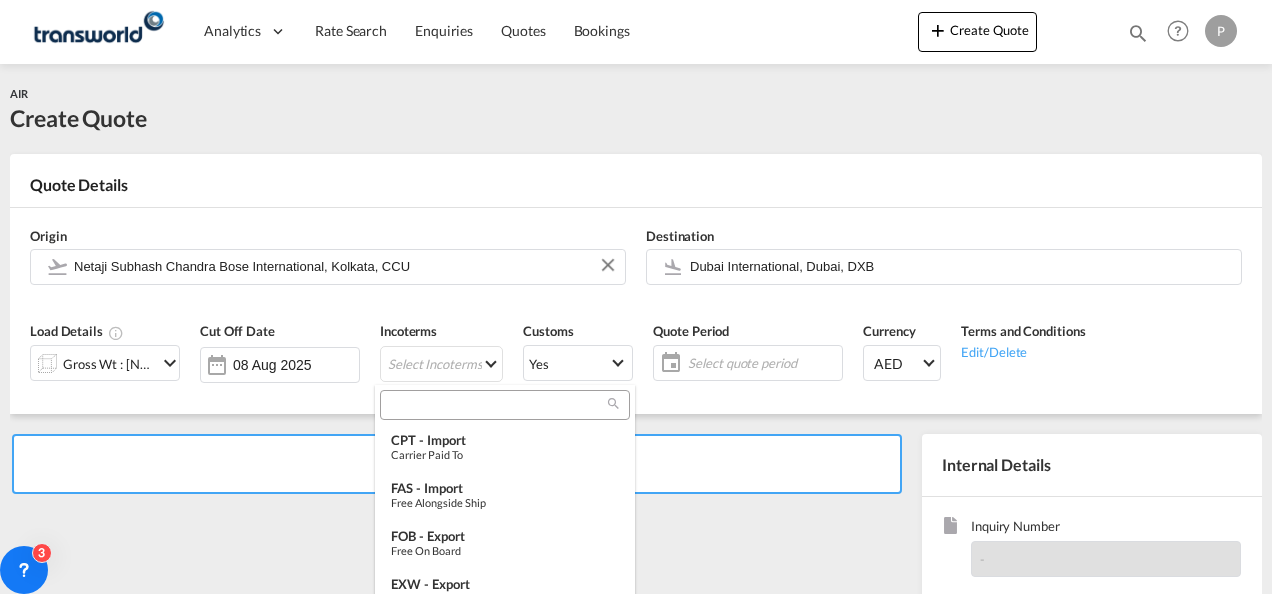 click at bounding box center (497, 405) 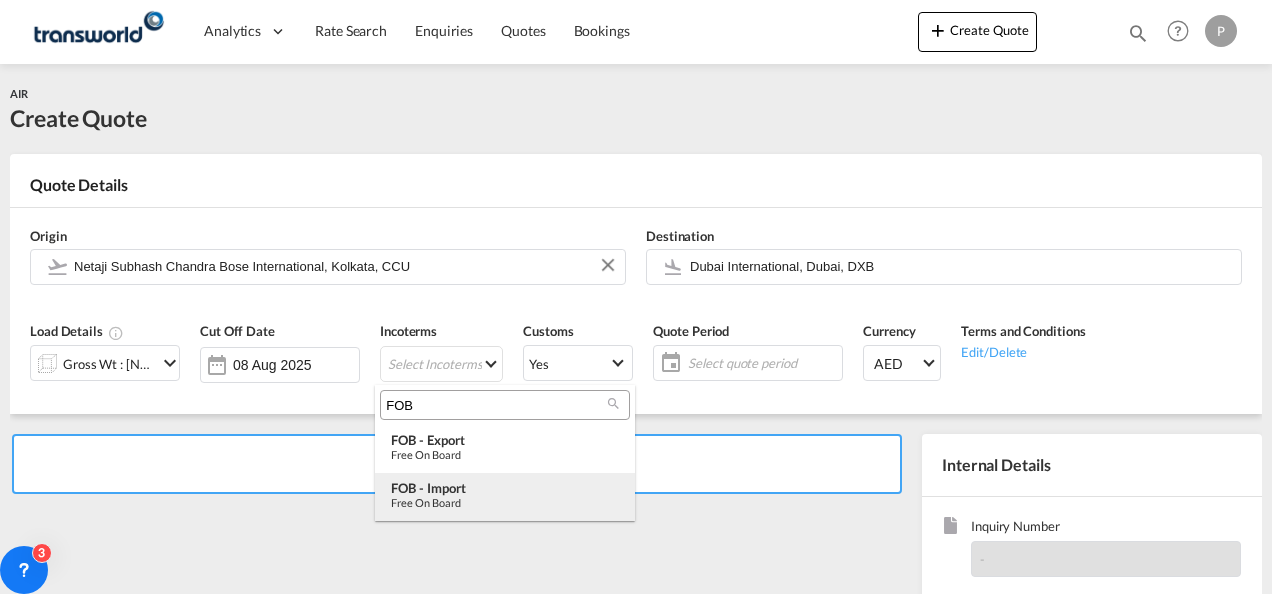 type on "FOB" 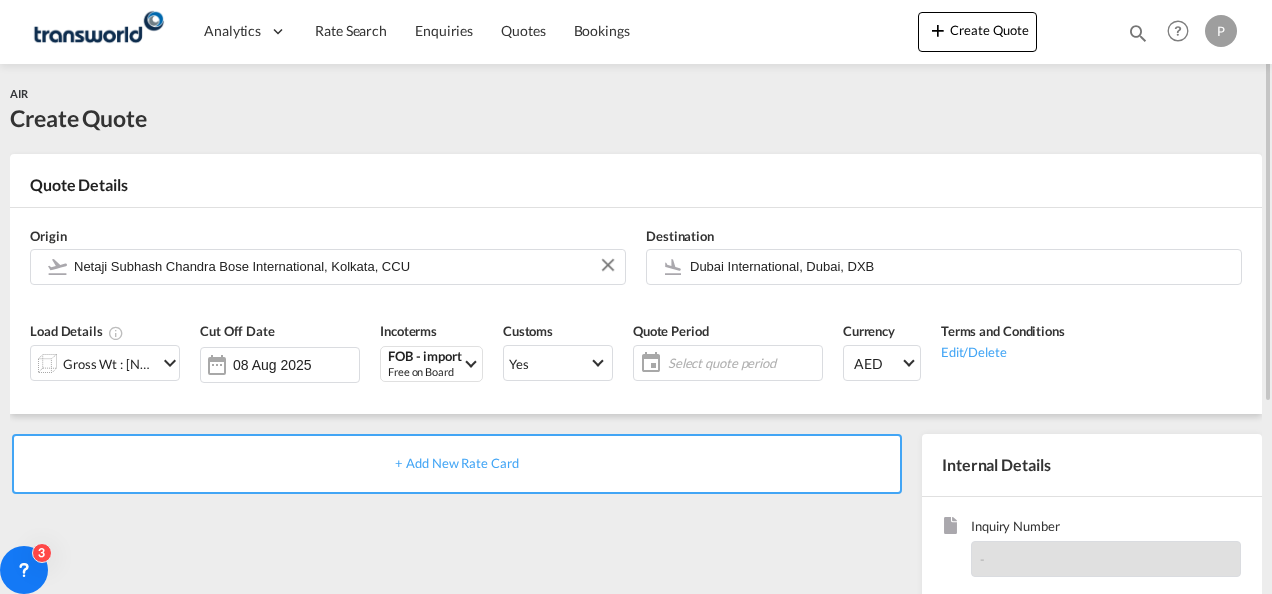 click on "Select quote period" 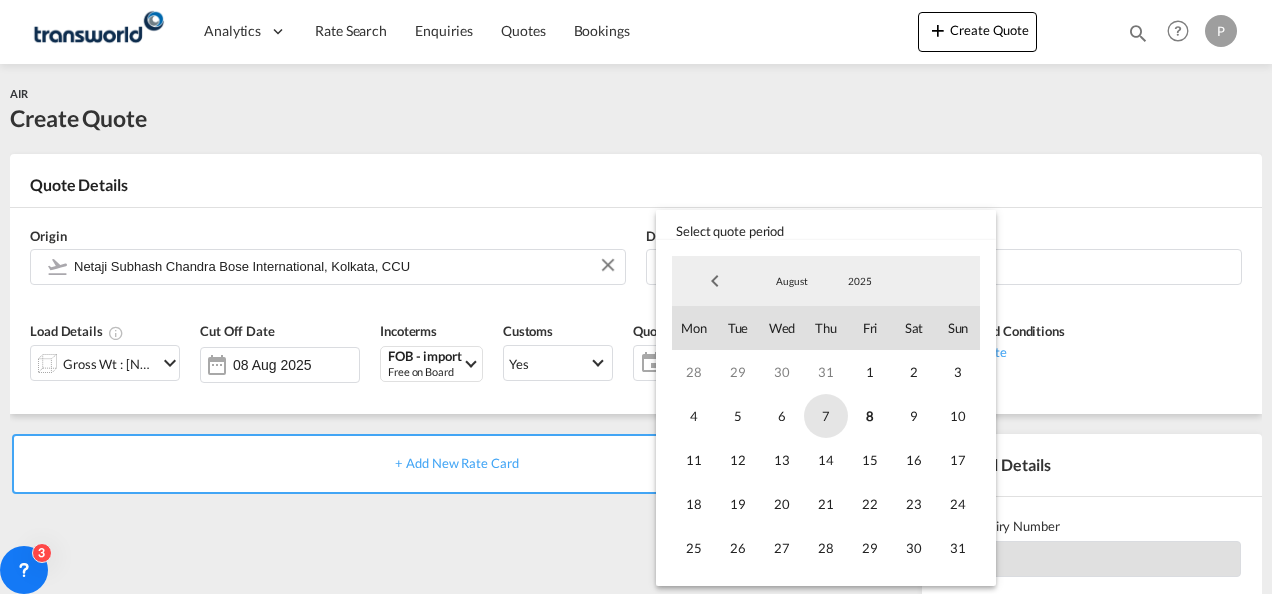 click on "7" at bounding box center (826, 416) 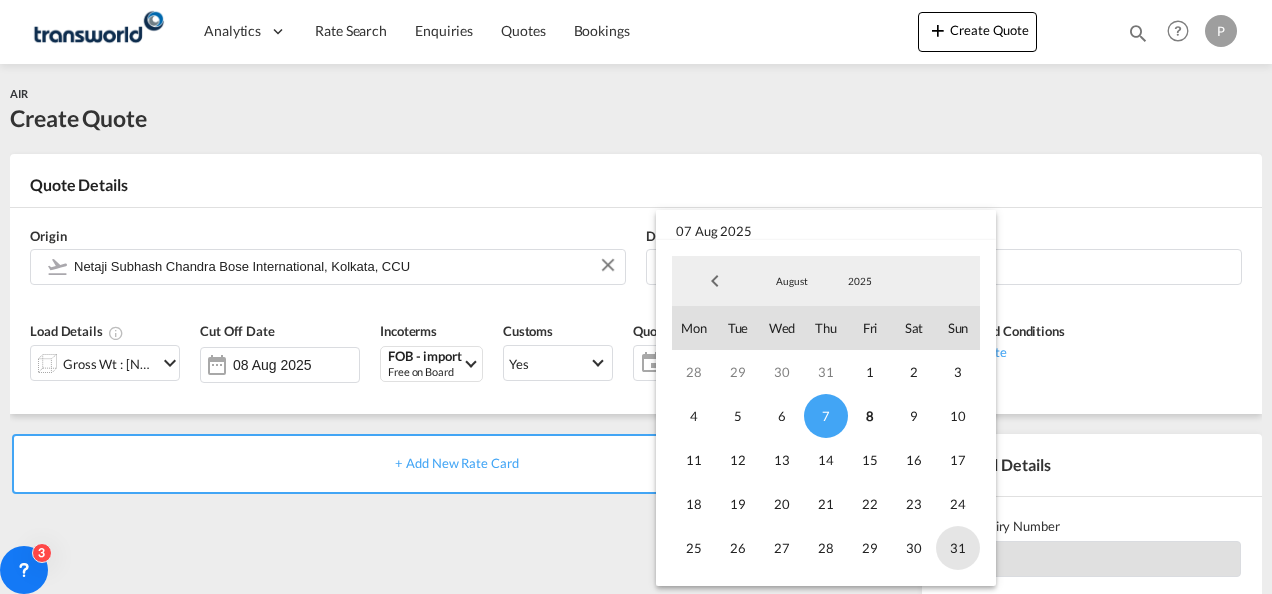 click on "31" at bounding box center [958, 548] 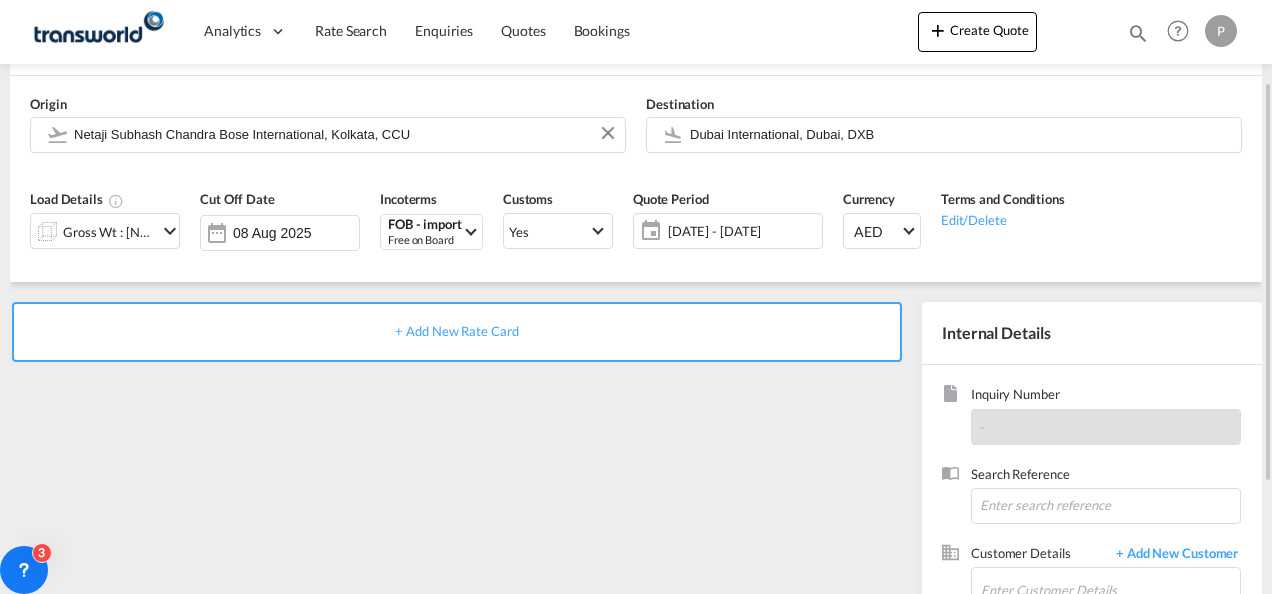 scroll, scrollTop: 135, scrollLeft: 0, axis: vertical 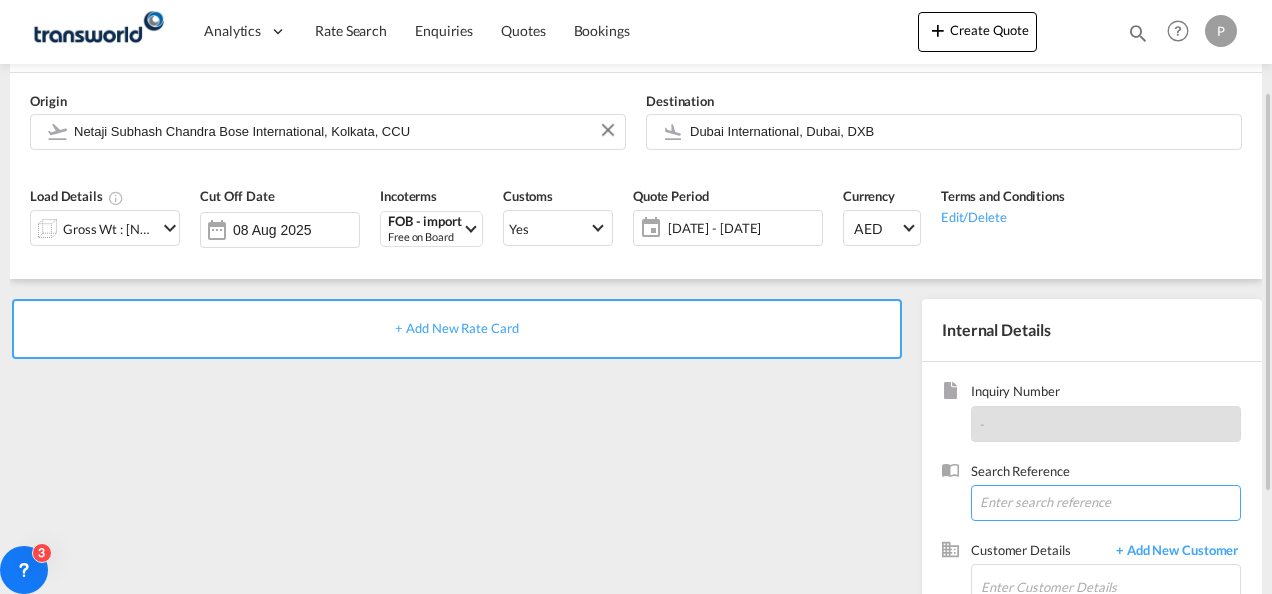 click at bounding box center [1106, 503] 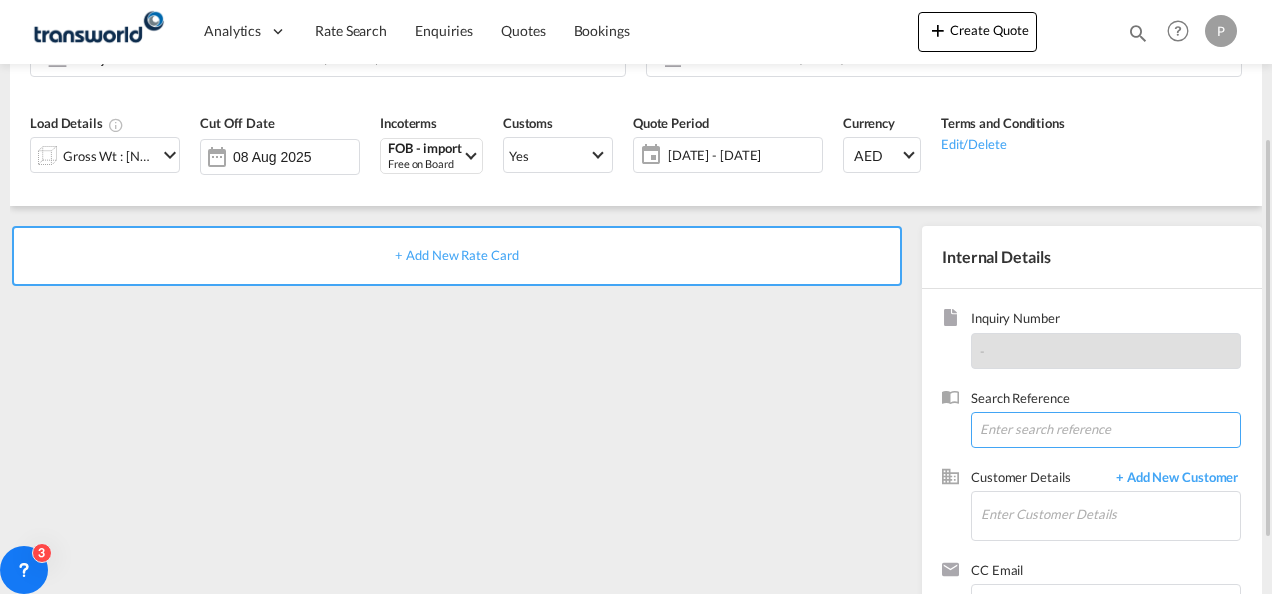 scroll, scrollTop: 210, scrollLeft: 0, axis: vertical 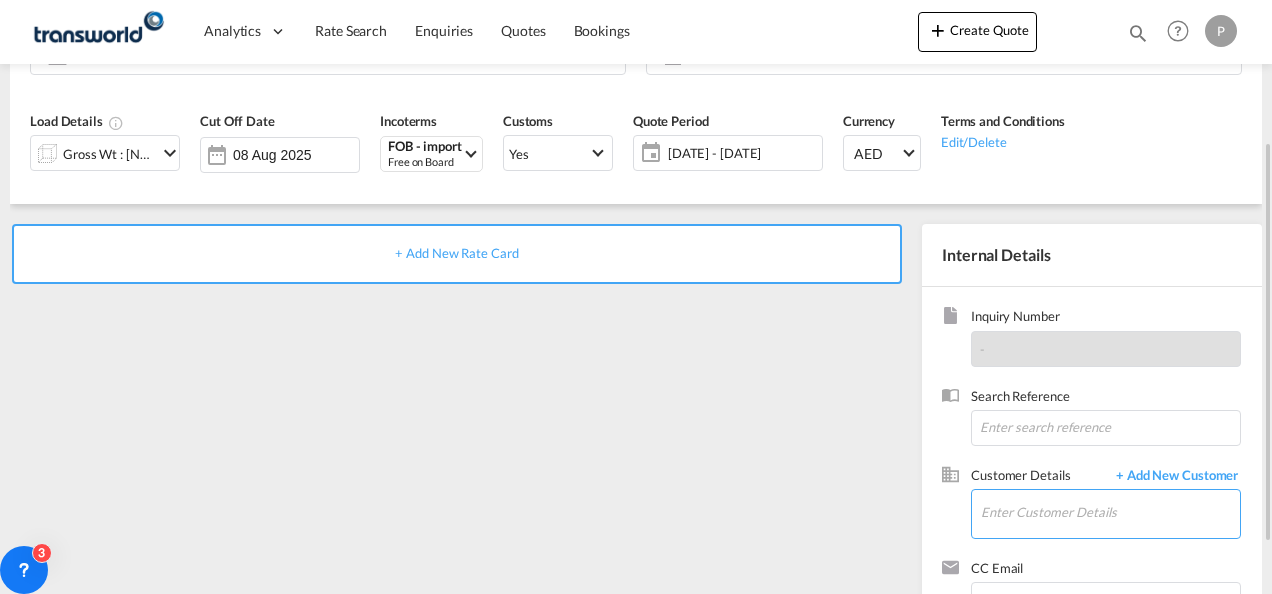 click on "Enter Customer Details" at bounding box center (1110, 512) 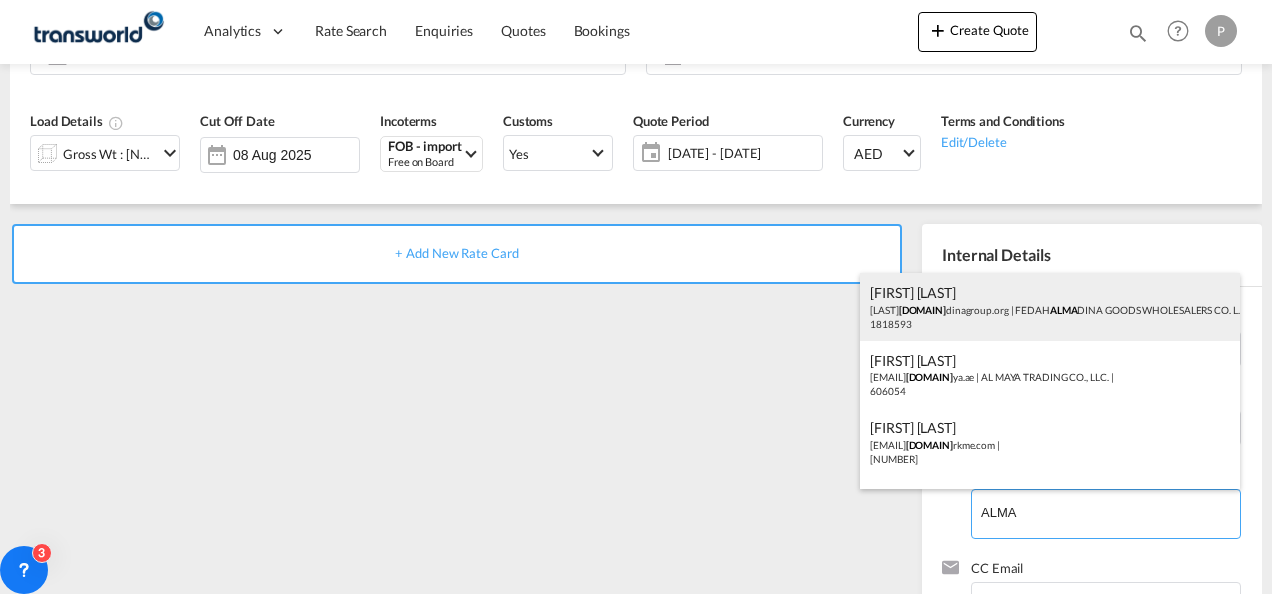 click on "[FIRST] [LAST] [EMAIL]    |    [COMPANY]
|      [NUMBER]" at bounding box center (1050, 307) 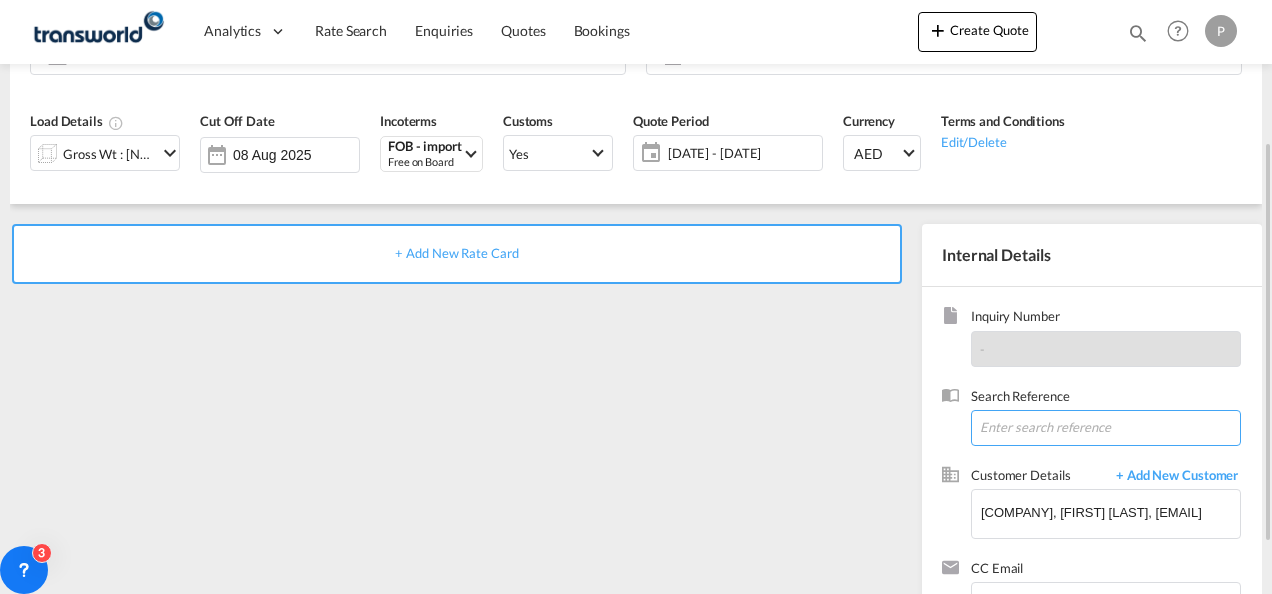 click at bounding box center [1106, 428] 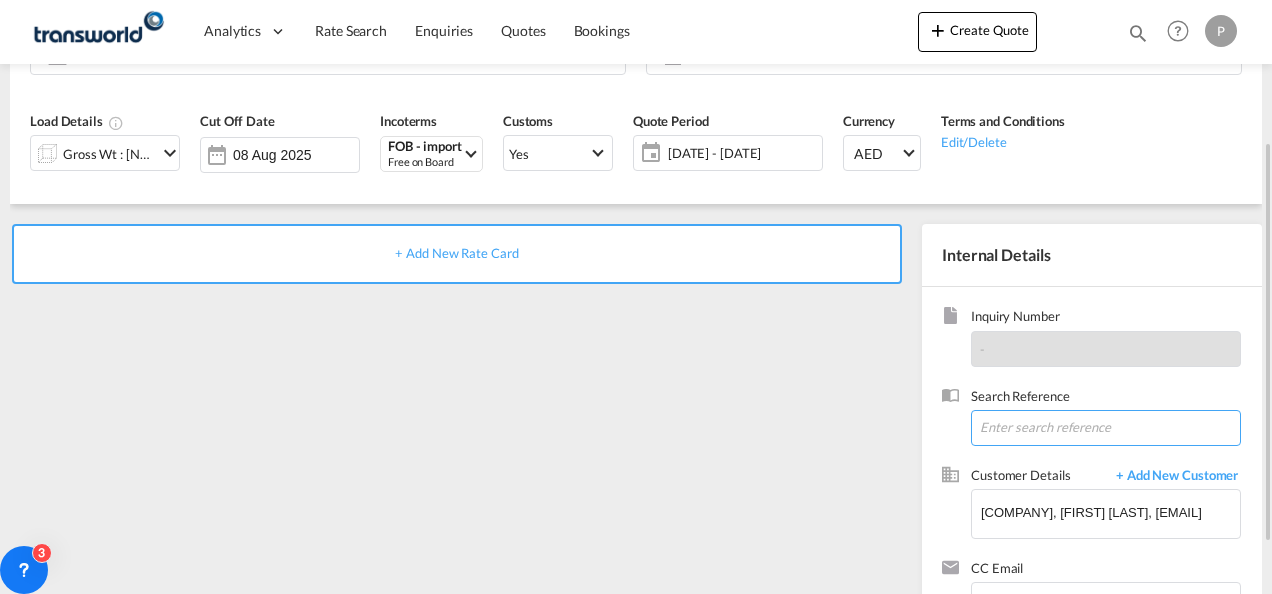 paste on "[NUMBER]" 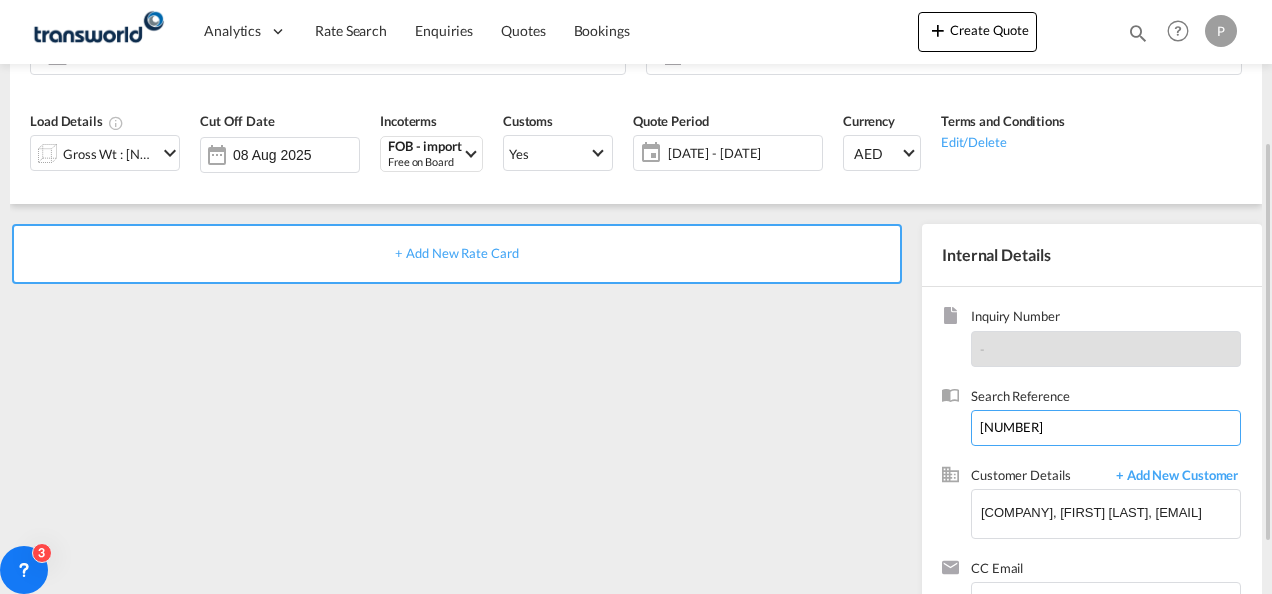 type on "[NUMBER]" 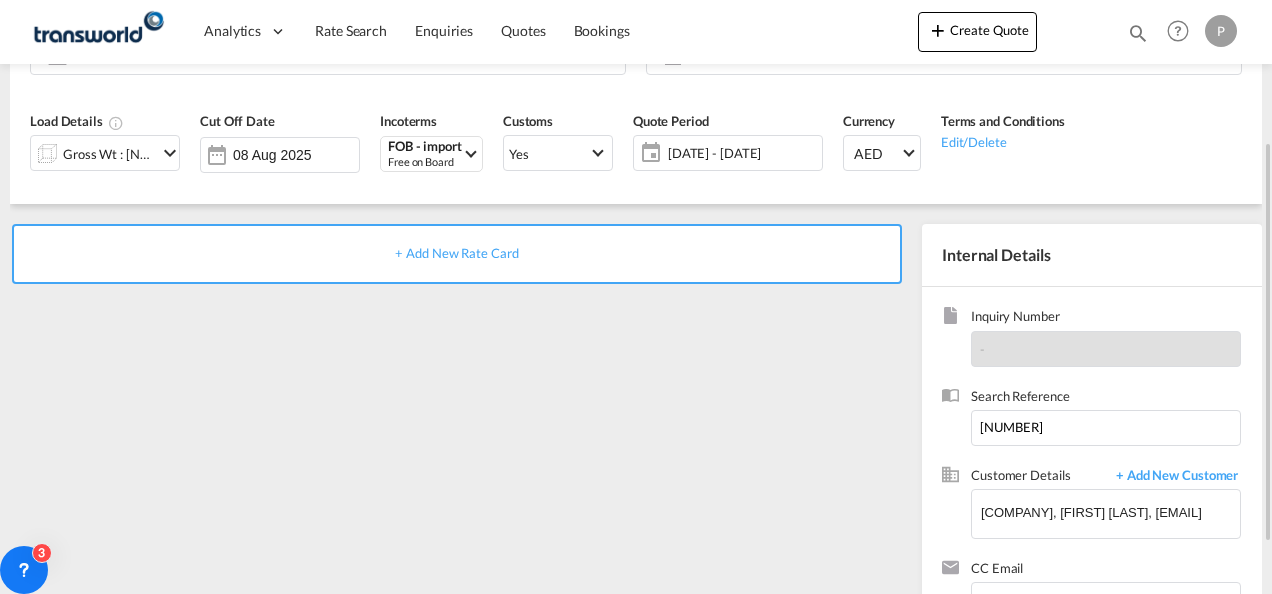 click on "+ Add New Rate Card" at bounding box center [457, 254] 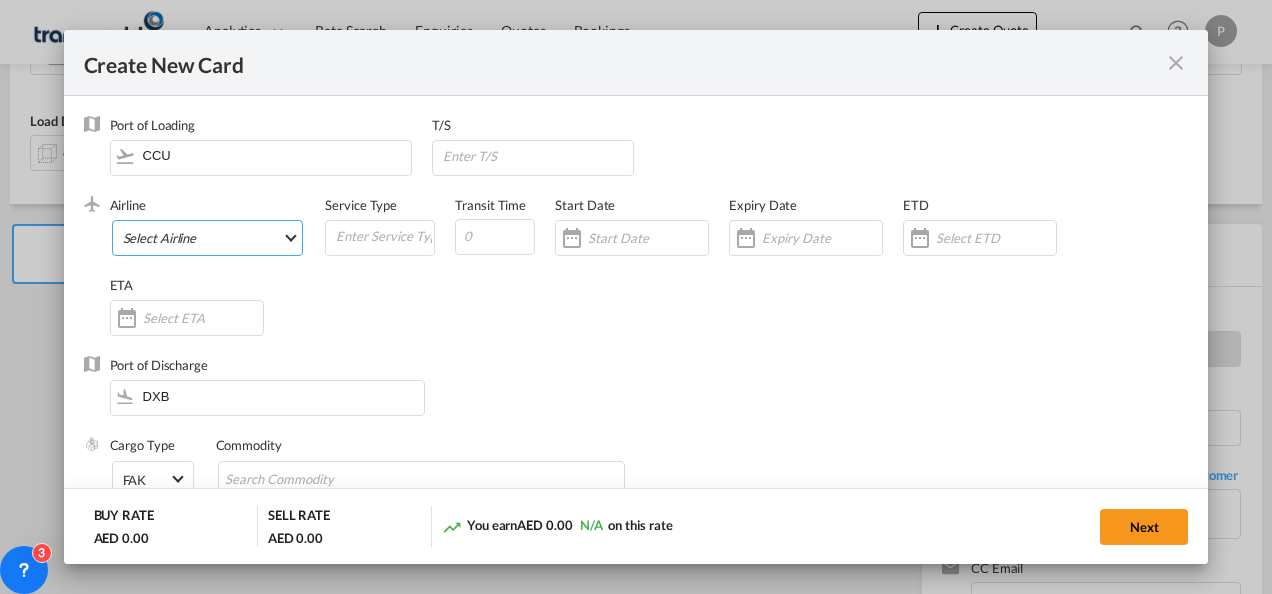 click on "Select Airline
AIR EXPRESS S.A. (1166- / -)
CMA CGM Air Cargo (1140-2C / -)
DDWL Logistics (1138-AU / -)
Fast Logistics (1150-AE / -)
NFS Airfreight (1137-NL / -)
PROAIR (1135-DE / -)
Transportdeal WW (1141-SE / -)
21 Air LLC (964-2I*-681-US / 681)
40-Mile Air, Ltd. (145-Q5* / -)
8165343 Canada Inc. dba Air Canada Rouge (164-RV / -)
9 Air Co Ltd (793-AQ-902-CN / 902)
9G Rail Limited (1101-9G* / -)
A.P.G. Distribution System (847-A1 / -)
AB AVIATION (821-Y6 / -)
ABC Aerolineas S.A. de C.V. (935-4O*-837-MX / 837)
ABSA  -  Aerolinhas Brasileiras S.A dba LATAM Cargo Brasil (95-M3-549-BR / 549)
ABX Air, Inc. (32-GB-832-US / 832)
AccesRail and Partner Railways (772-9B* / -)
ACE Belgium Freighters S.A. (222-X7-744-BE / 744)
ACP fly (1147-PA / -)
ACT Havayollari A.S. (624-9T*-556-TR / 556)
Adria Airways (JP / -)
Advanced Air, LLC (1055-AN / -)
Aegean Airlines (575-A3-390-GR / 390)
Aeko Kula, LLC dba Aloha Air Cargo (427-KH-687-US / 687)
Aer Lingus Limited (369-EI-53-IE / 53)" at bounding box center [208, 238] 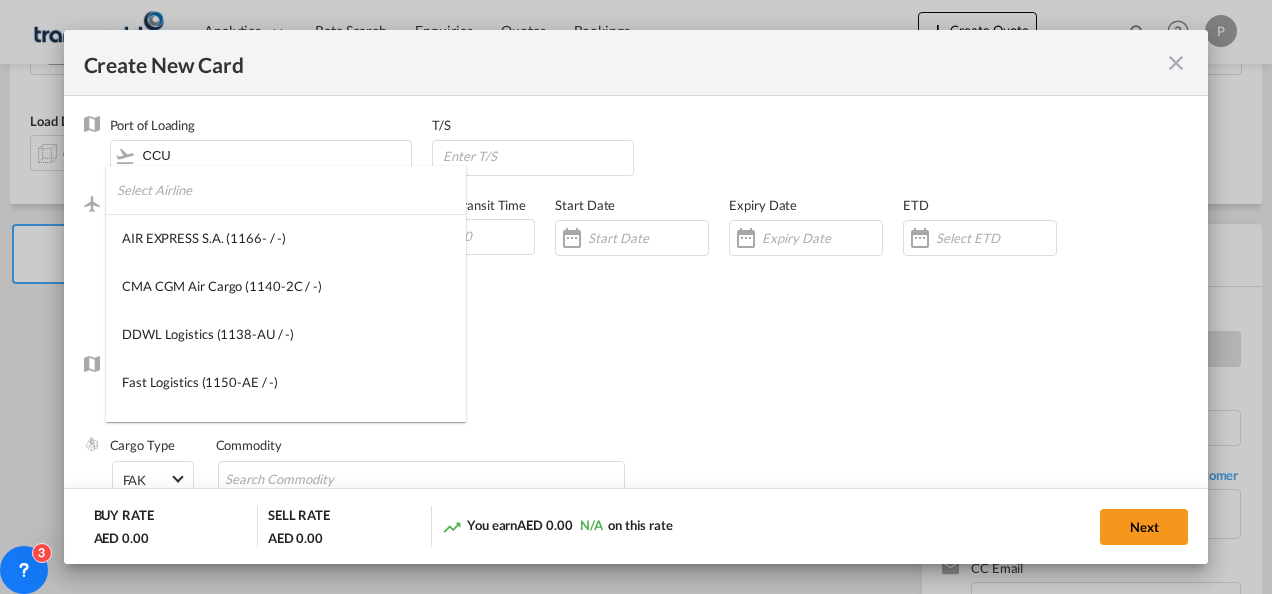 click at bounding box center [291, 190] 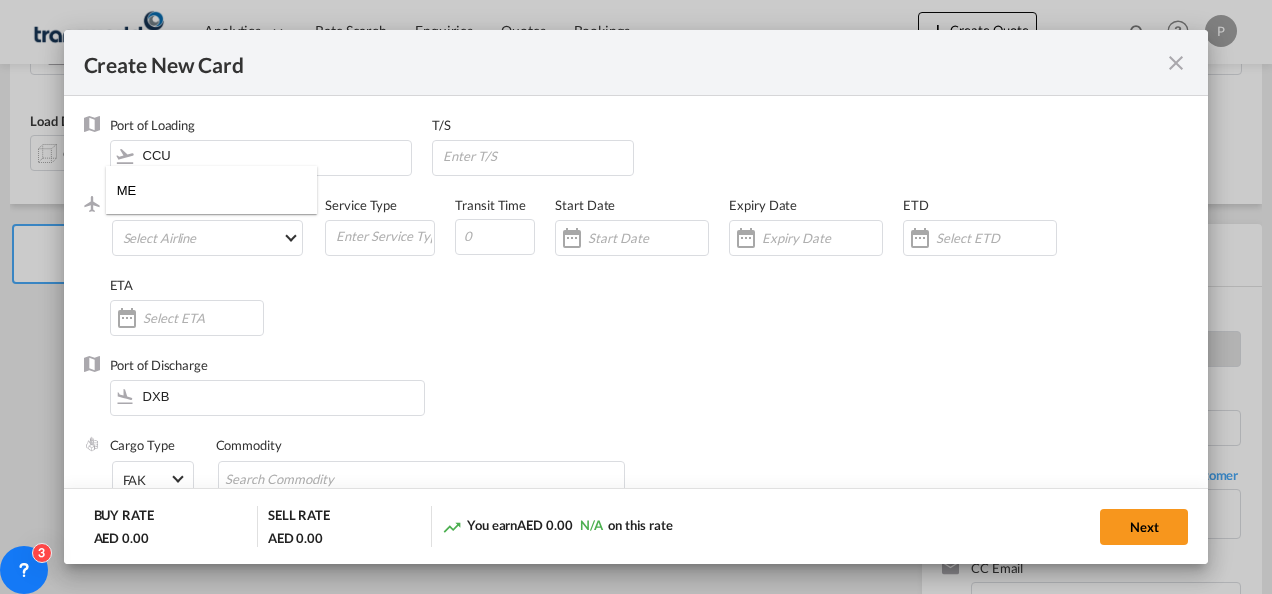 type on "M" 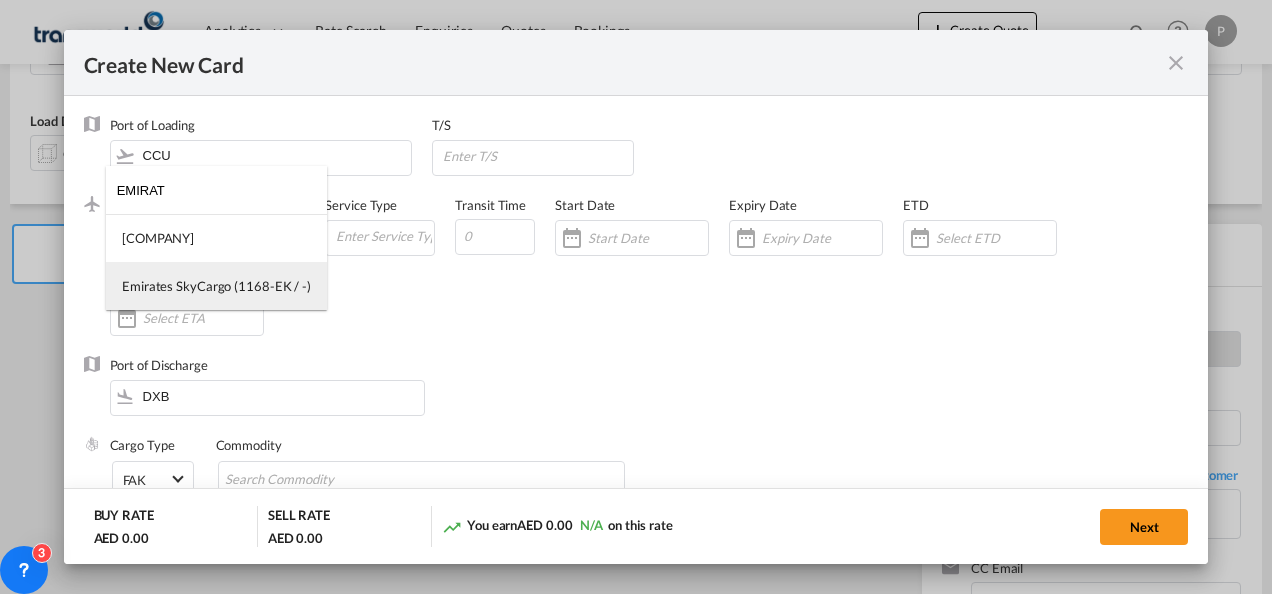 type on "EMIRAT" 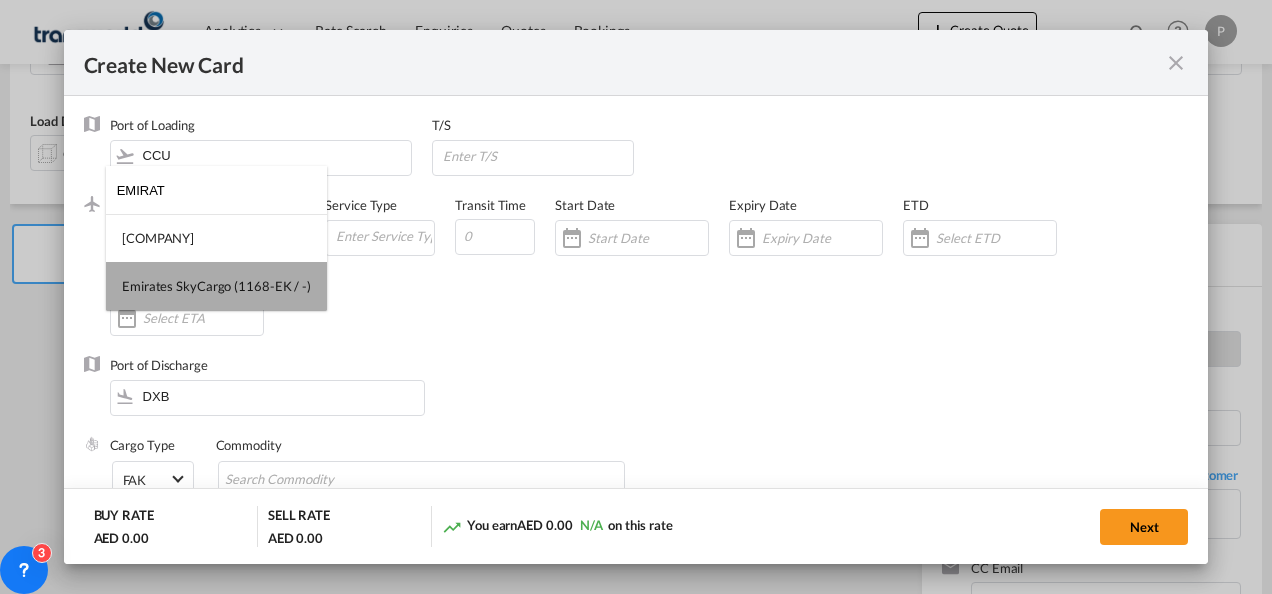 click on "Emirates SkyCargo (1168-EK / -)" at bounding box center [216, 286] 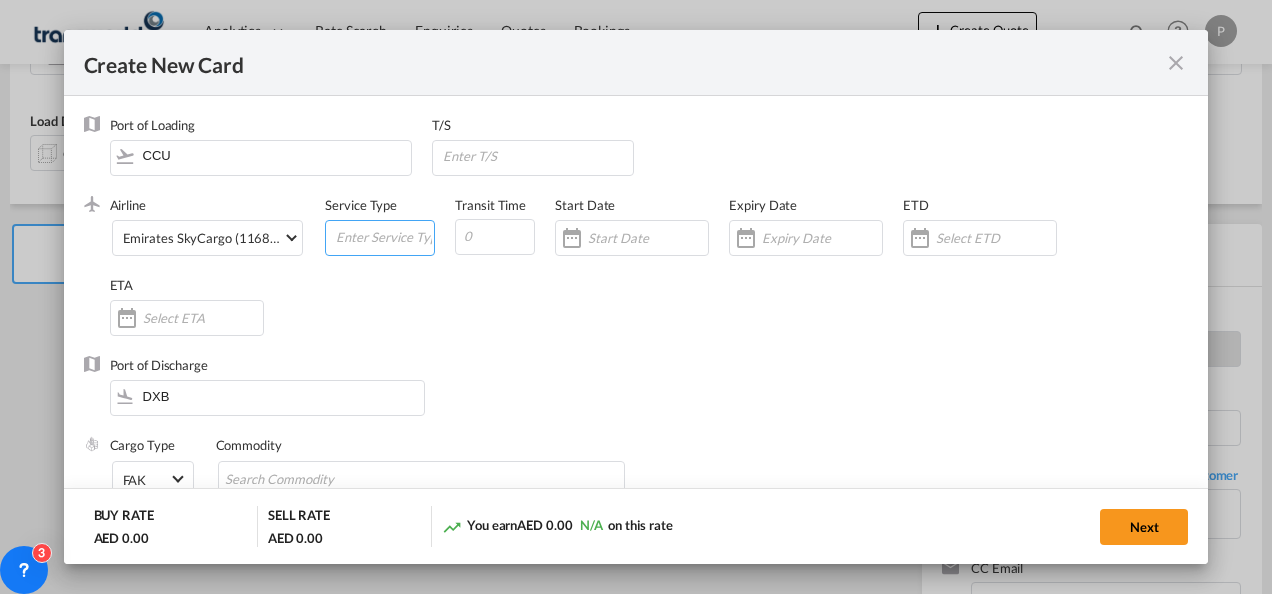 click at bounding box center [384, 236] 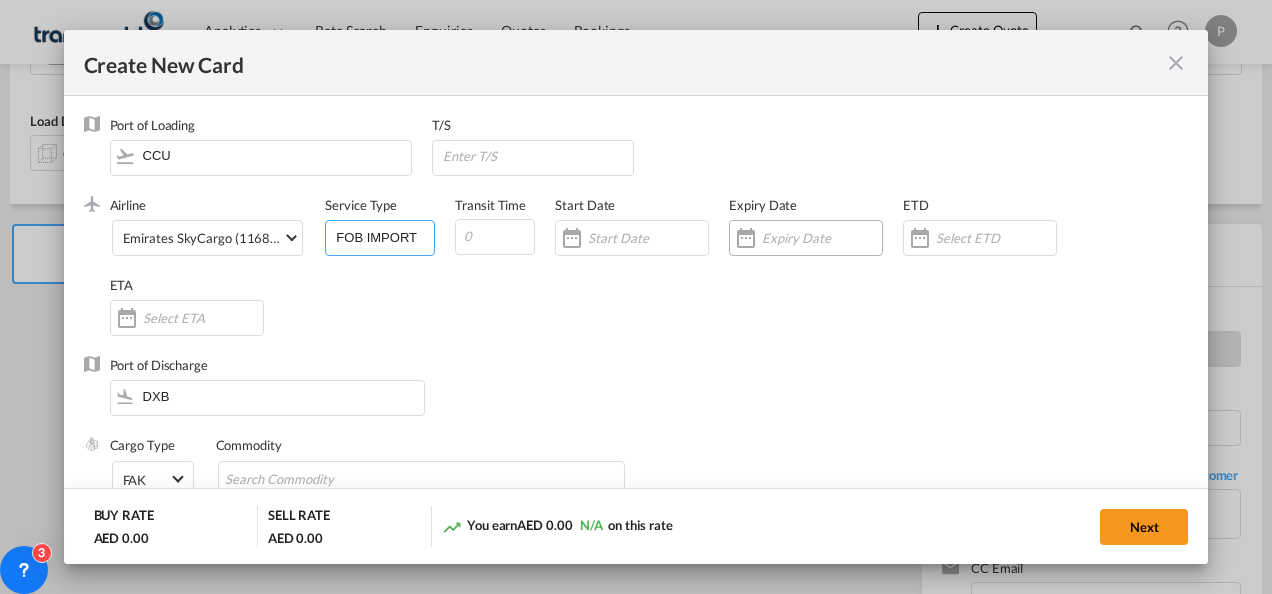 type on "FOB IMPORT" 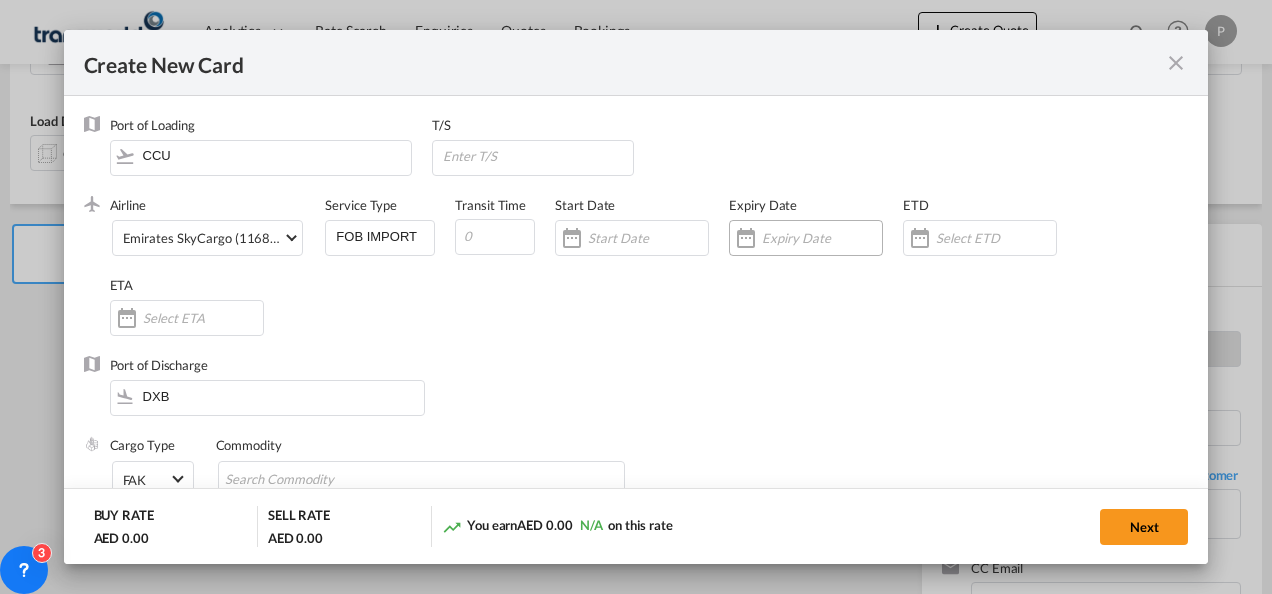 click at bounding box center [822, 238] 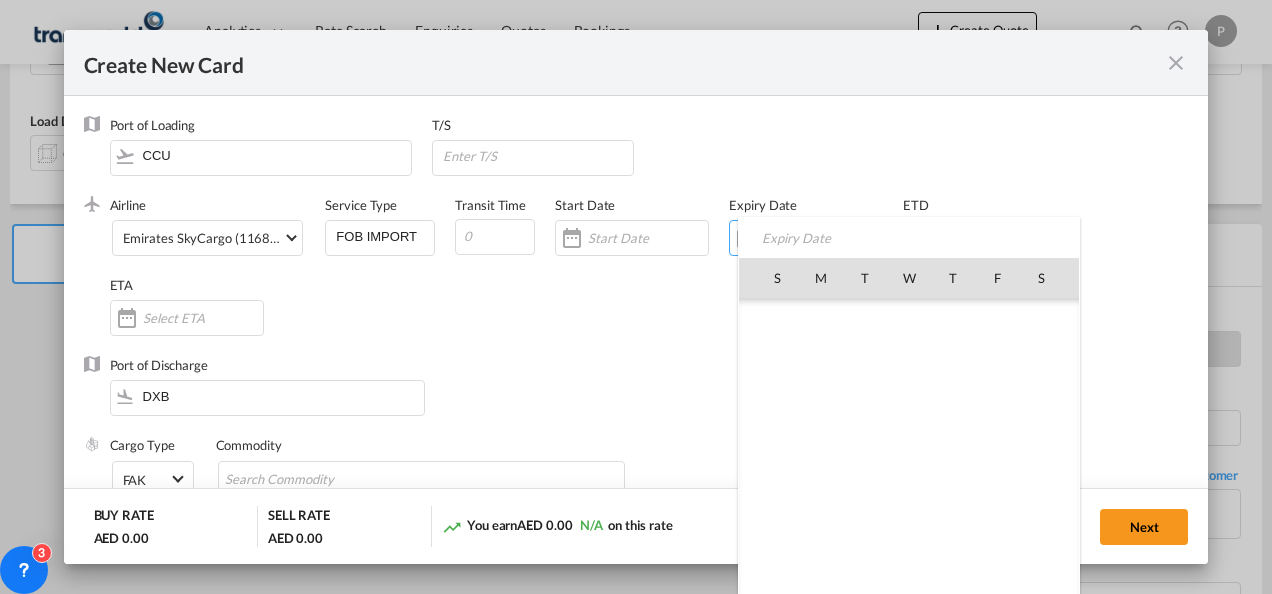 scroll, scrollTop: 462955, scrollLeft: 0, axis: vertical 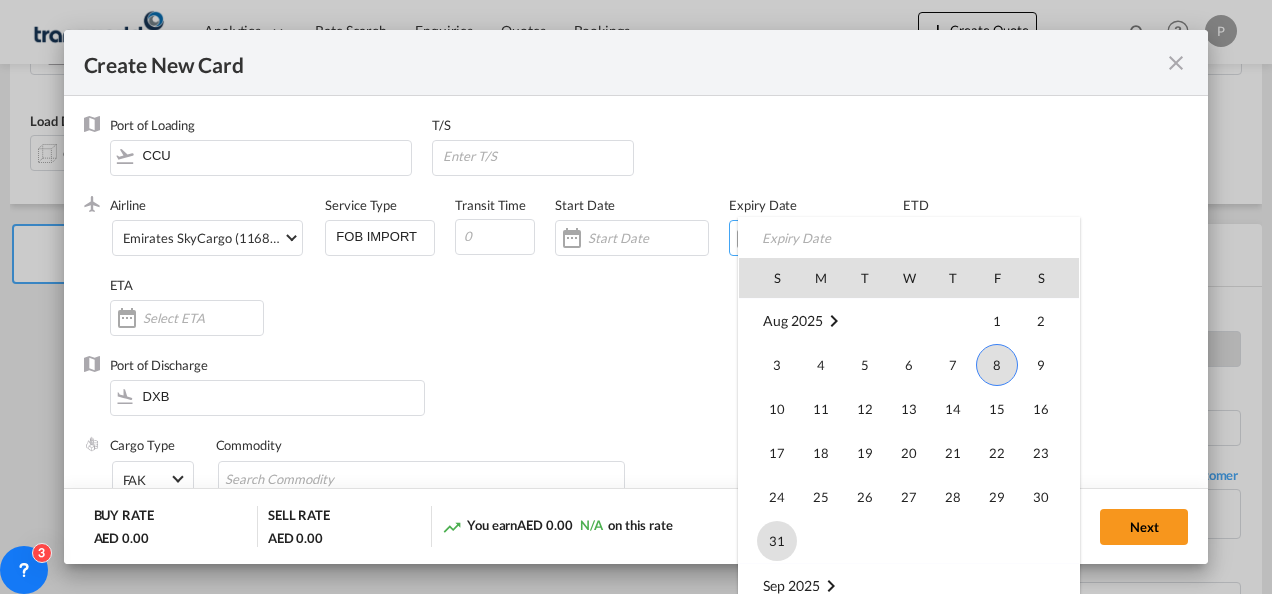 click on "31" at bounding box center [777, 541] 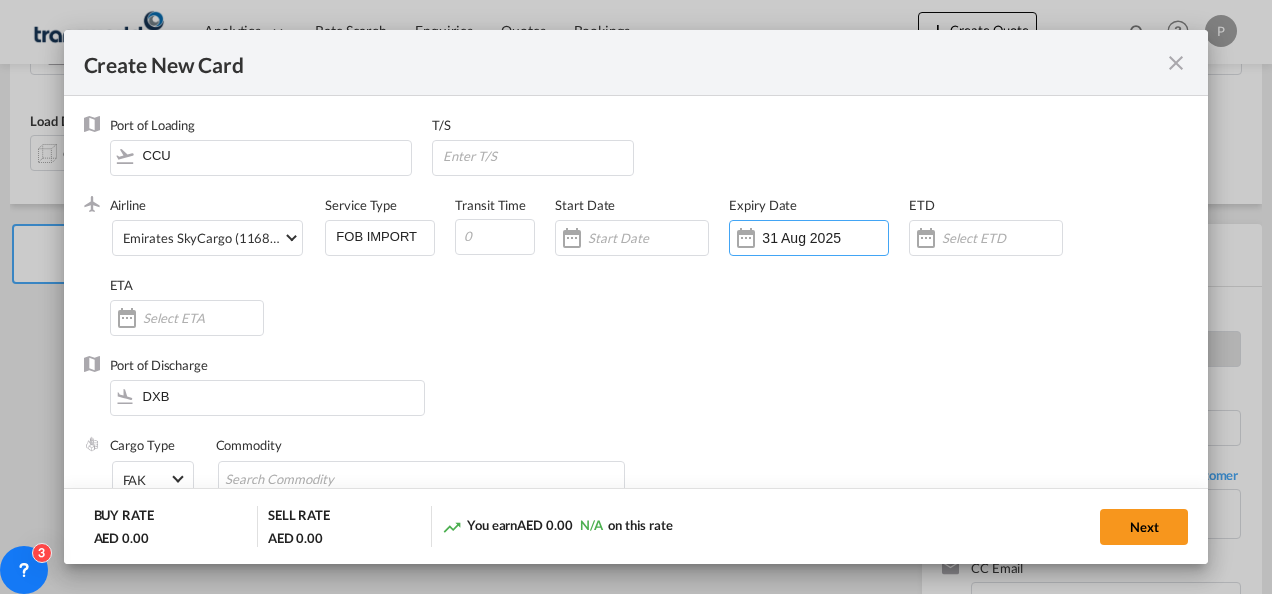 scroll, scrollTop: 176, scrollLeft: 0, axis: vertical 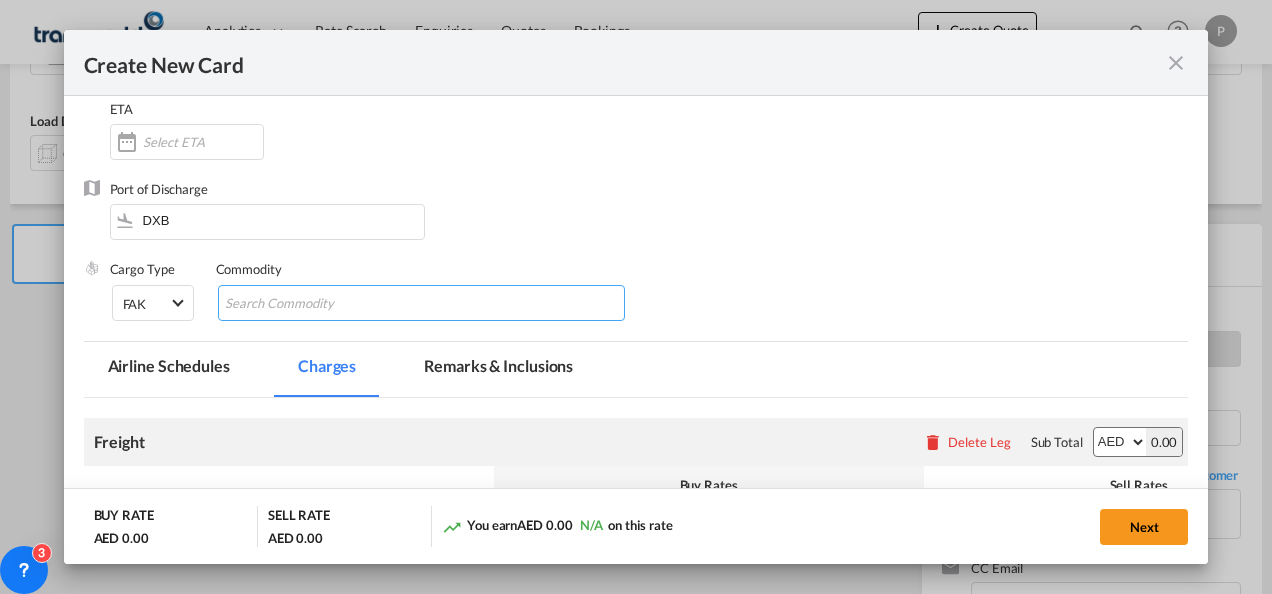 click at bounding box center [316, 304] 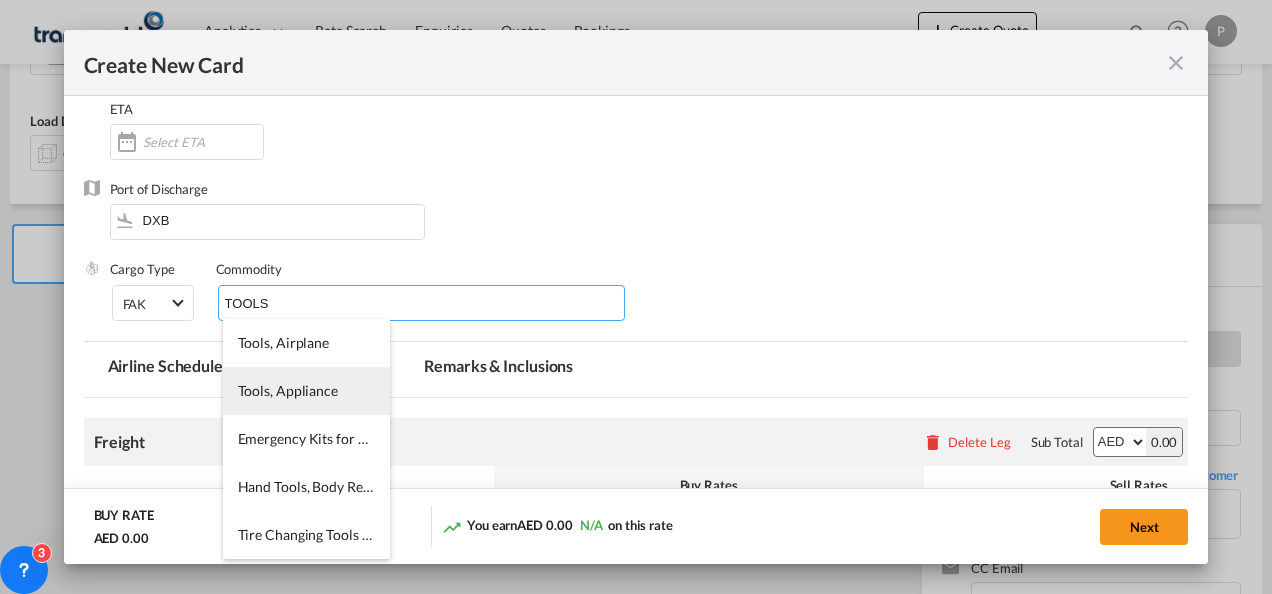 type on "TOOLS" 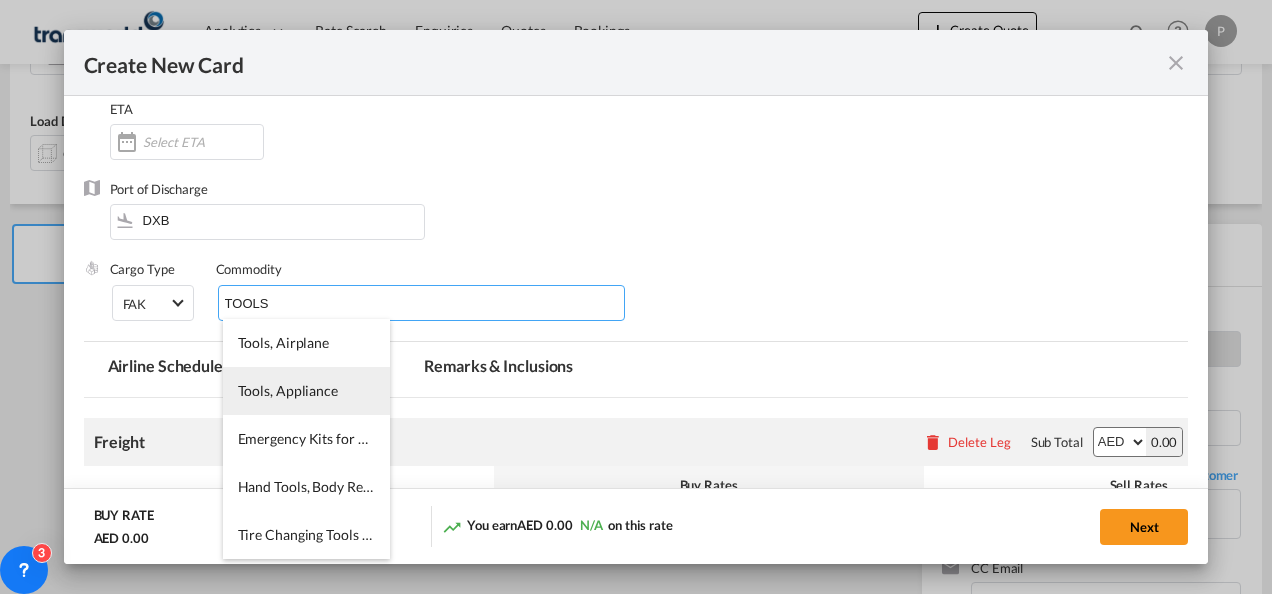 click on "Tools, Appliance" at bounding box center [288, 390] 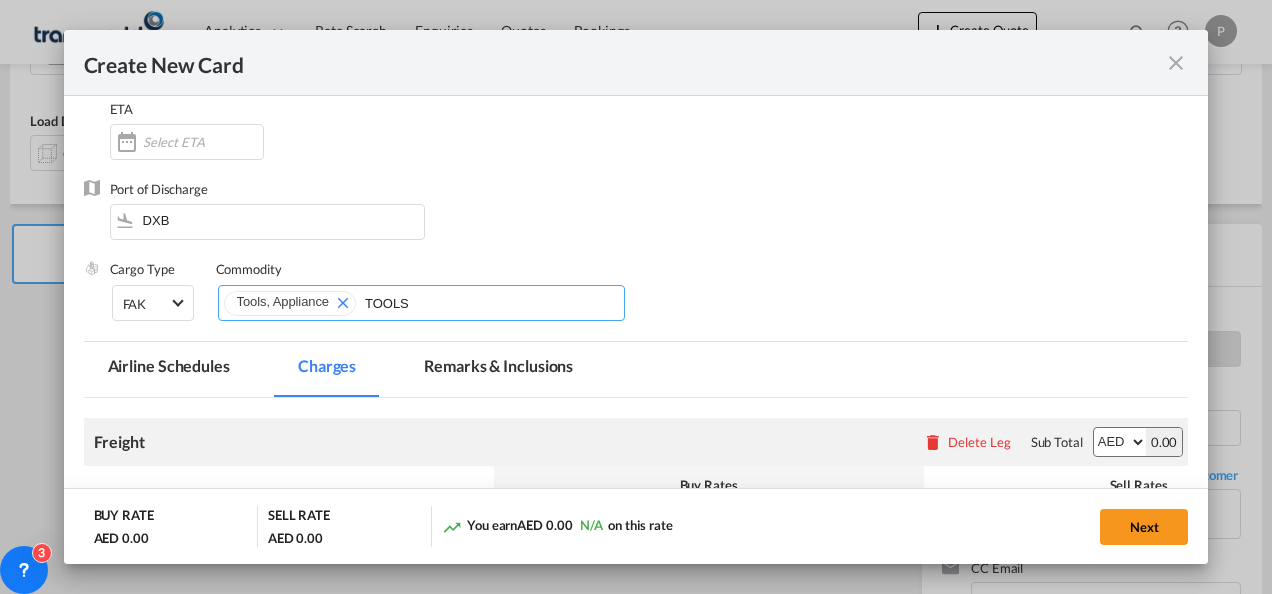 type 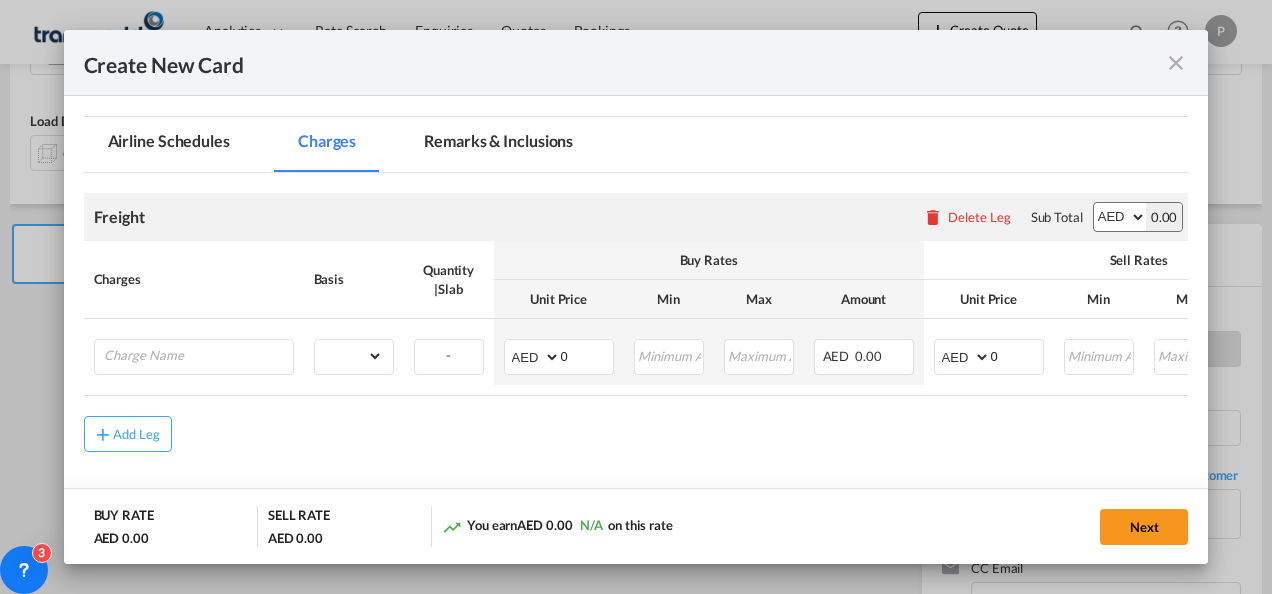 scroll, scrollTop: 412, scrollLeft: 0, axis: vertical 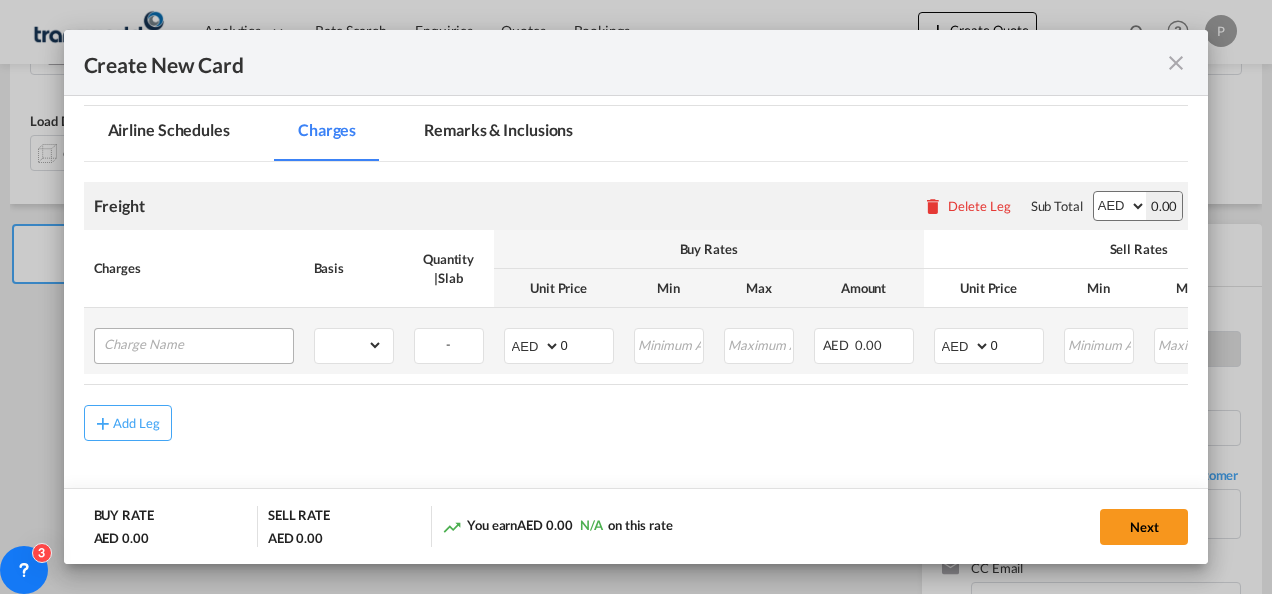 click at bounding box center (194, 346) 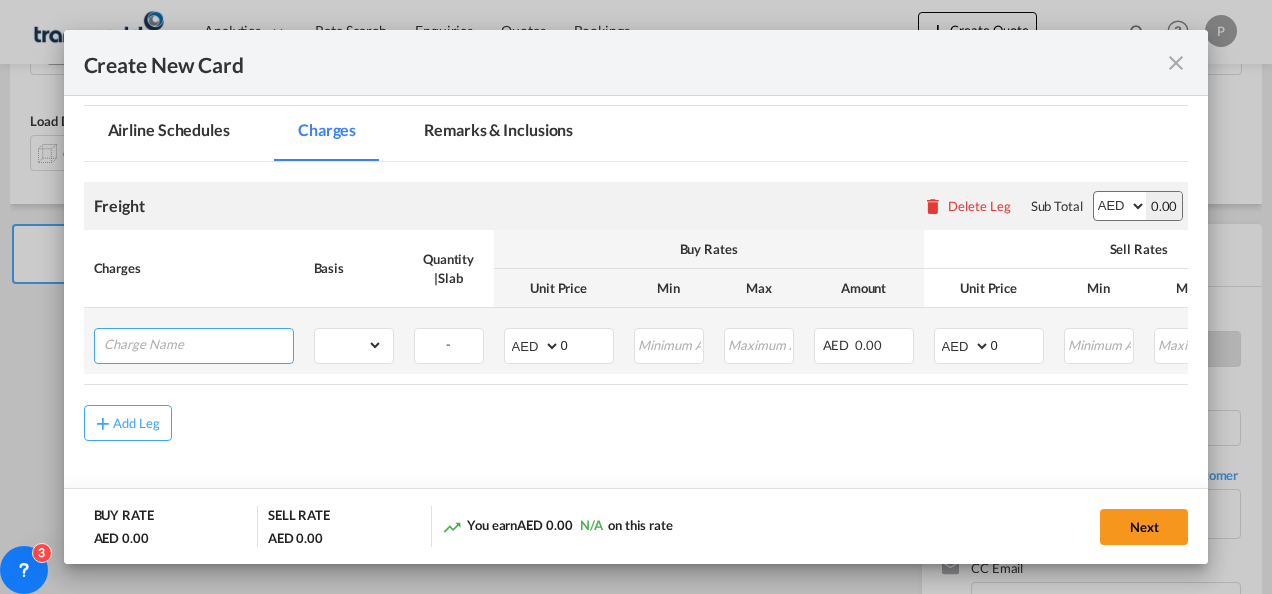 click at bounding box center (198, 344) 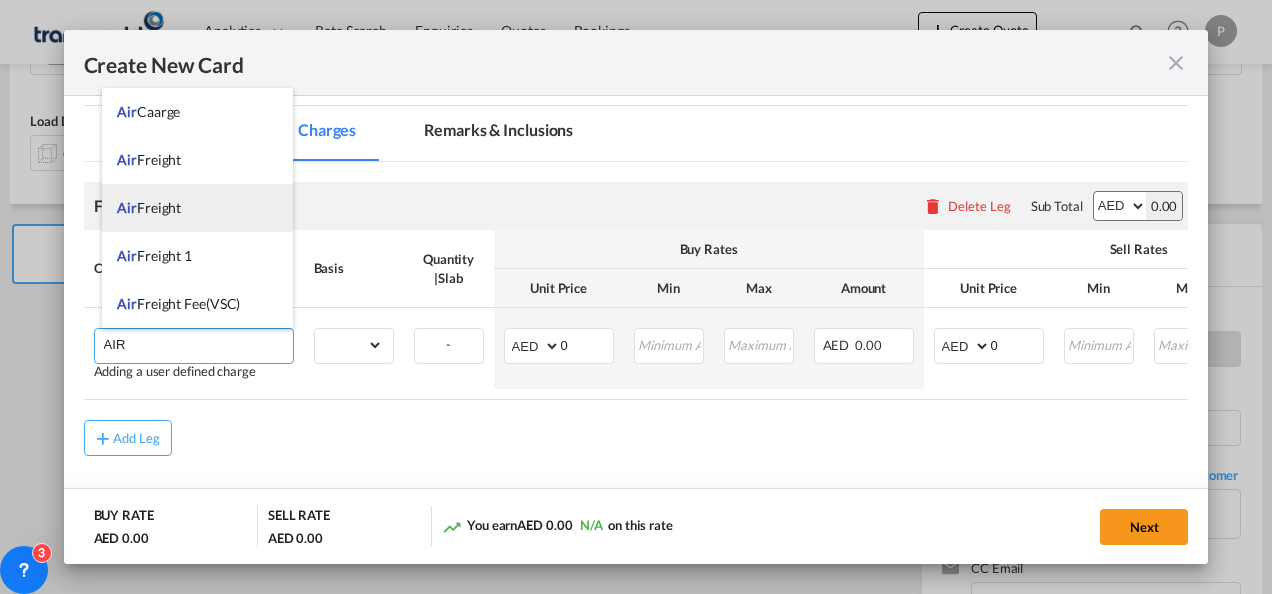 click on "Air  Freight" at bounding box center (197, 208) 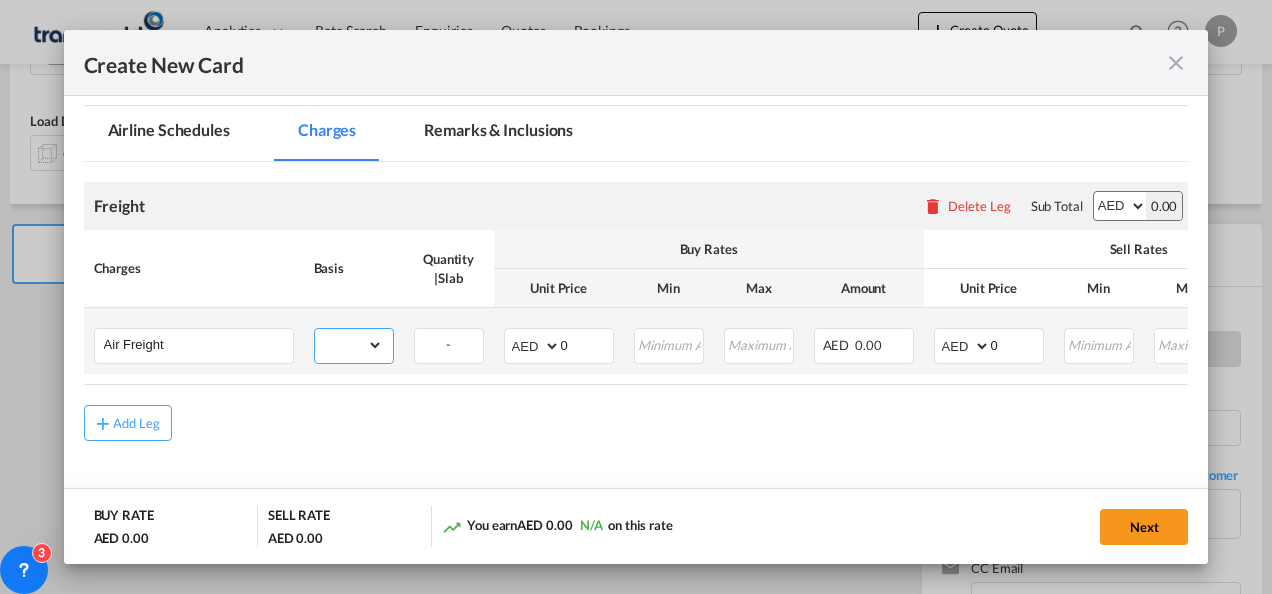click on "gross_weight
volumetric_weight
per_shipment
per_bl
per_km
% on air freight
per_hawb
per_kg
per_pallet
per_carton
flat
chargeable_weight
per_ton
per_cbm
per_hbl
per_w/m
per_awb
per_sbl
per shipping bill
per_quintal
per_lbs
per_vehicle
per_shift
per_invoice
per_package
per_day
per_revalidation
per_declaration
per_document
per clearance" at bounding box center [349, 345] 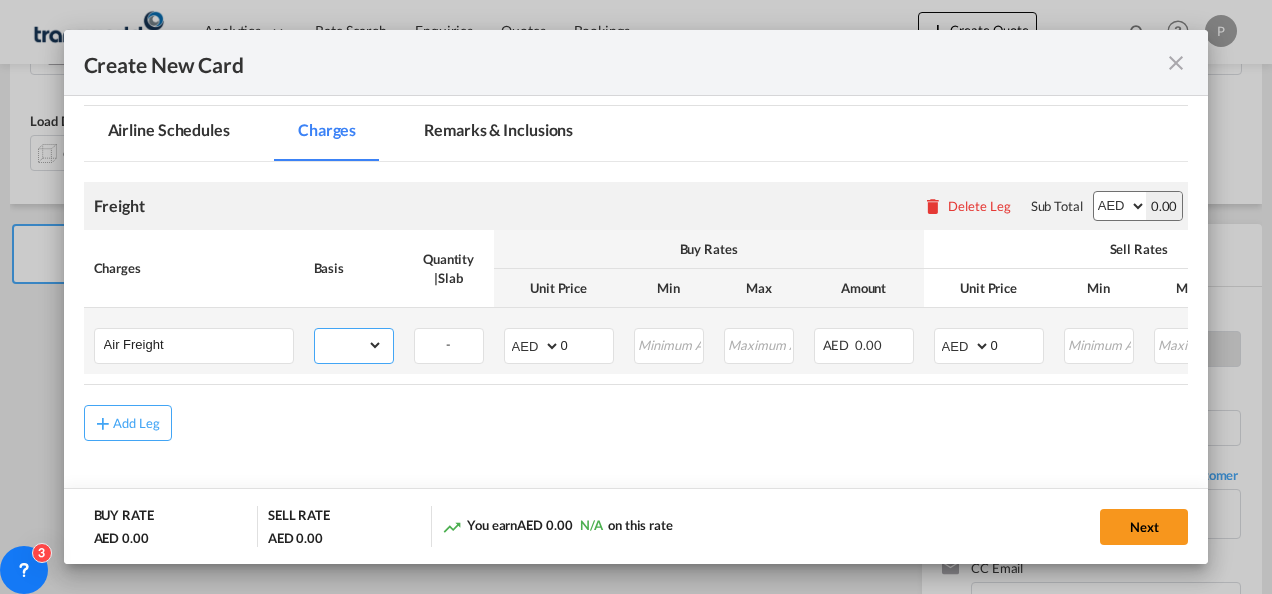 select on "per_shipment" 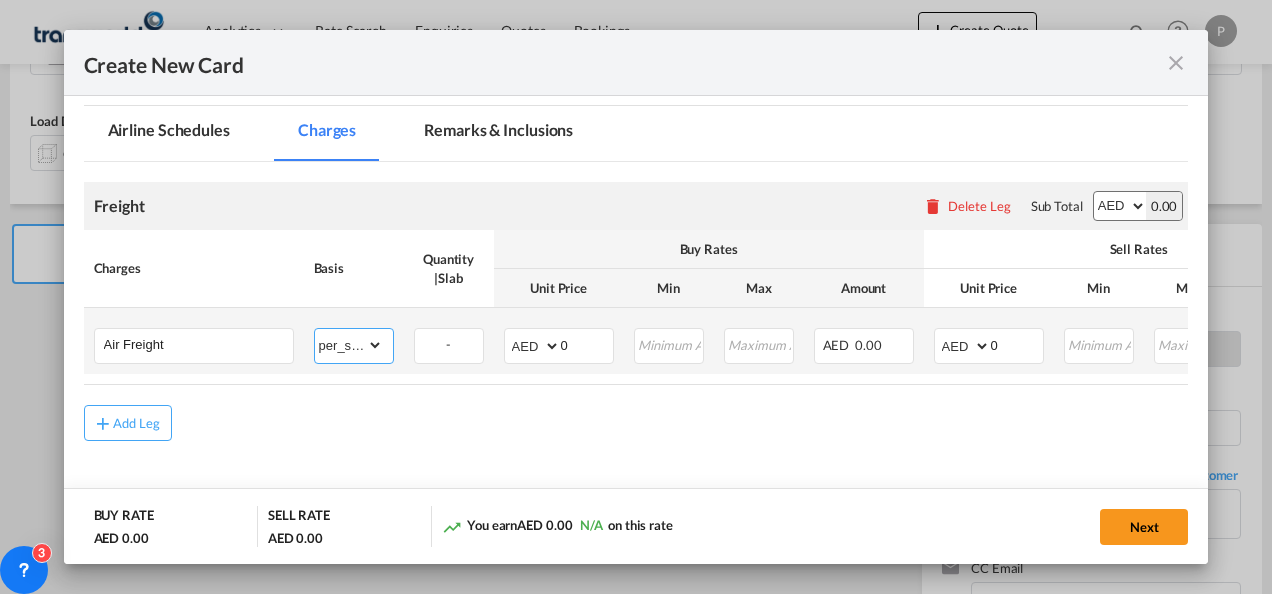 click on "gross_weight
volumetric_weight
per_shipment
per_bl
per_km
% on air freight
per_hawb
per_kg
per_pallet
per_carton
flat
chargeable_weight
per_ton
per_cbm
per_hbl
per_w/m
per_awb
per_sbl
per shipping bill
per_quintal
per_lbs
per_vehicle
per_shift
per_invoice
per_package
per_day
per_revalidation
per_declaration
per_document
per clearance" at bounding box center (349, 345) 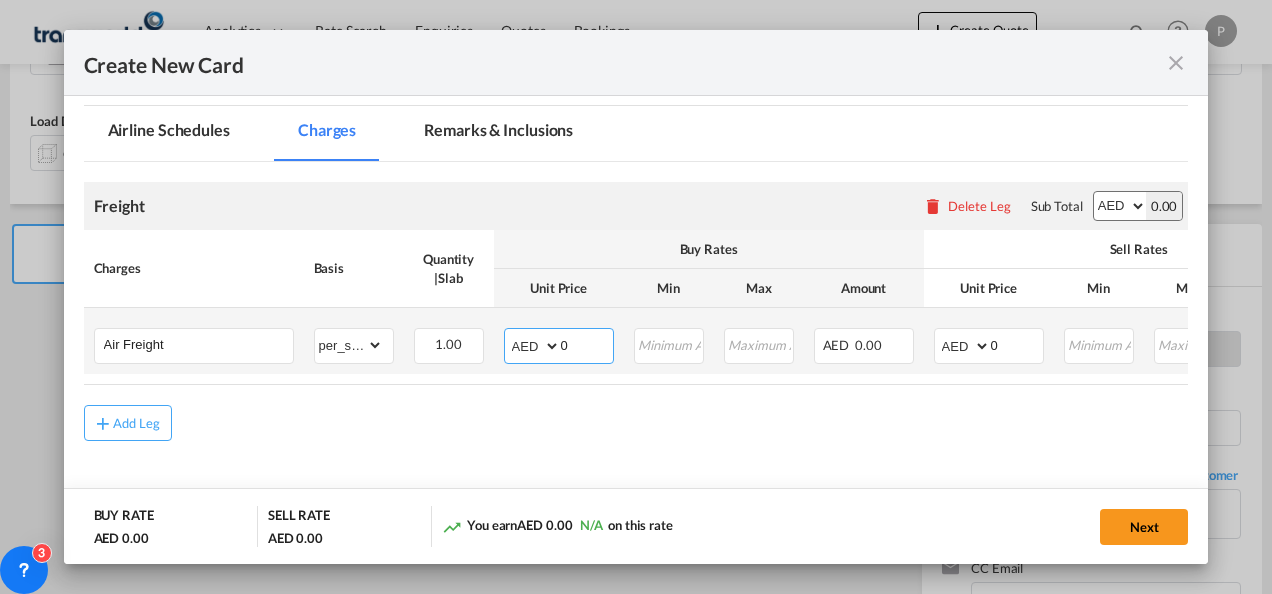 click on "AED AFN ALL AMD ANG AOA ARS AUD AWG AZN BAM BBD BDT BGN BHD BIF BMD BND BOB BRL BSD BTN BWP BYN BZD CAD CDF CHF CLP CNY COP CRC CUC CUP CVE CZK DJF DKK DOP DZD EGP ERN ETB EUR FJD FKP FOK GBP GEL GGP GHS GIP GMD GNF GTQ GYD HKD HNL HRK HTG HUF IDR ILS IMP INR IQD IRR ISK JMD JOD JPY KES KGS KHR KID KMF KRW KWD KYD KZT LAK LBP LKR LRD LSL LYD MAD MDL MGA MKD MMK MNT MOP MRU MUR MVR MWK MXN MYR MZN NAD NGN NIO NOK NPR NZD OMR PAB PEN PGK PHP PKR PLN PYG QAR RON RSD RUB RWF SAR SBD SCR SDG SEK SGD SHP SLL SOS SRD SSP STN SYP SZL THB TJS TMT TND TOP TRY TTD TVD TWD TZS UAH UGX USD UYU UZS VES VND VUV WST XAF XCD XDR XOF XPF YER ZAR ZMW" at bounding box center [534, 346] 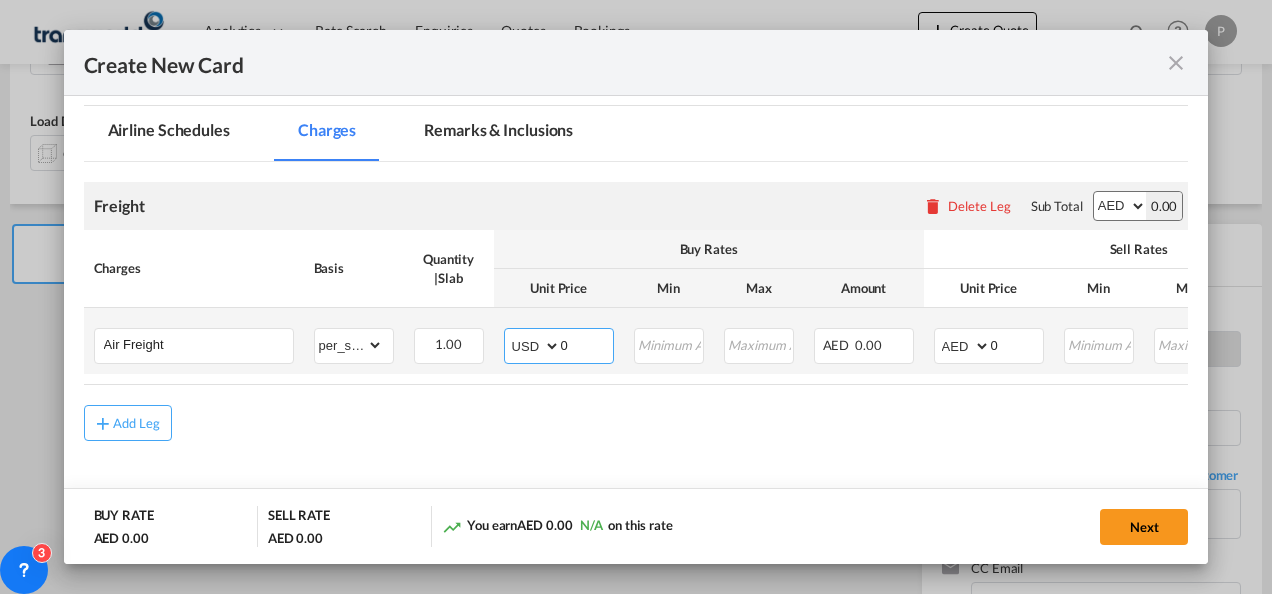 click on "AED AFN ALL AMD ANG AOA ARS AUD AWG AZN BAM BBD BDT BGN BHD BIF BMD BND BOB BRL BSD BTN BWP BYN BZD CAD CDF CHF CLP CNY COP CRC CUC CUP CVE CZK DJF DKK DOP DZD EGP ERN ETB EUR FJD FKP FOK GBP GEL GGP GHS GIP GMD GNF GTQ GYD HKD HNL HRK HTG HUF IDR ILS IMP INR IQD IRR ISK JMD JOD JPY KES KGS KHR KID KMF KRW KWD KYD KZT LAK LBP LKR LRD LSL LYD MAD MDL MGA MKD MMK MNT MOP MRU MUR MVR MWK MXN MYR MZN NAD NGN NIO NOK NPR NZD OMR PAB PEN PGK PHP PKR PLN PYG QAR RON RSD RUB RWF SAR SBD SCR SDG SEK SGD SHP SLL SOS SRD SSP STN SYP SZL THB TJS TMT TND TOP TRY TTD TVD TWD TZS UAH UGX USD UYU UZS VES VND VUV WST XAF XCD XDR XOF XPF YER ZAR ZMW" at bounding box center [534, 346] 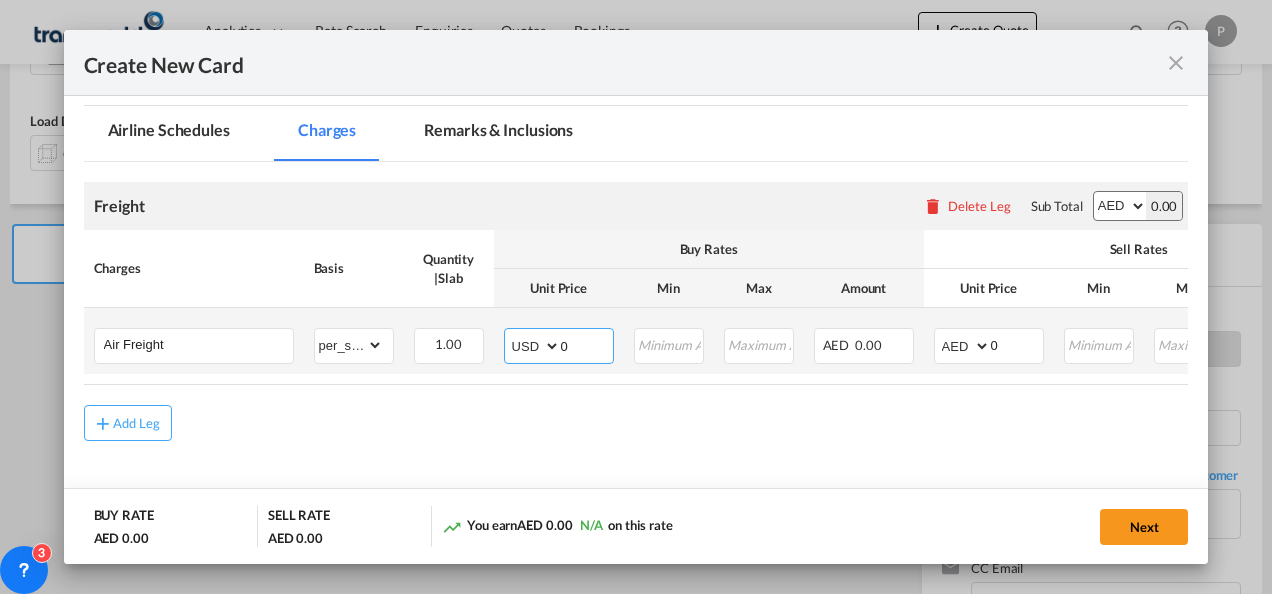 click on "0" at bounding box center (587, 344) 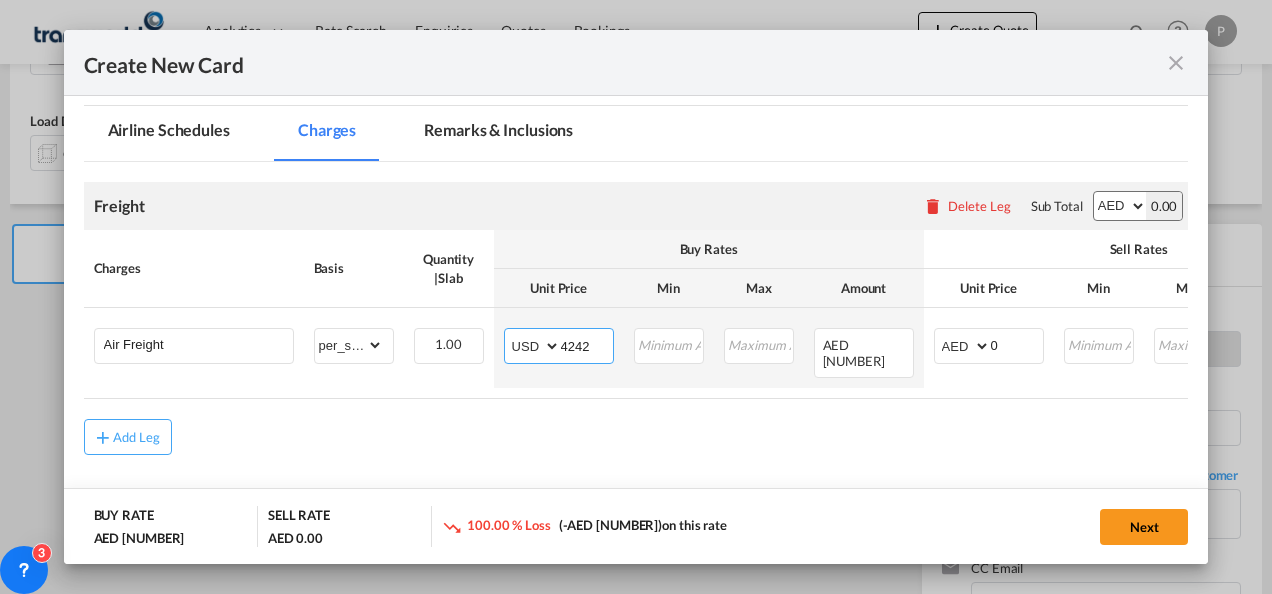 type on "4242" 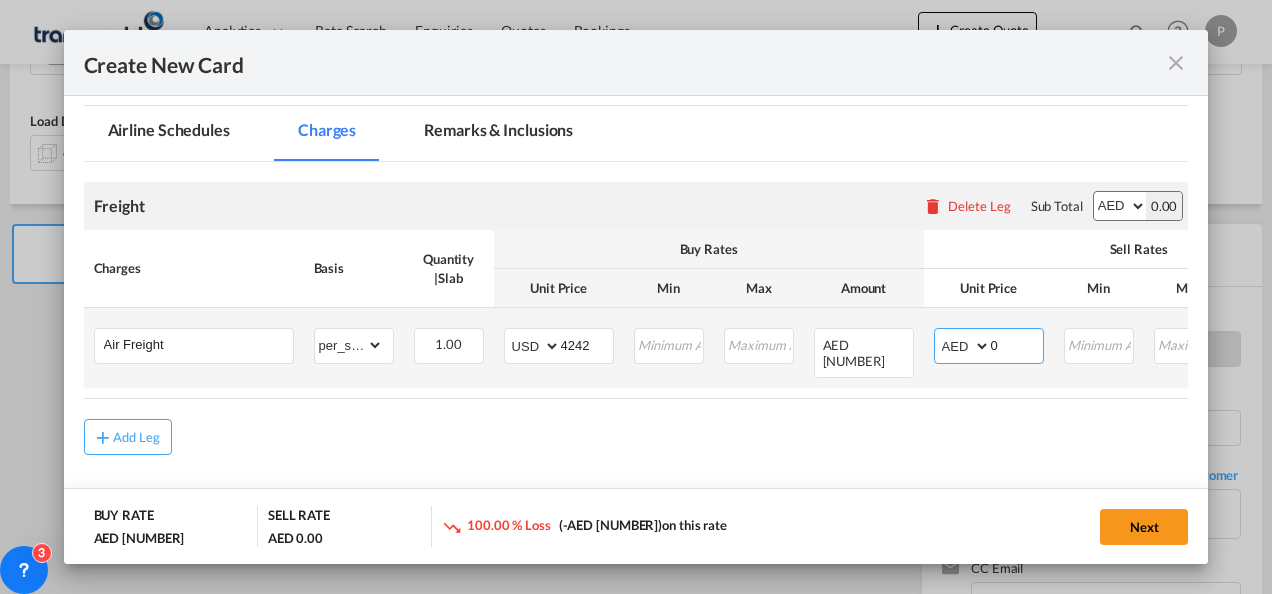 click on "AED AFN ALL AMD ANG AOA ARS AUD AWG AZN BAM BBD BDT BGN BHD BIF BMD BND BOB BRL BSD BTN BWP BYN BZD CAD CDF CHF CLP CNY COP CRC CUC CUP CVE CZK DJF DKK DOP DZD EGP ERN ETB EUR FJD FKP FOK GBP GEL GGP GHS GIP GMD GNF GTQ GYD HKD HNL HRK HTG HUF IDR ILS IMP INR IQD IRR ISK JMD JOD JPY KES KGS KHR KID KMF KRW KWD KYD KZT LAK LBP LKR LRD LSL LYD MAD MDL MGA MKD MMK MNT MOP MRU MUR MVR MWK MXN MYR MZN NAD NGN NIO NOK NPR NZD OMR PAB PEN PGK PHP PKR PLN PYG QAR RON RSD RUB RWF SAR SBD SCR SDG SEK SGD SHP SLL SOS SRD SSP STN SYP SZL THB TJS TMT TND TOP TRY TTD TVD TWD TZS UAH UGX USD UYU UZS VES VND VUV WST XAF XCD XDR XOF XPF YER ZAR ZMW" at bounding box center (964, 346) 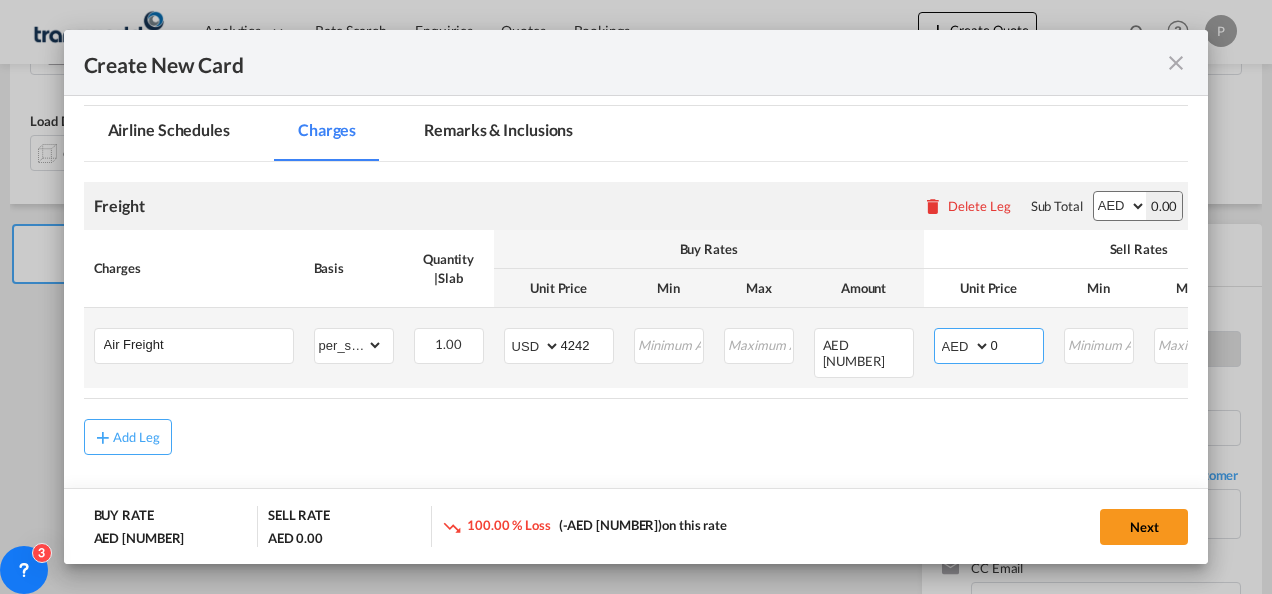 select on "string:USD" 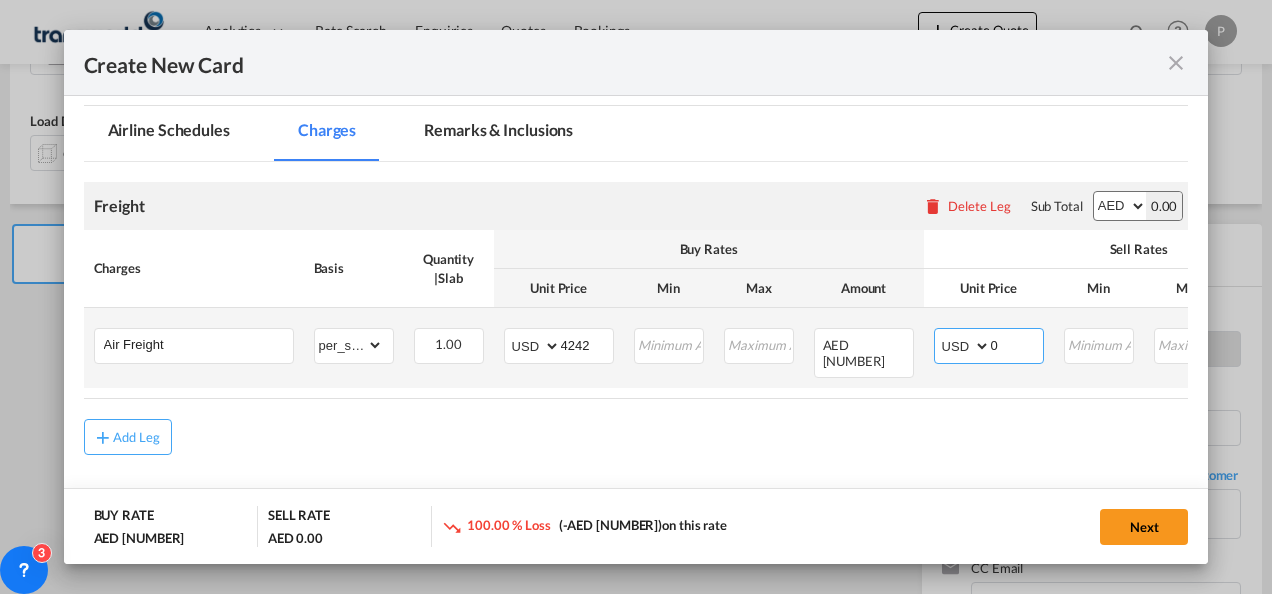 click on "AED AFN ALL AMD ANG AOA ARS AUD AWG AZN BAM BBD BDT BGN BHD BIF BMD BND BOB BRL BSD BTN BWP BYN BZD CAD CDF CHF CLP CNY COP CRC CUC CUP CVE CZK DJF DKK DOP DZD EGP ERN ETB EUR FJD FKP FOK GBP GEL GGP GHS GIP GMD GNF GTQ GYD HKD HNL HRK HTG HUF IDR ILS IMP INR IQD IRR ISK JMD JOD JPY KES KGS KHR KID KMF KRW KWD KYD KZT LAK LBP LKR LRD LSL LYD MAD MDL MGA MKD MMK MNT MOP MRU MUR MVR MWK MXN MYR MZN NAD NGN NIO NOK NPR NZD OMR PAB PEN PGK PHP PKR PLN PYG QAR RON RSD RUB RWF SAR SBD SCR SDG SEK SGD SHP SLL SOS SRD SSP STN SYP SZL THB TJS TMT TND TOP TRY TTD TVD TWD TZS UAH UGX USD UYU UZS VES VND VUV WST XAF XCD XDR XOF XPF YER ZAR ZMW" at bounding box center (964, 346) 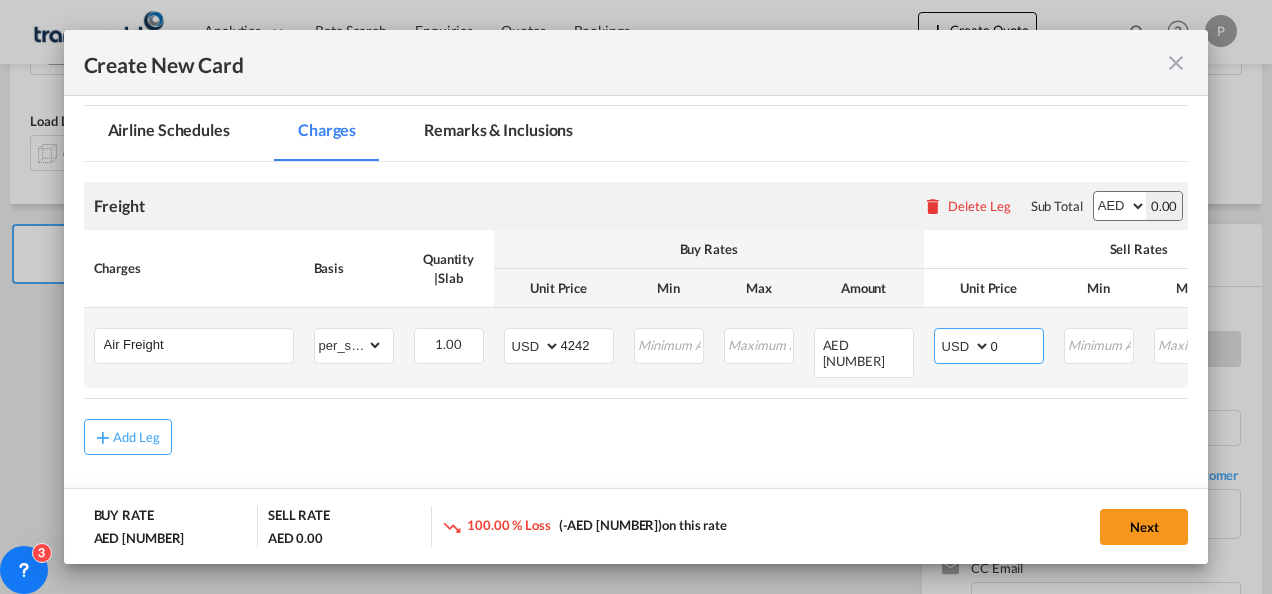 click on "0" at bounding box center (1017, 344) 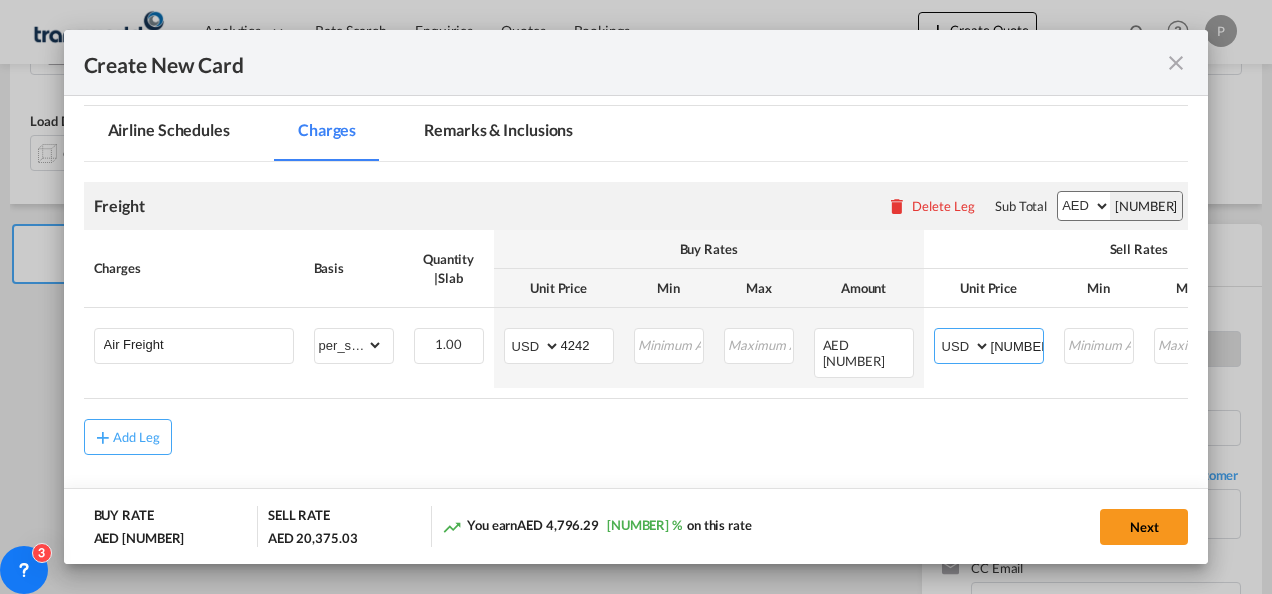 type on "[NUMBER]" 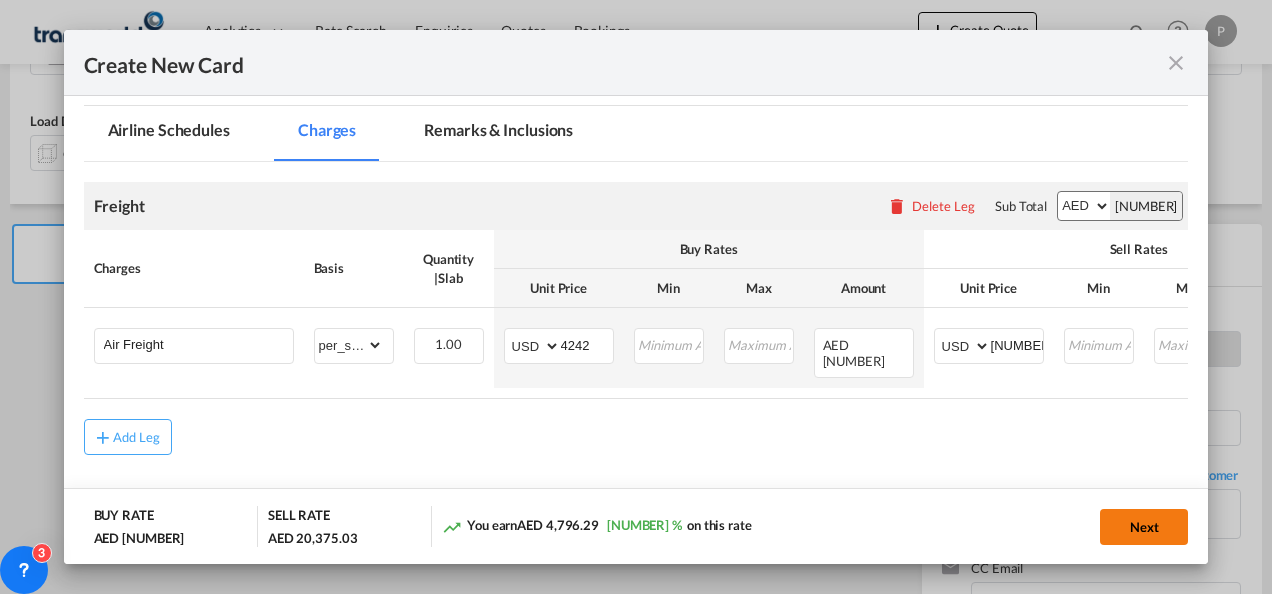 click on "Next" 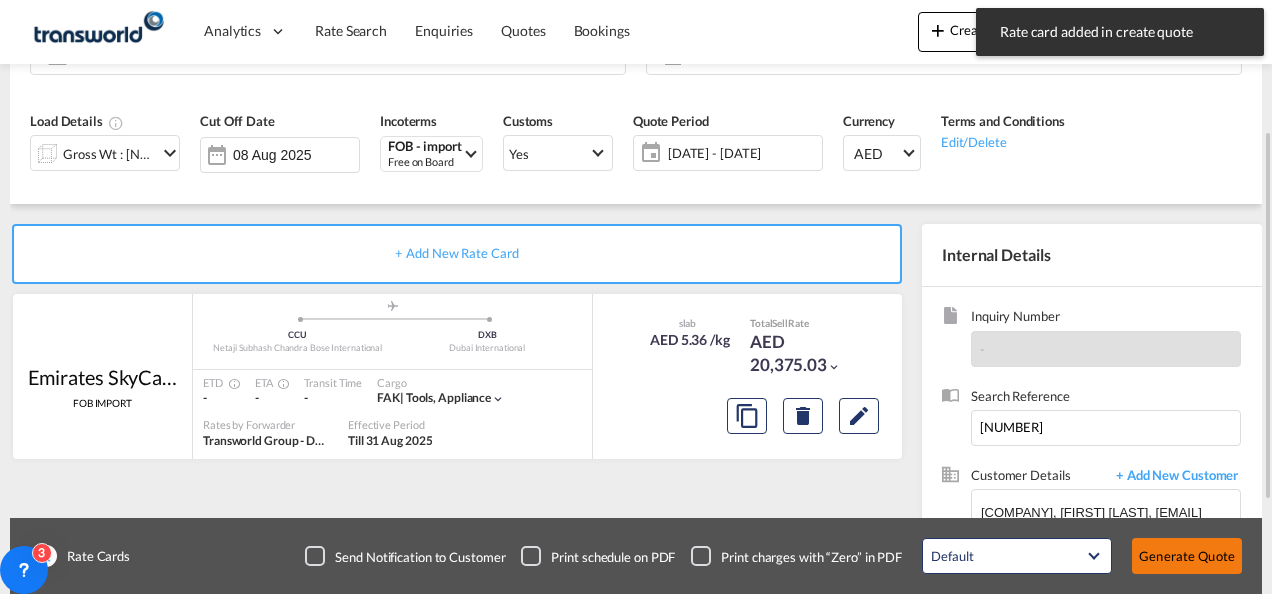 click on "Generate Quote" at bounding box center (1187, 556) 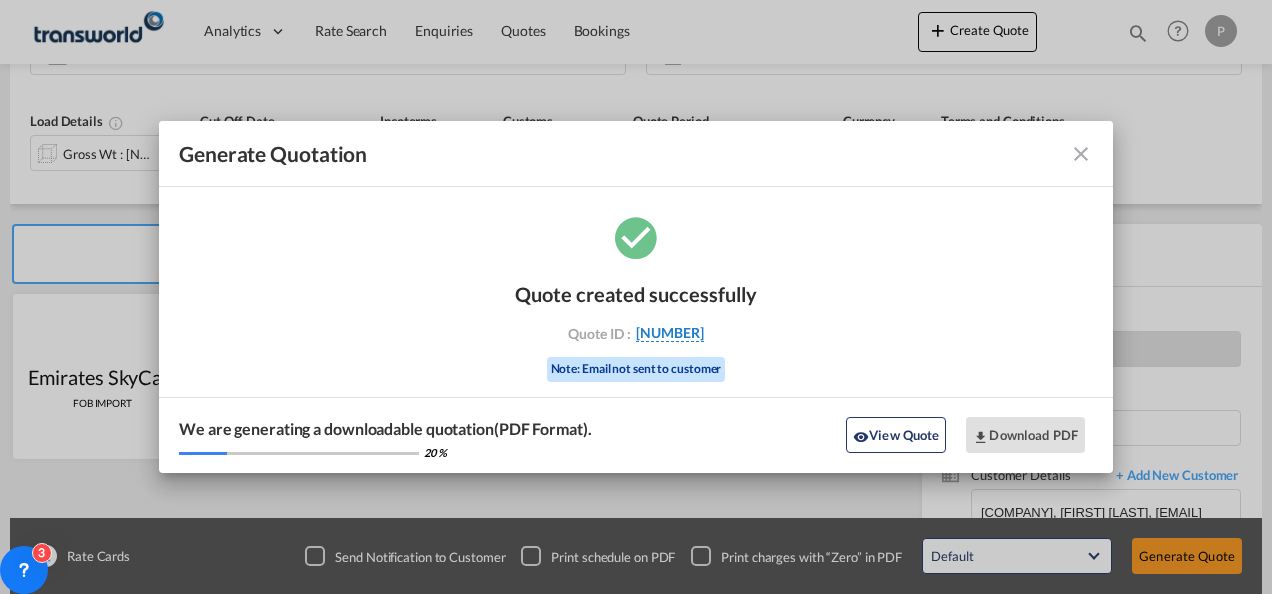 click on "[NUMBER]" at bounding box center (670, 333) 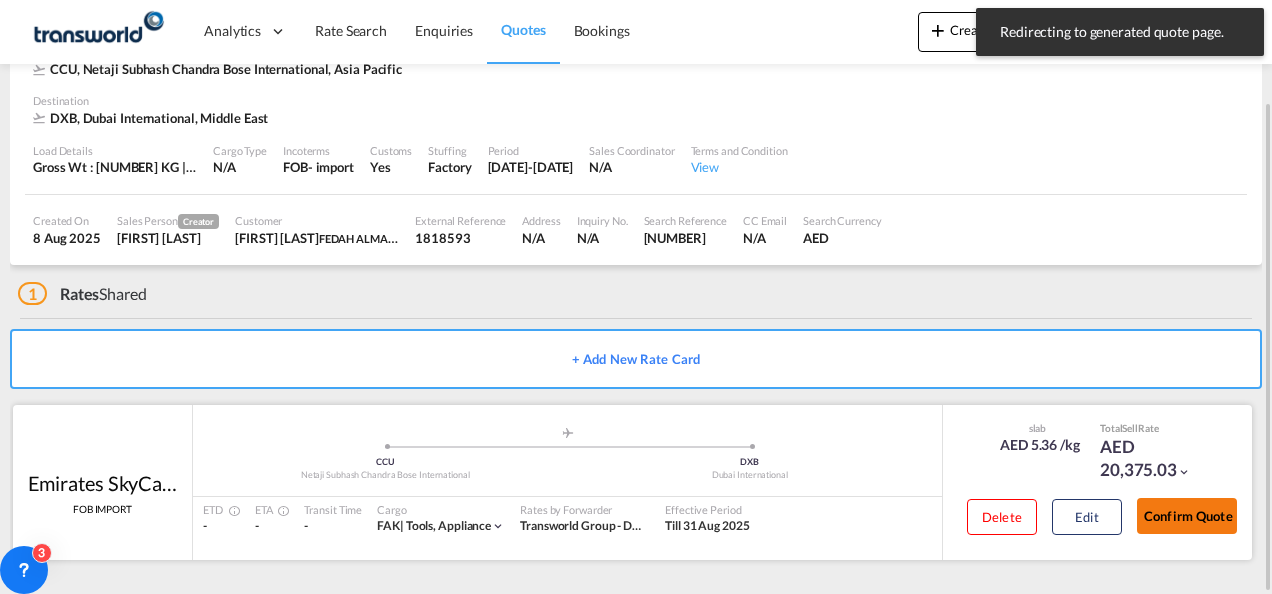 click on "Confirm Quote" at bounding box center (1187, 516) 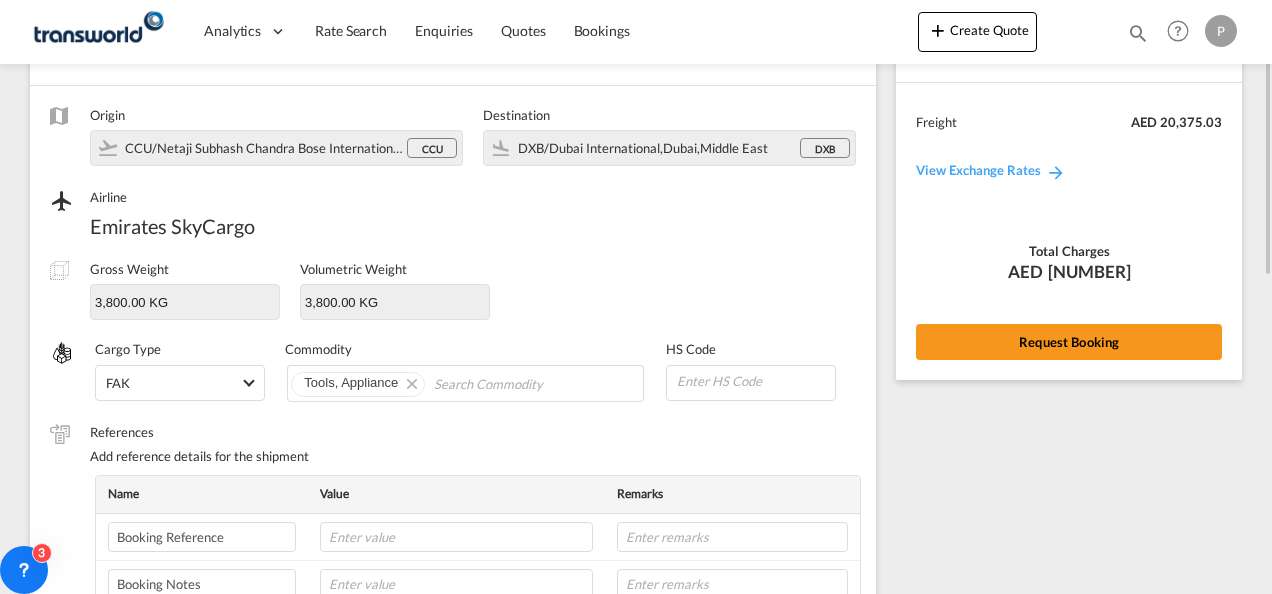 scroll, scrollTop: 0, scrollLeft: 0, axis: both 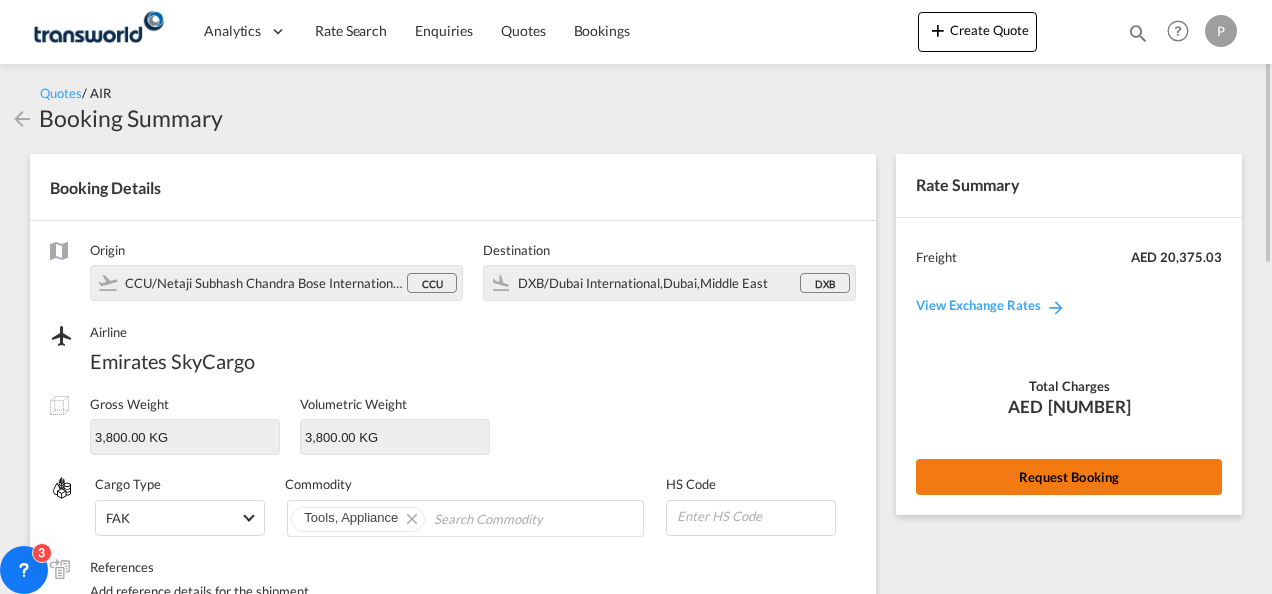click on "Request Booking" at bounding box center (1069, 477) 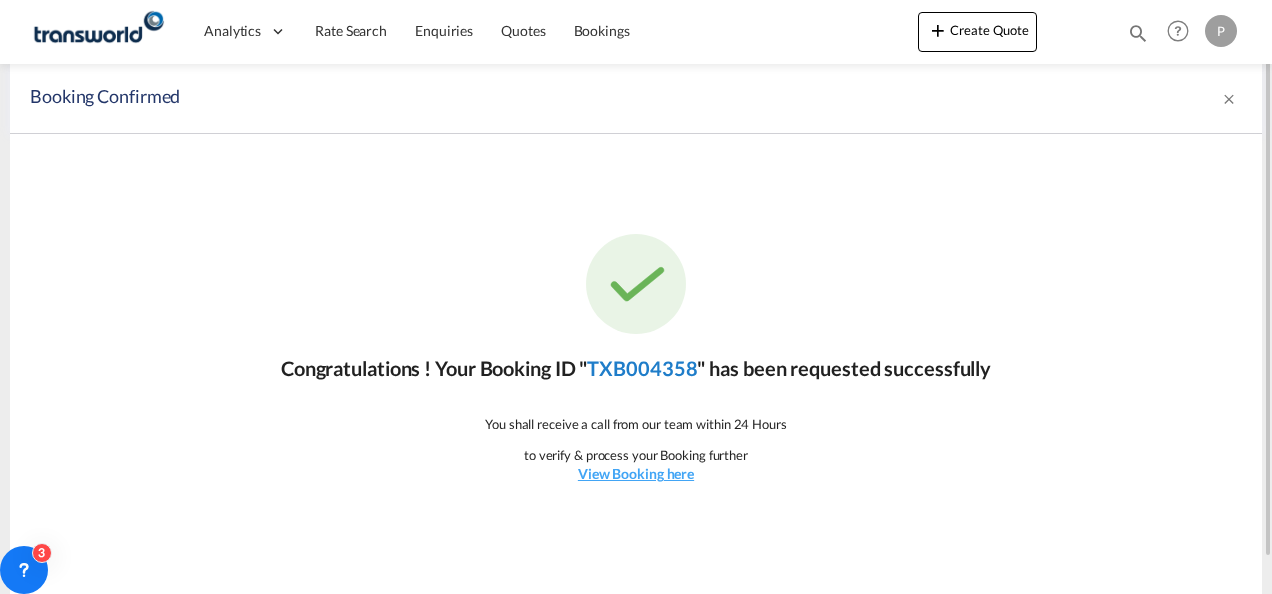 click on "TXB004358" 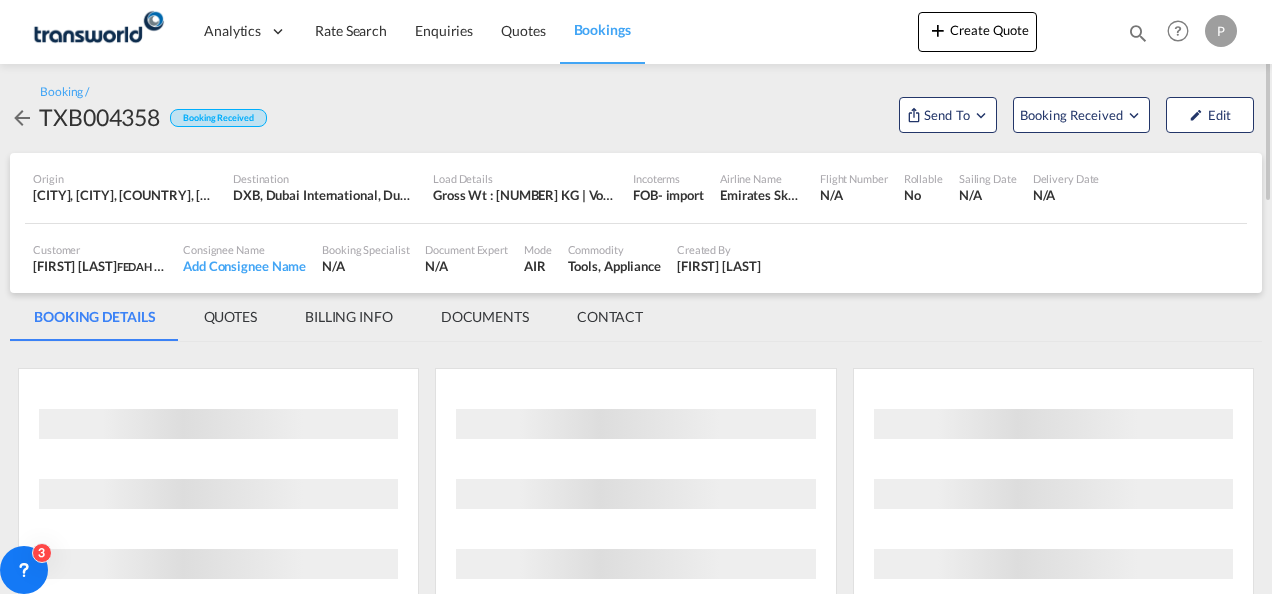 scroll, scrollTop: 0, scrollLeft: 0, axis: both 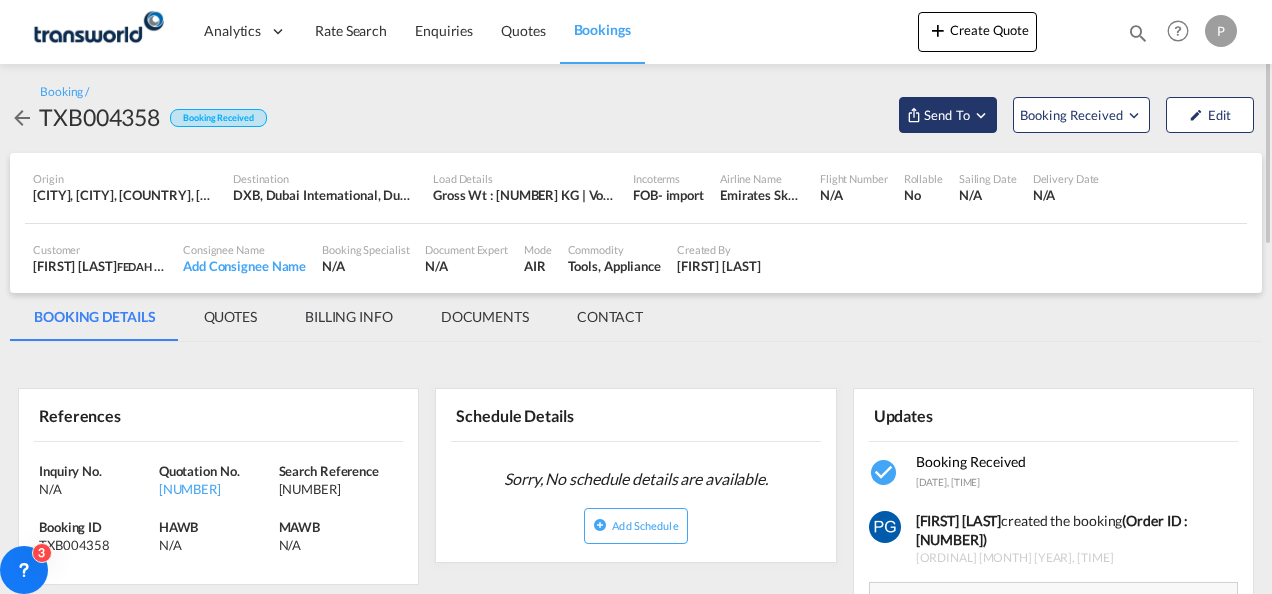 click on "Send To" at bounding box center (947, 115) 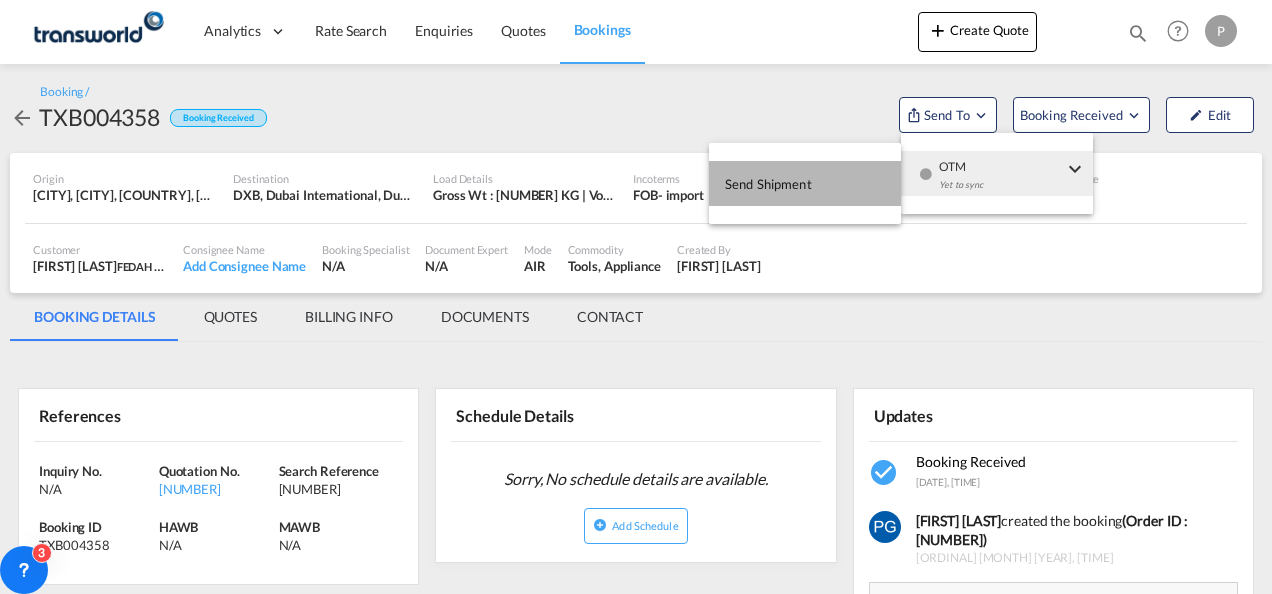 click on "Send Shipment" at bounding box center (805, 183) 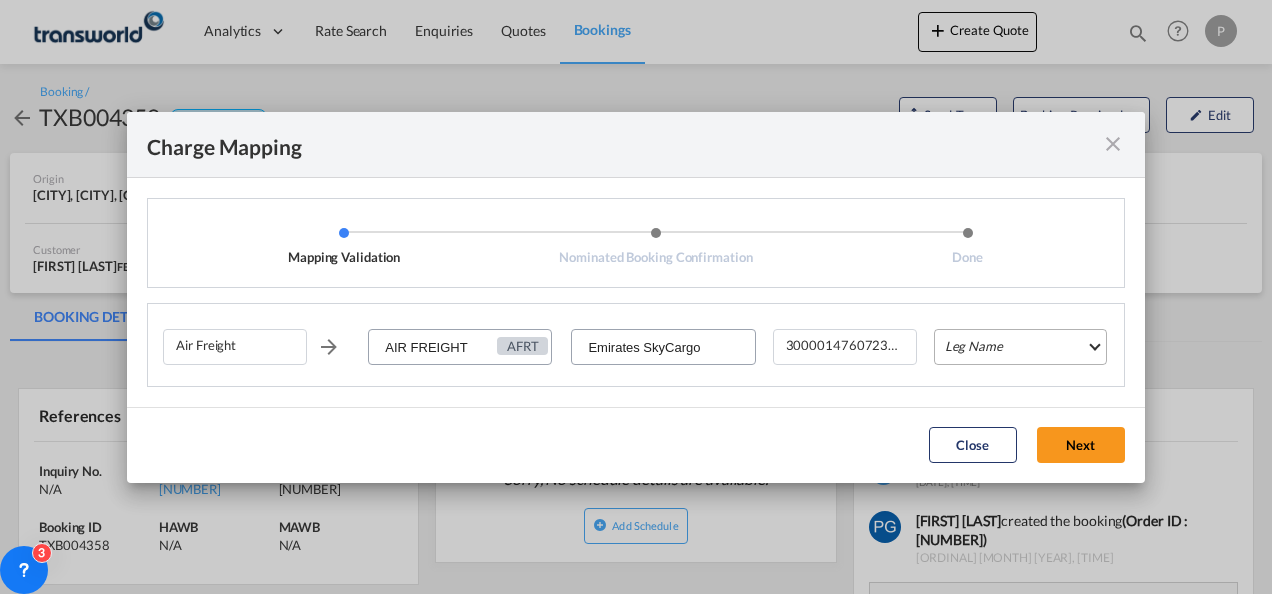 click on "Leg Name HANDLING ORIGIN HANDLING DESTINATION OTHERS TL PICK UP CUSTOMS ORIGIN AIR CUSTOMS DESTINATION TL DELIVERY" at bounding box center (1020, 347) 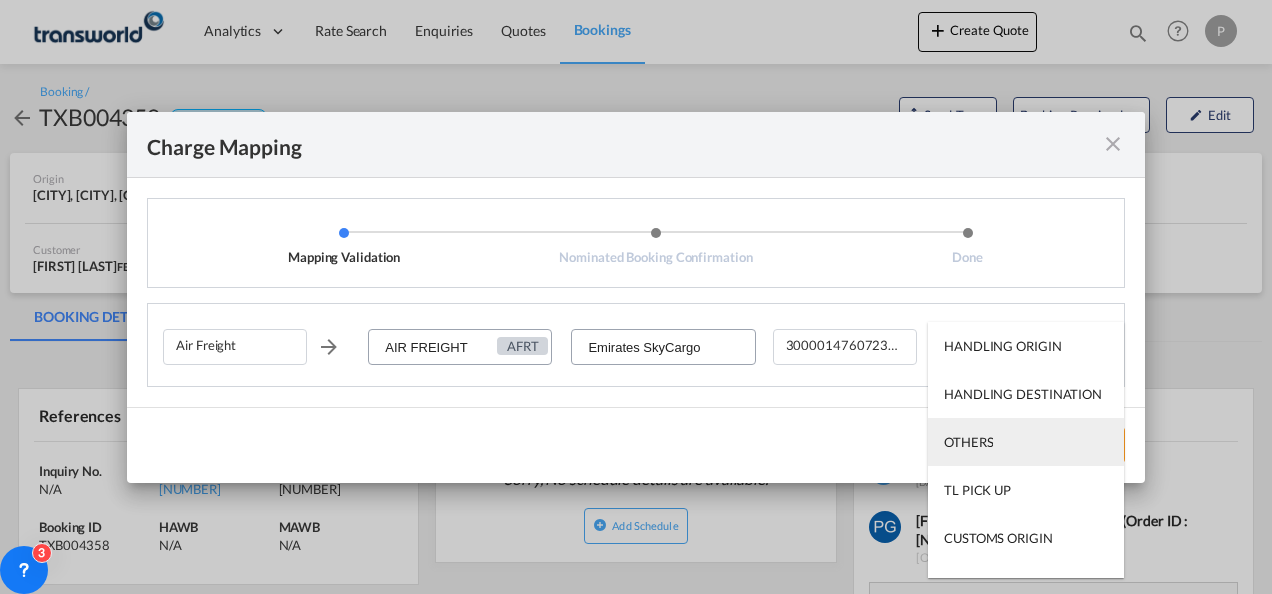 scroll, scrollTop: 128, scrollLeft: 0, axis: vertical 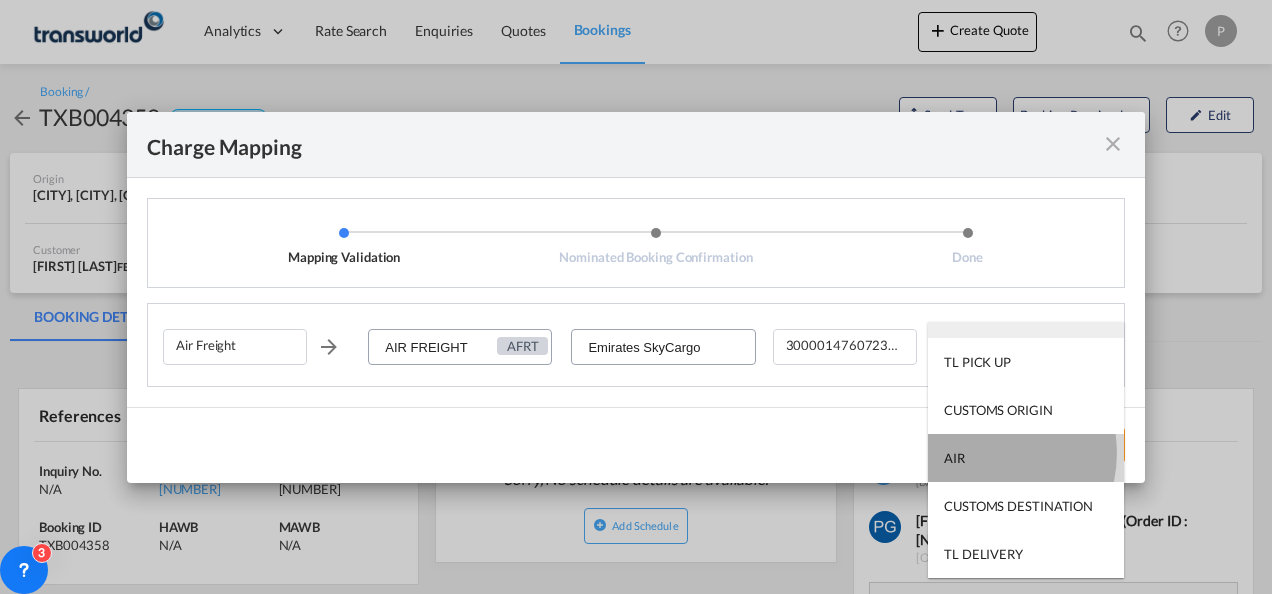 click on "AIR" at bounding box center (1026, 458) 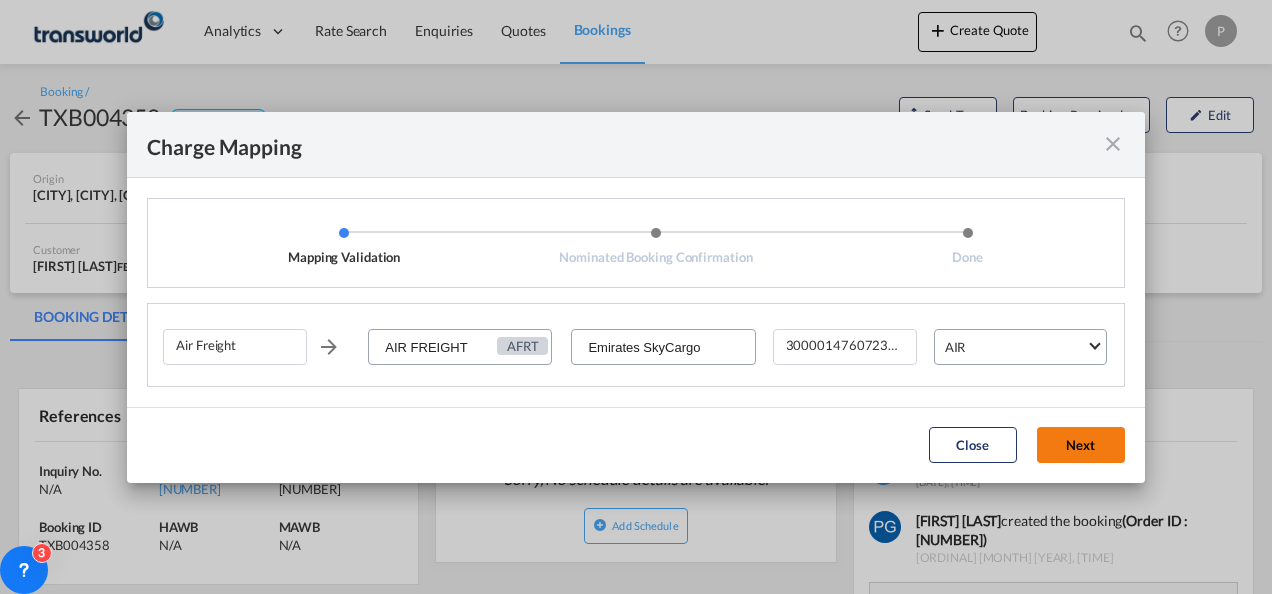 click on "Next" 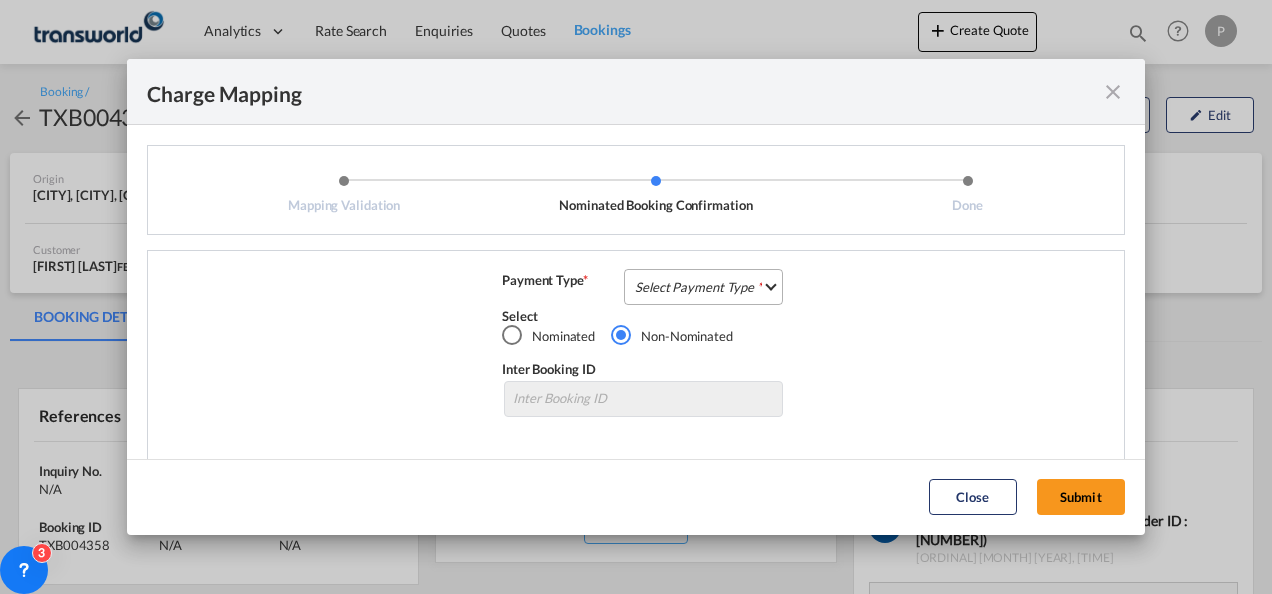 click on "Select Payment Type
COLLECT
PREPAID" at bounding box center [703, 287] 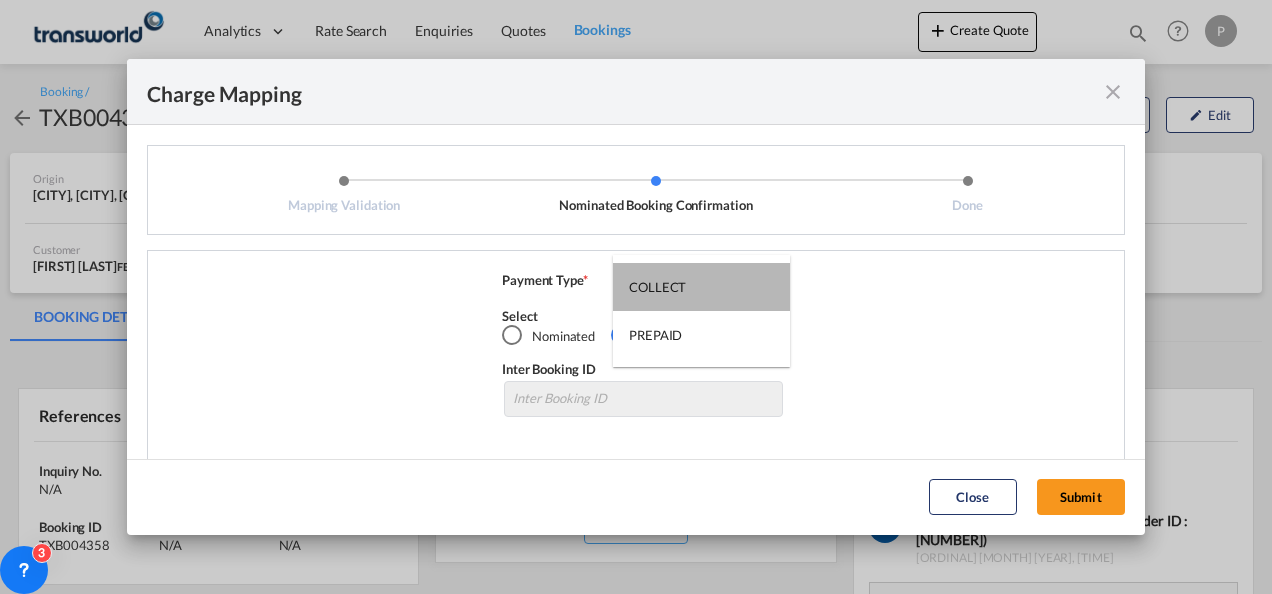 click on "COLLECT" at bounding box center [701, 287] 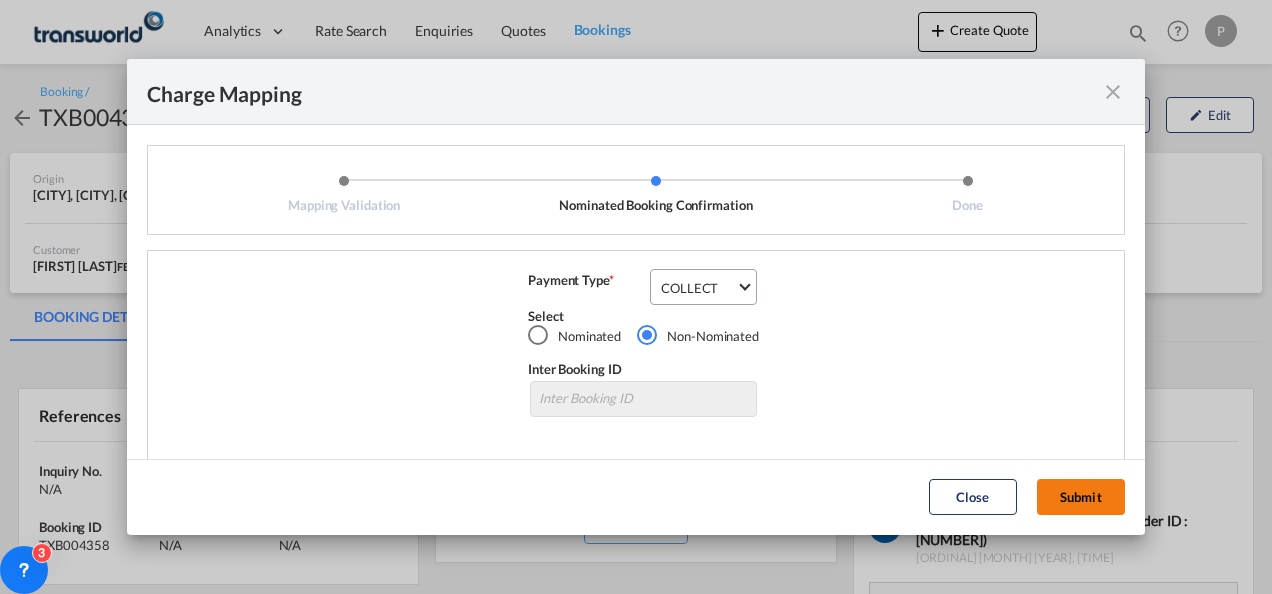 click on "Submit" 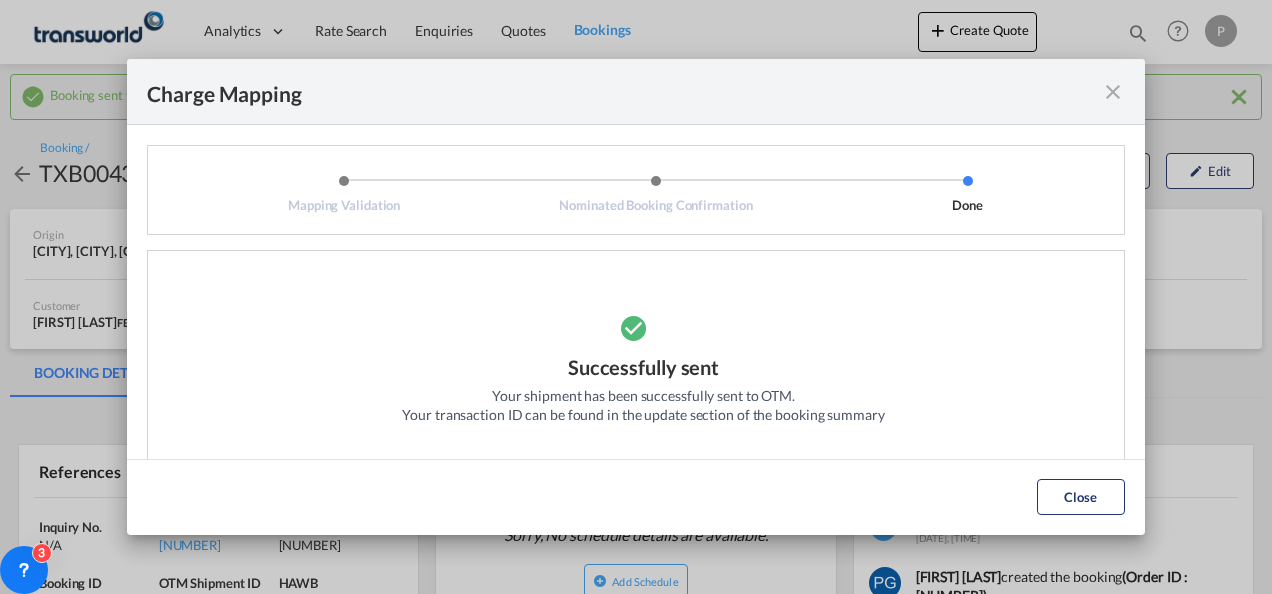 click at bounding box center (1113, 92) 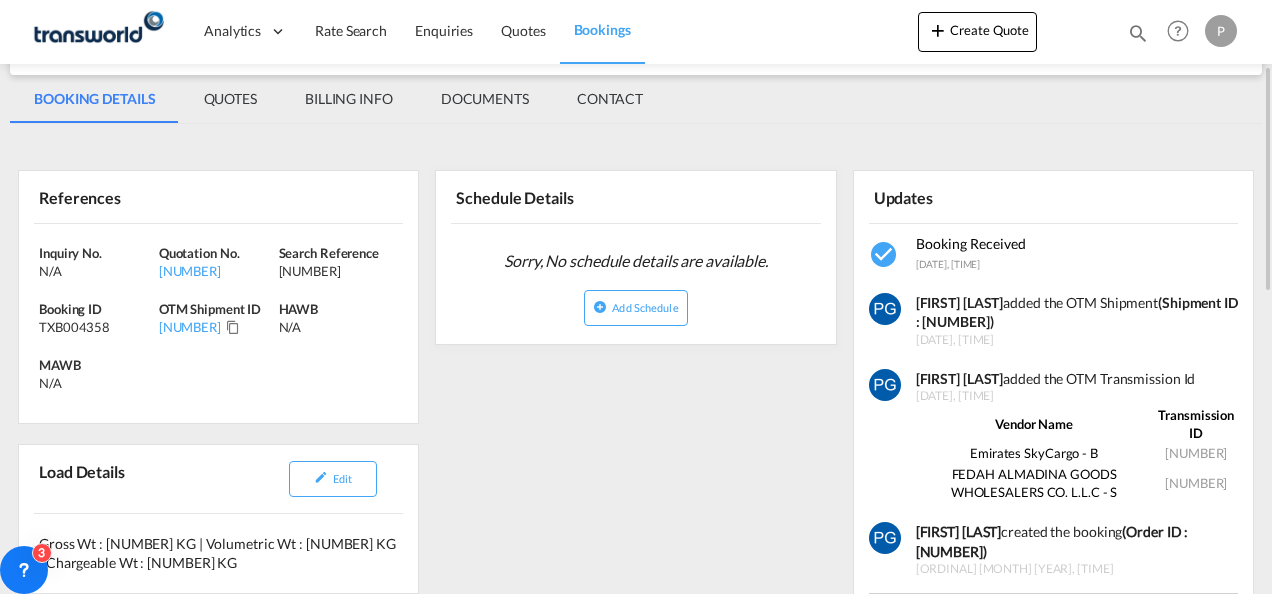 scroll, scrollTop: 276, scrollLeft: 0, axis: vertical 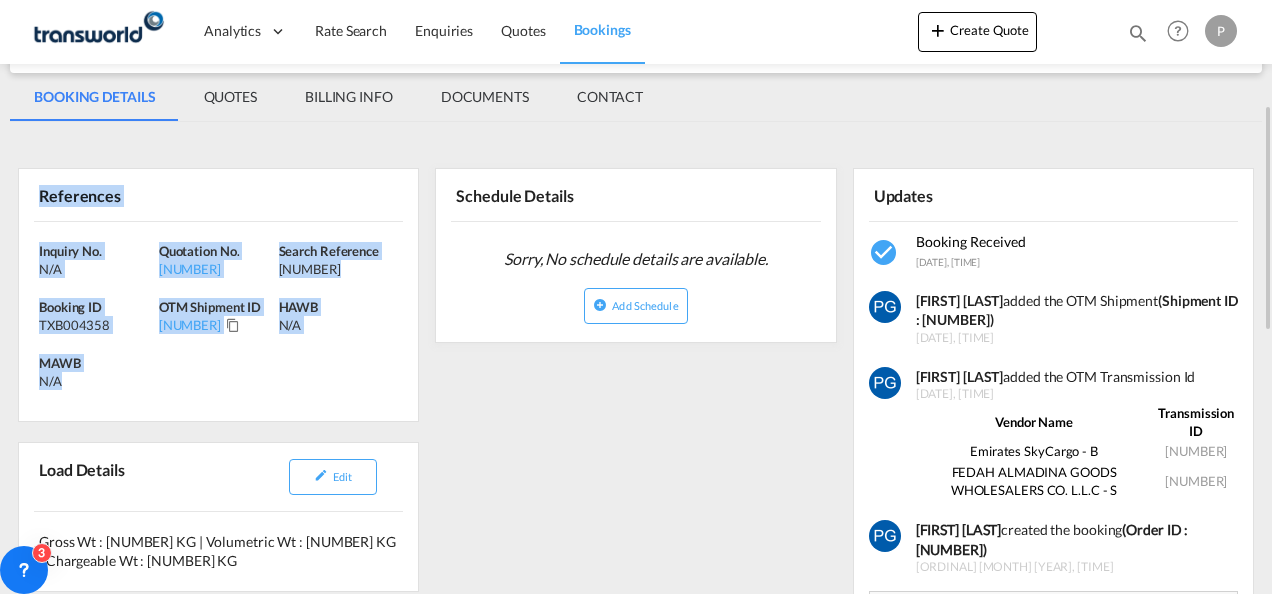 drag, startPoint x: 42, startPoint y: 191, endPoint x: 143, endPoint y: 414, distance: 244.80605 